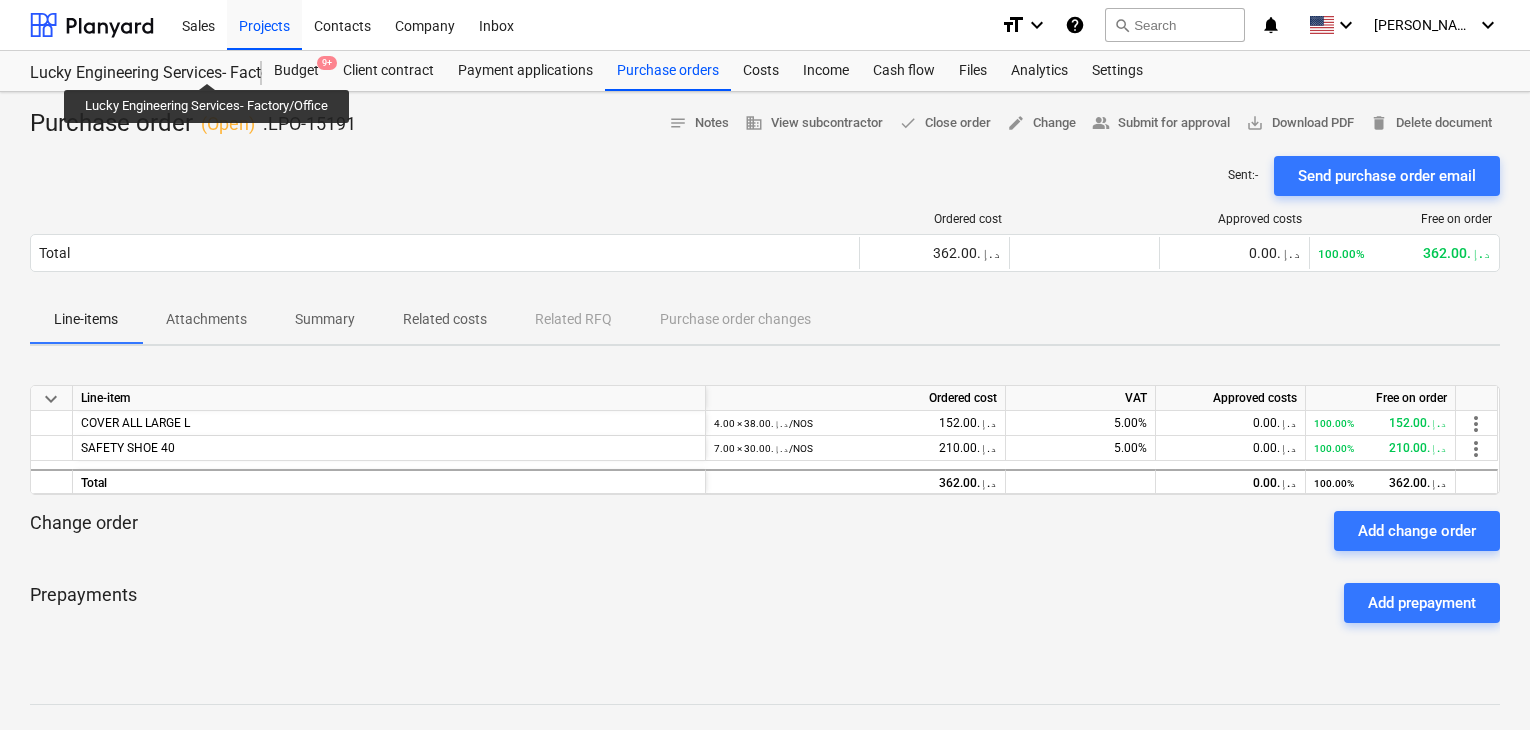 scroll, scrollTop: 0, scrollLeft: 0, axis: both 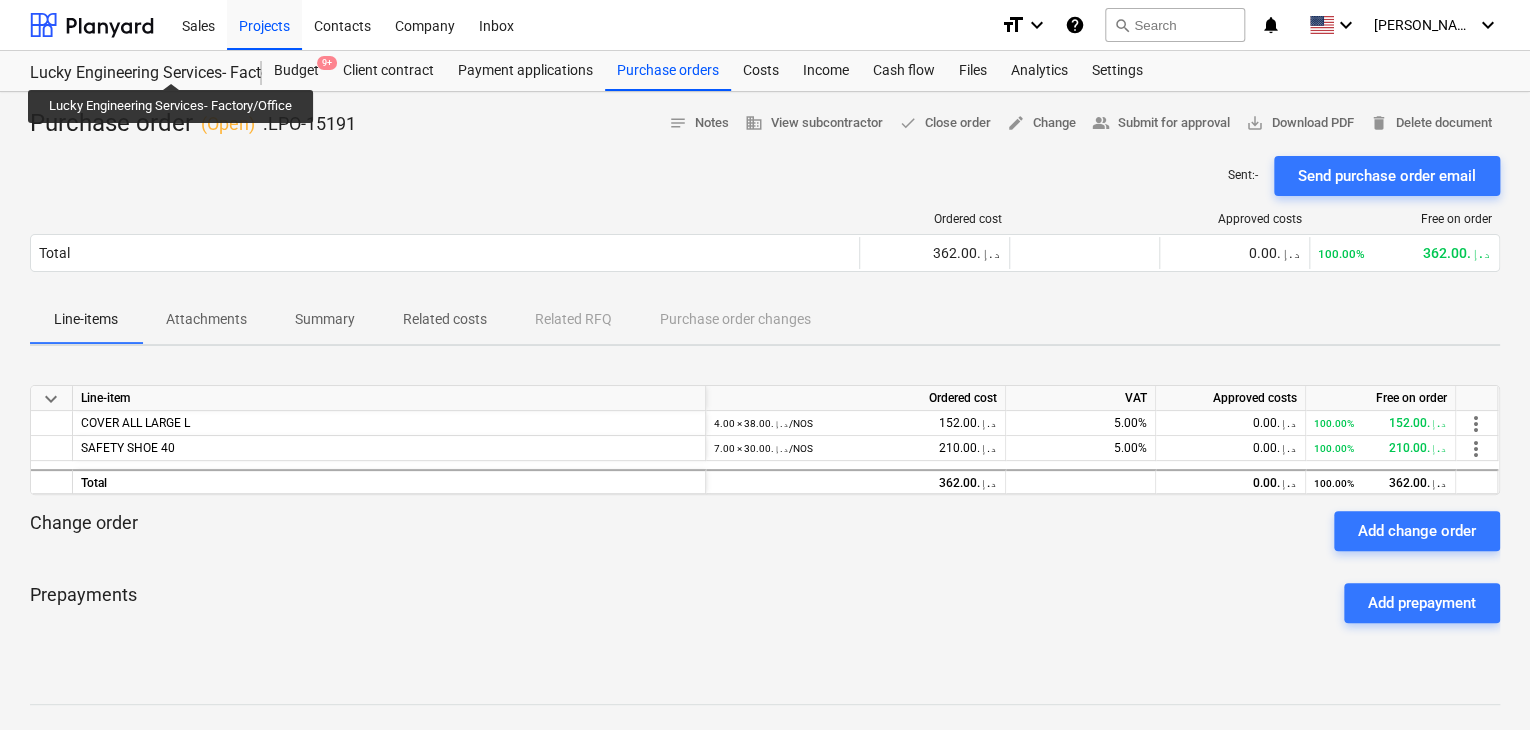 click on "Lucky Engineering Services- Factory/Office" at bounding box center [134, 73] 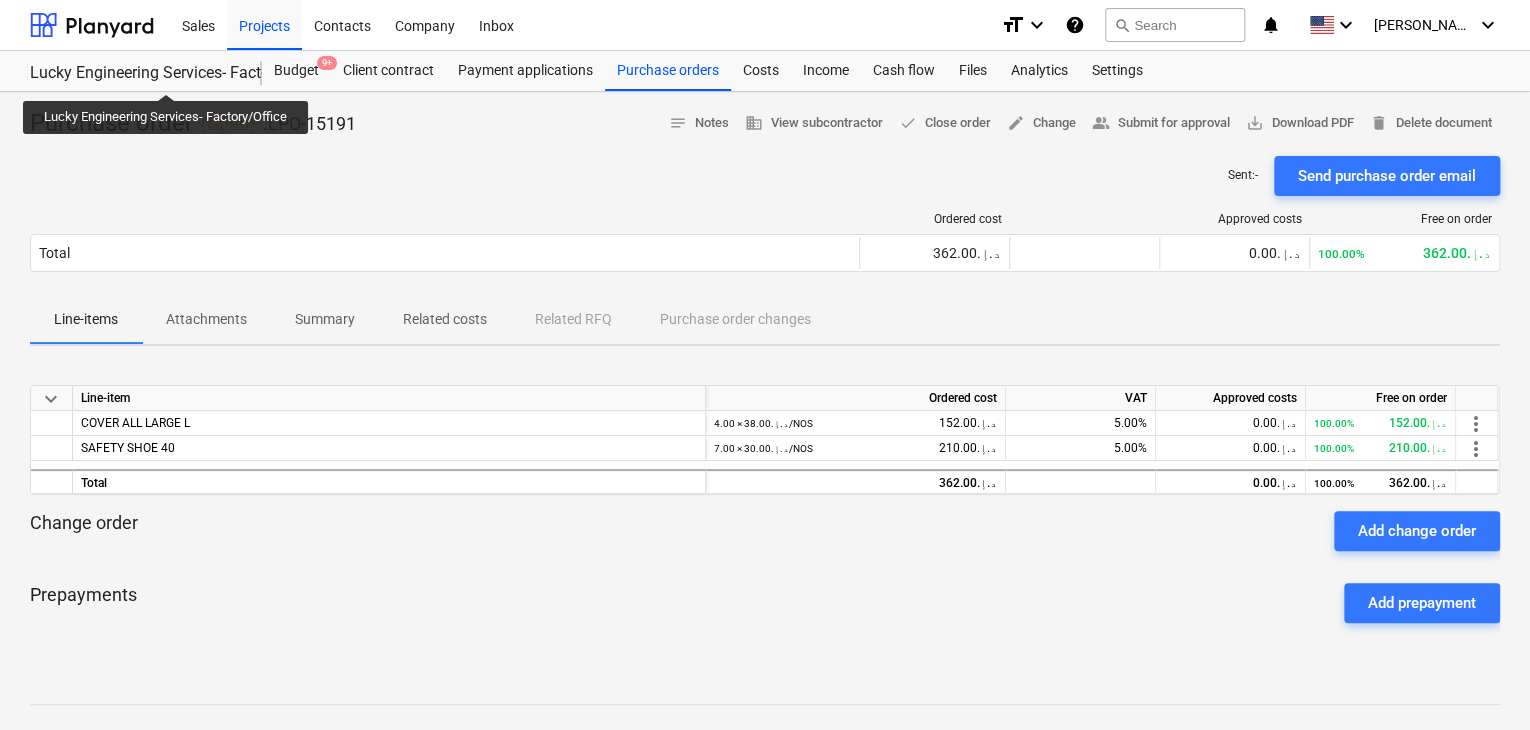 click on "Lucky Engineering Services- Factory/Office" at bounding box center [134, 73] 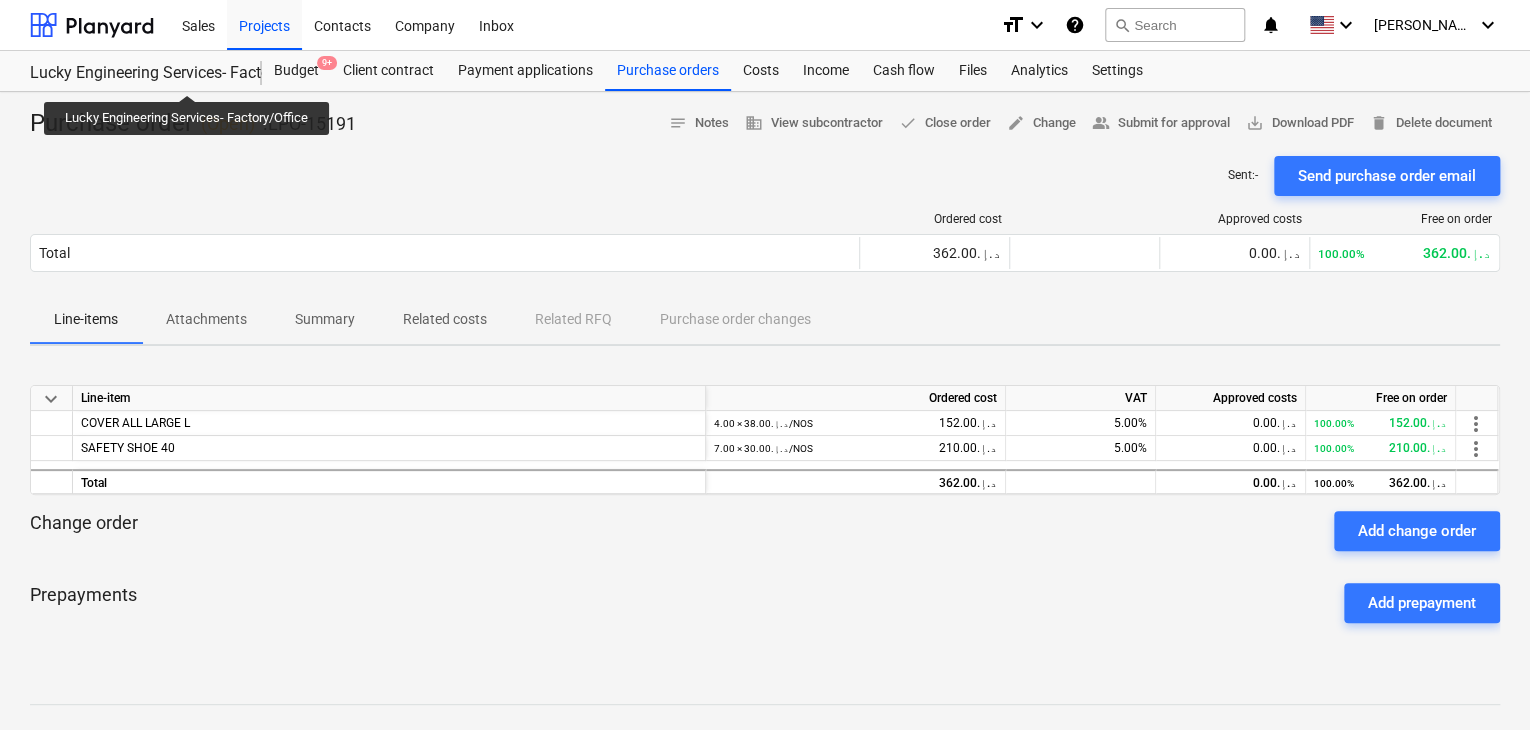 click on "Lucky Engineering Services- Factory/Office" at bounding box center [134, 73] 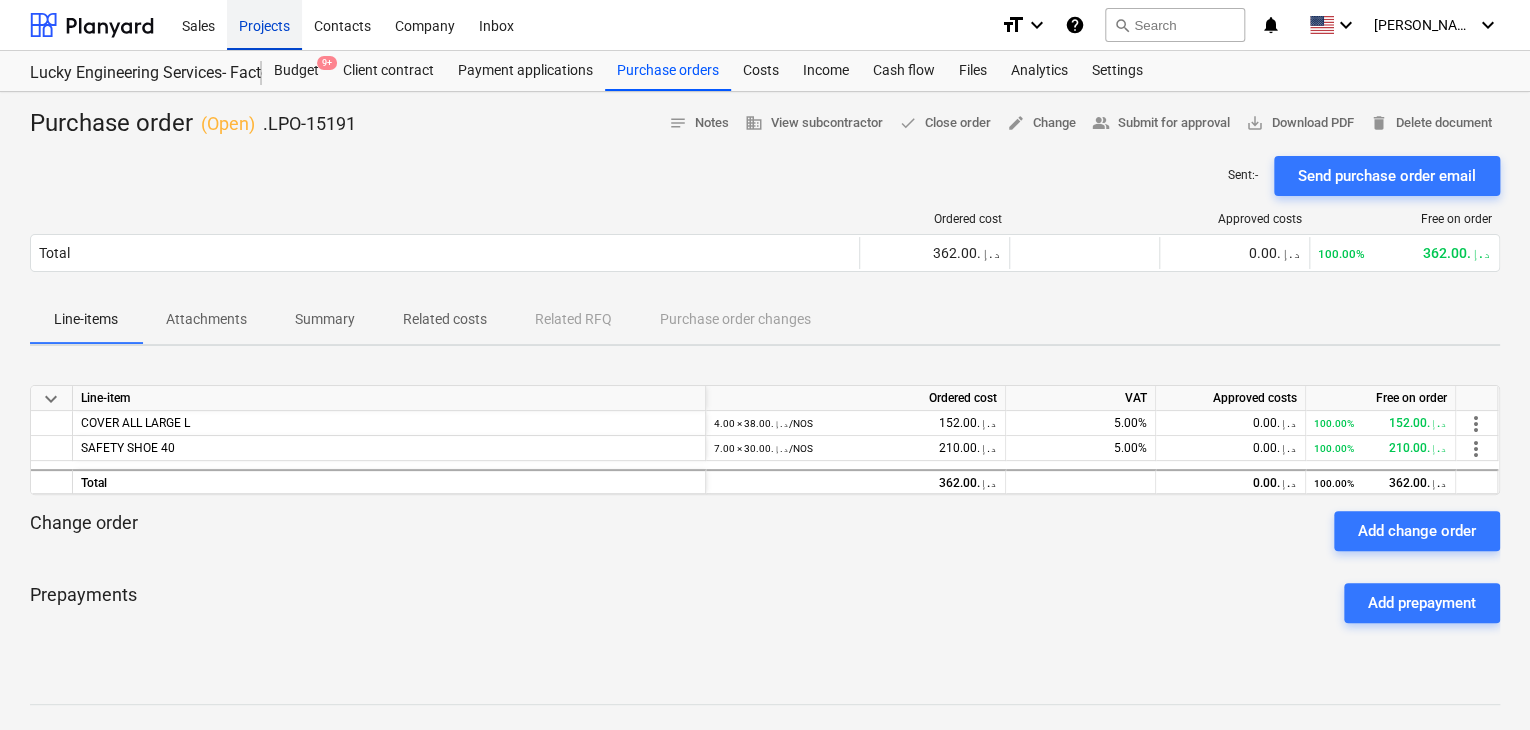 click on "Projects" at bounding box center [264, 24] 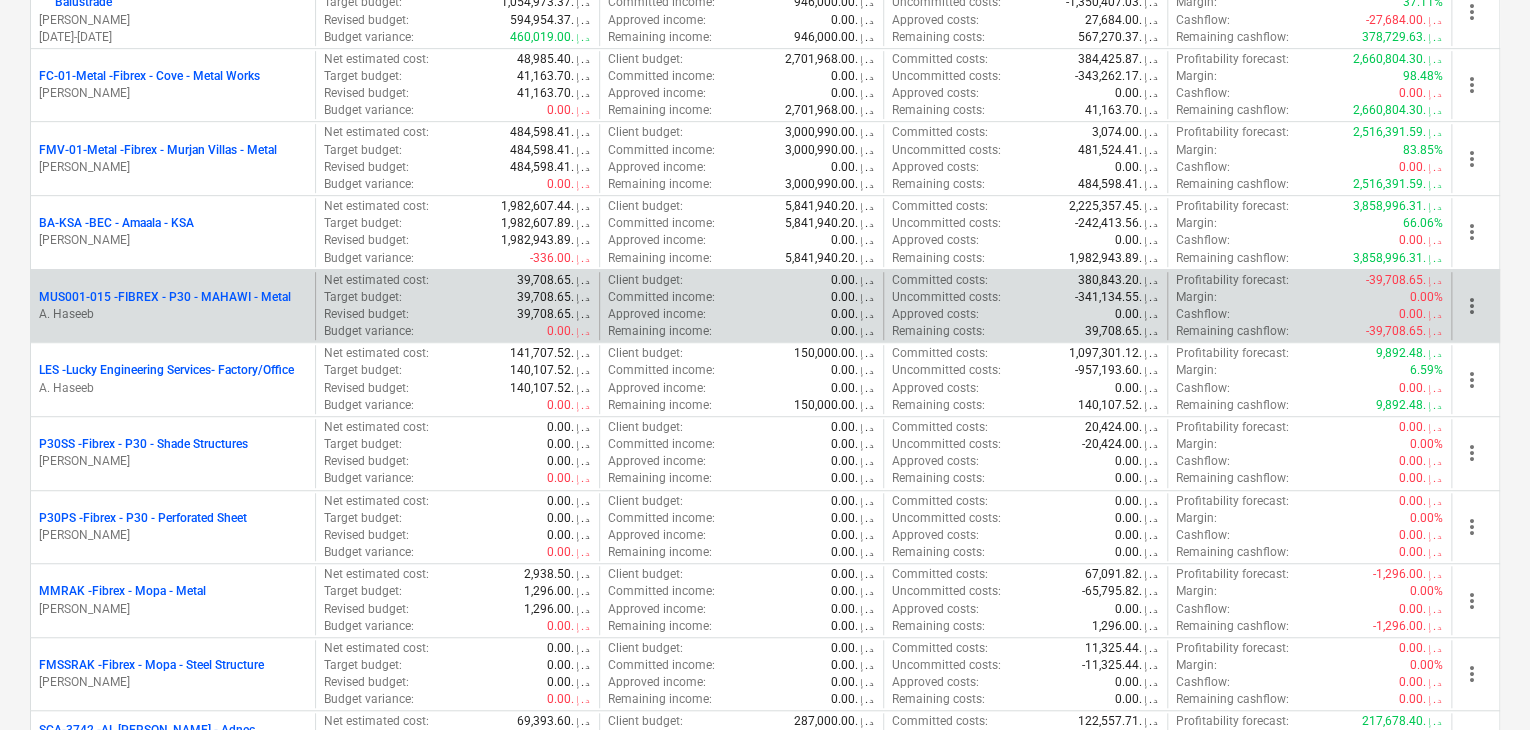 scroll, scrollTop: 500, scrollLeft: 0, axis: vertical 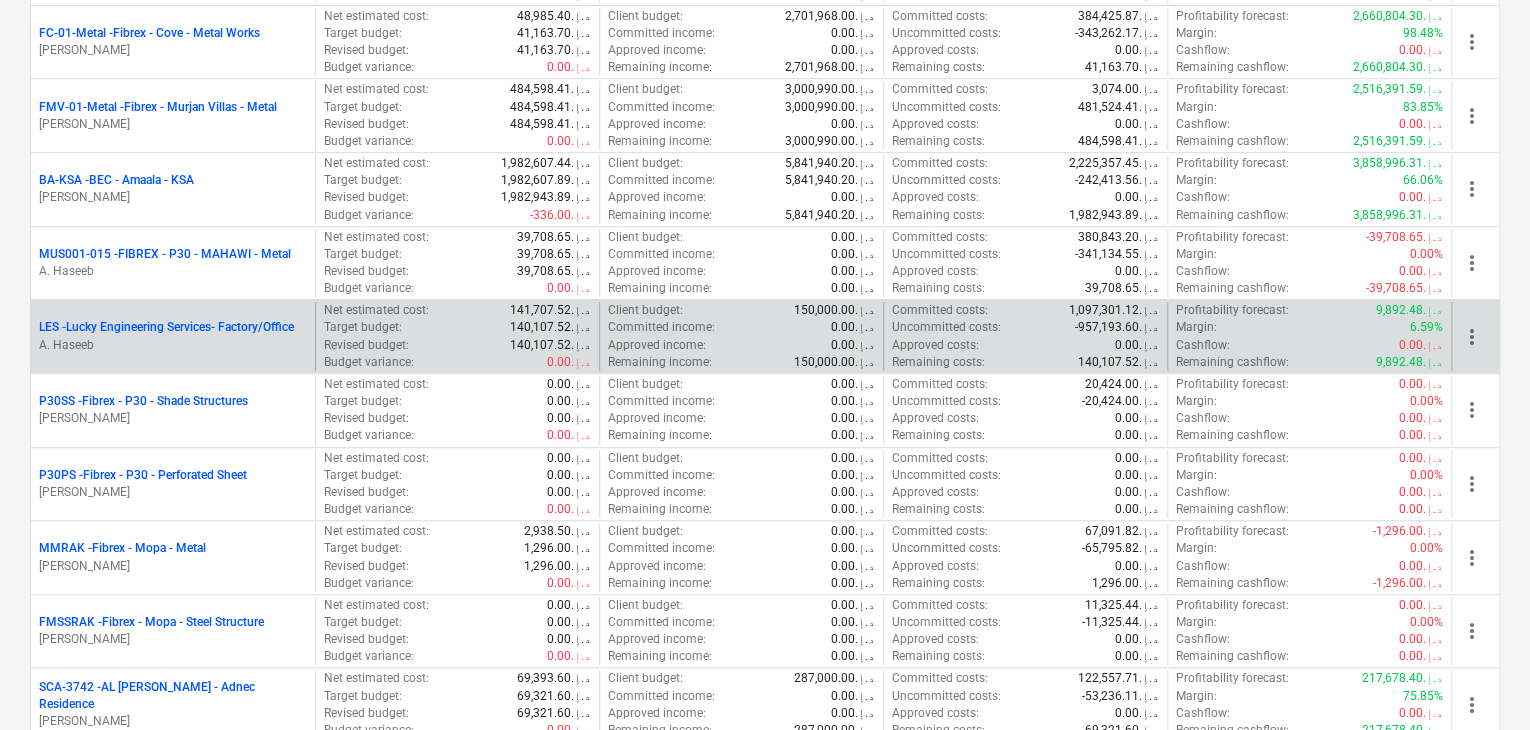 click on "LES -  Lucky Engineering Services- Factory/Office A. Haseeb" at bounding box center [173, 336] 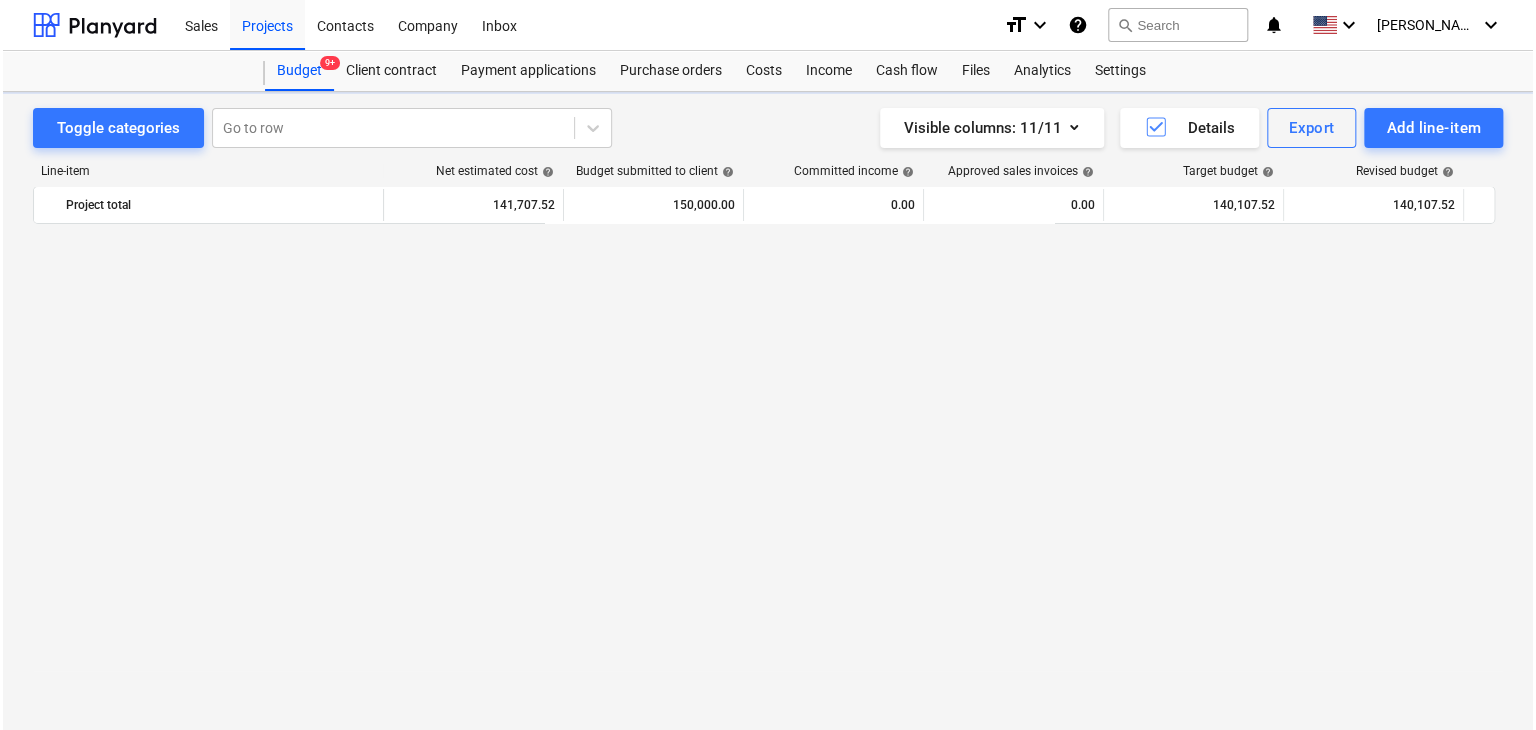 scroll, scrollTop: 0, scrollLeft: 0, axis: both 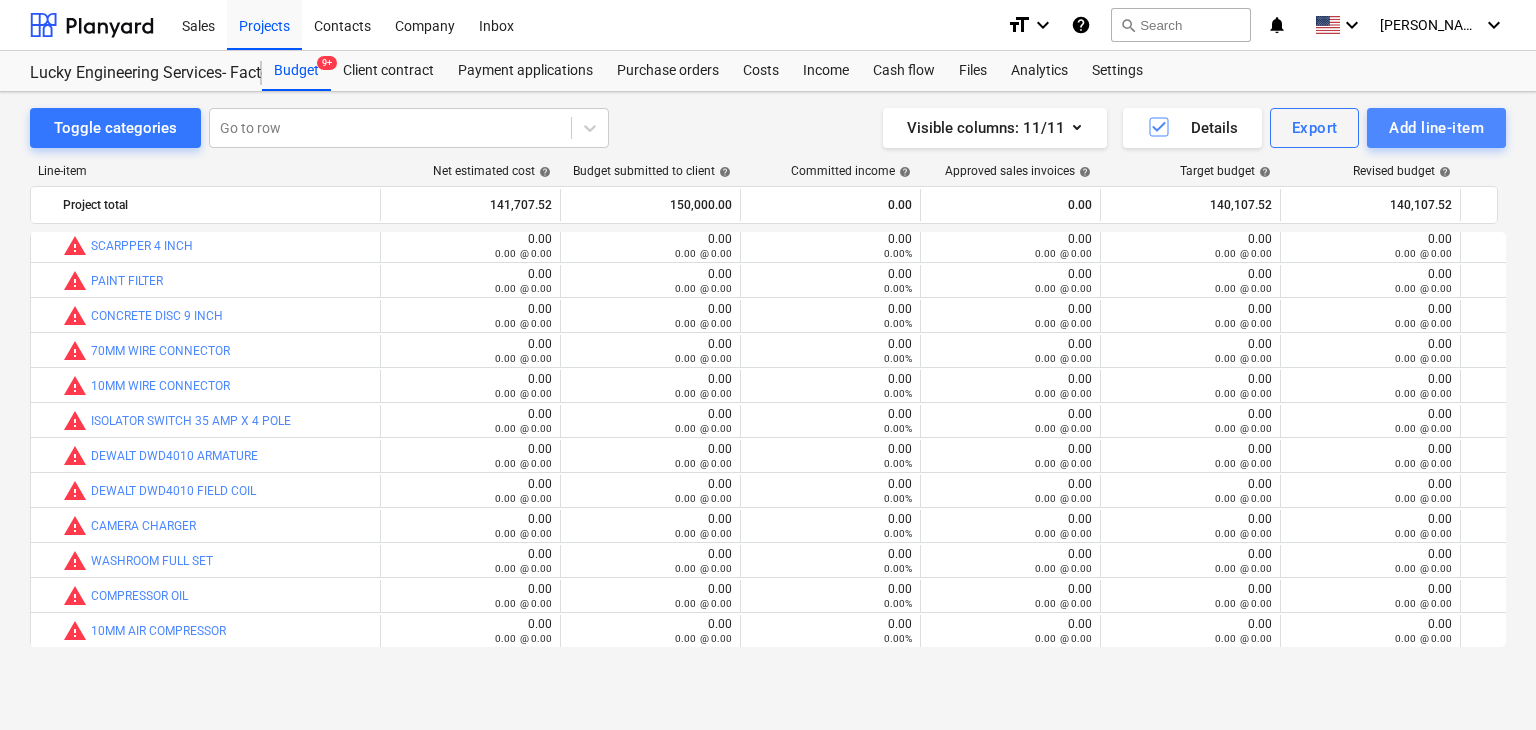 click on "Add line-item" at bounding box center [1436, 128] 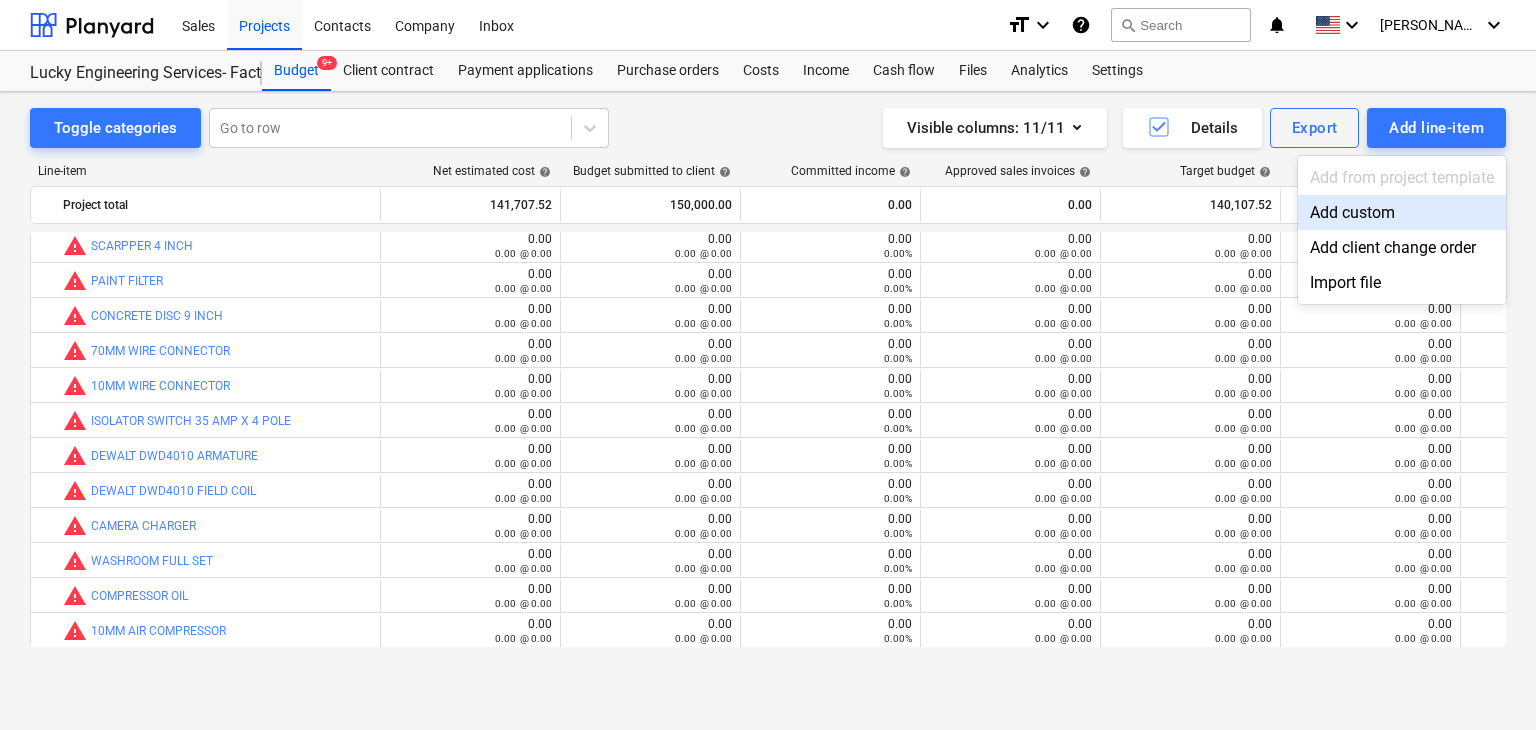 click on "Add custom" at bounding box center (1402, 212) 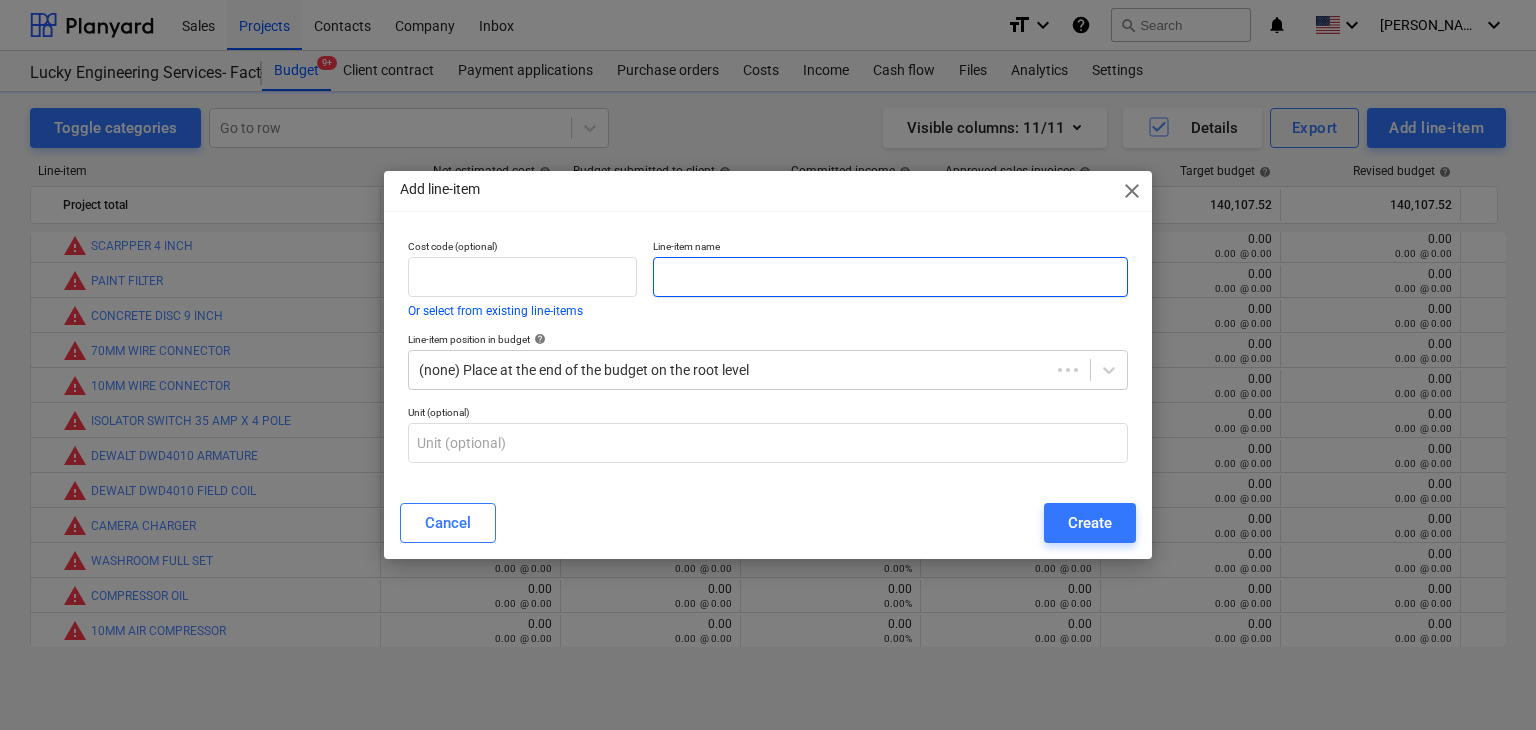 click at bounding box center [890, 277] 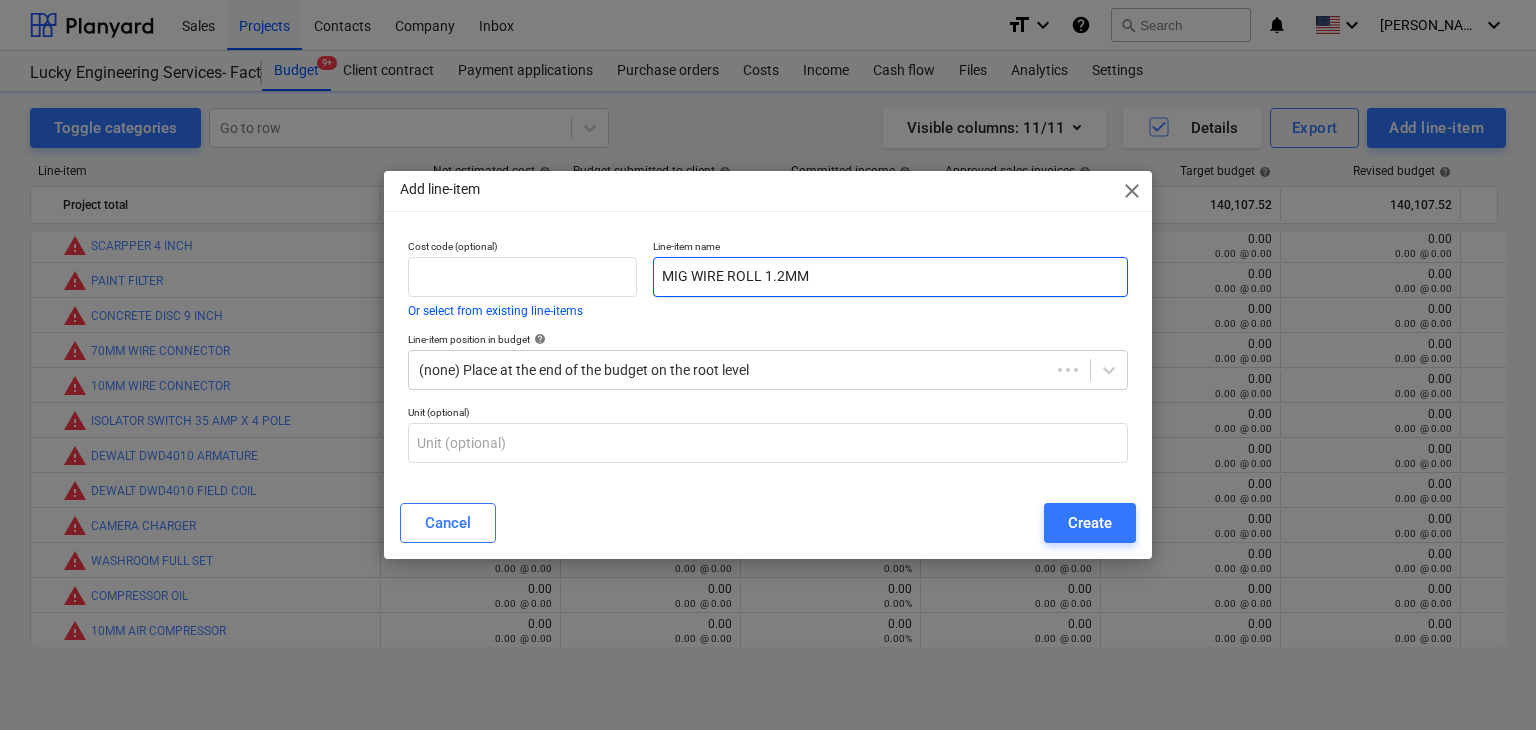 type on "MIG WIRE ROLL 1.2MM" 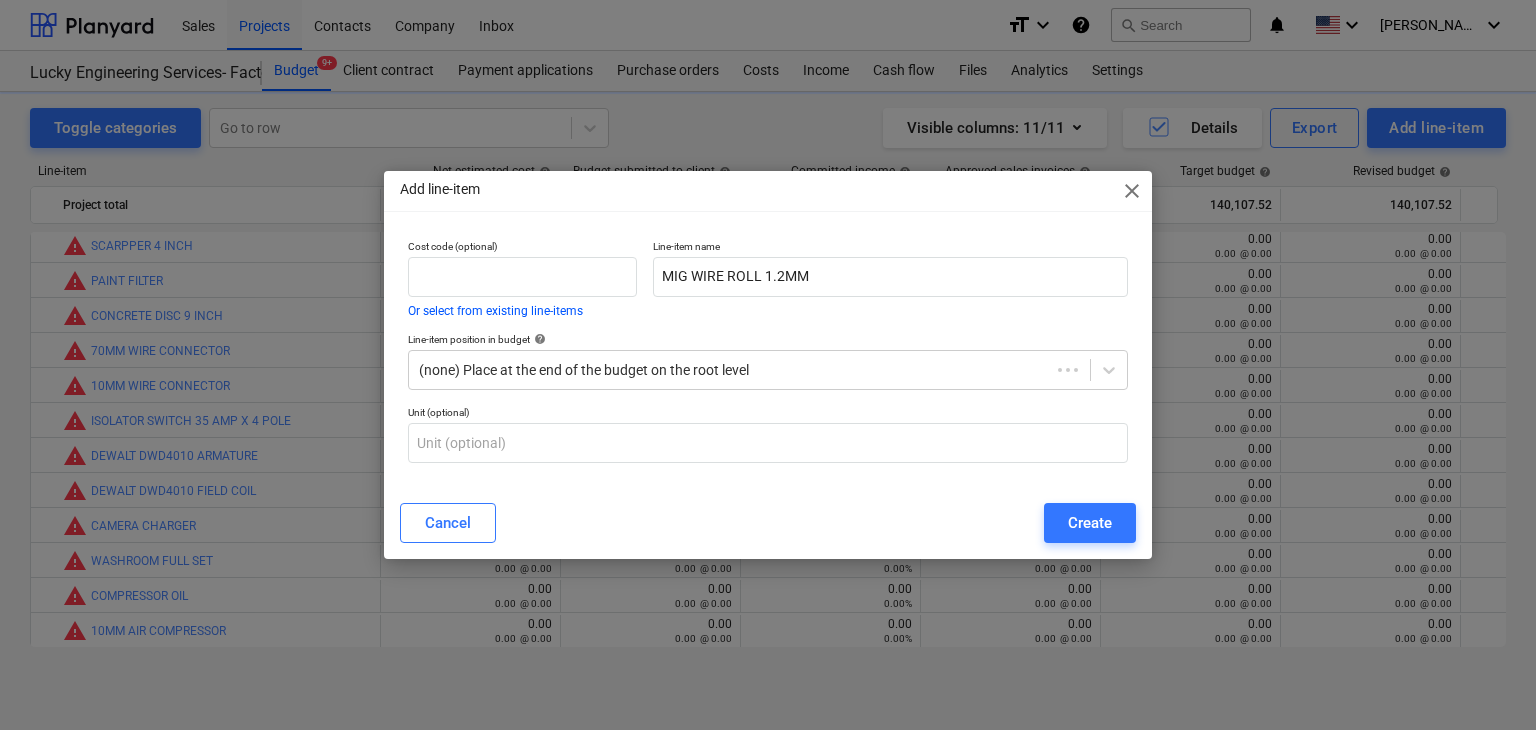 click on "Create" at bounding box center (1090, 523) 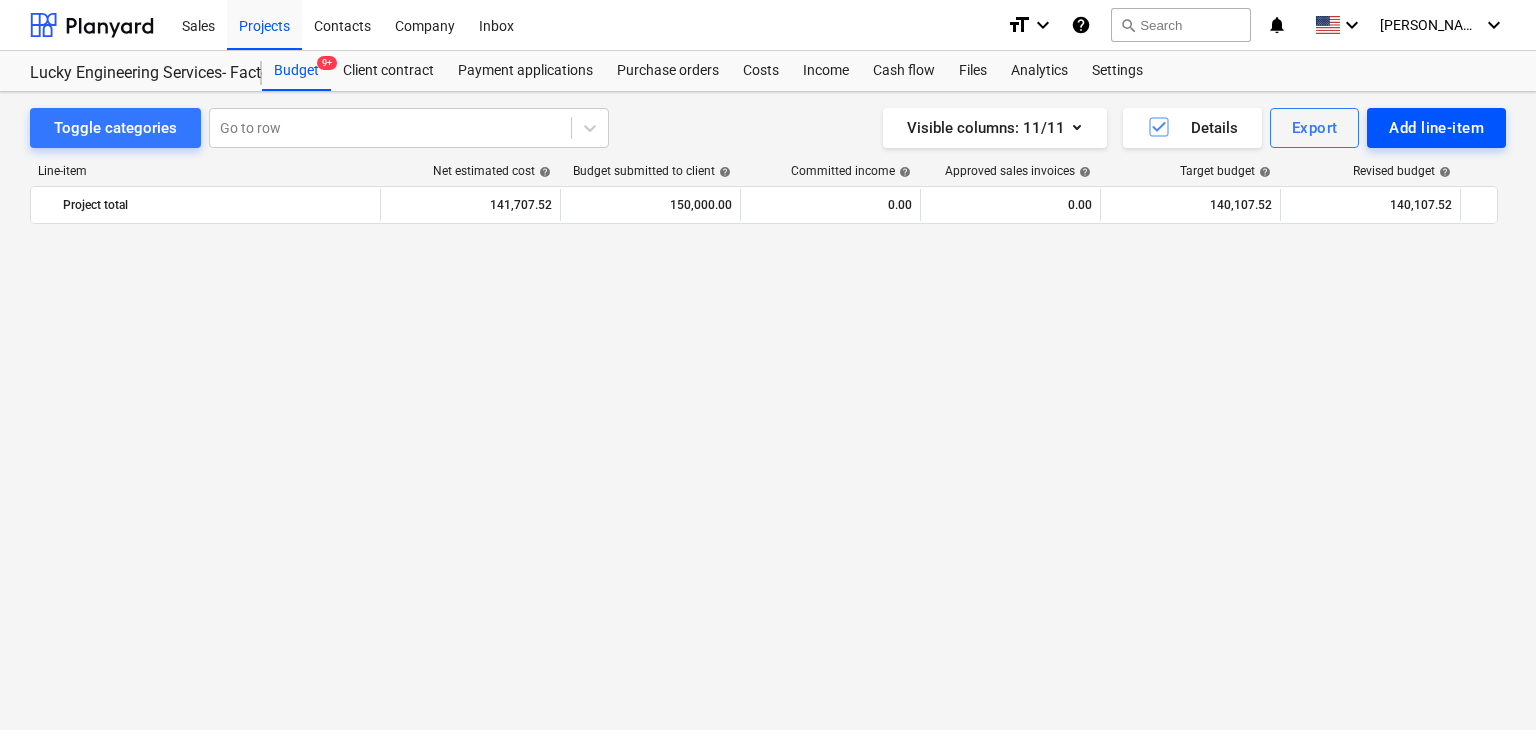 scroll, scrollTop: 44280, scrollLeft: 0, axis: vertical 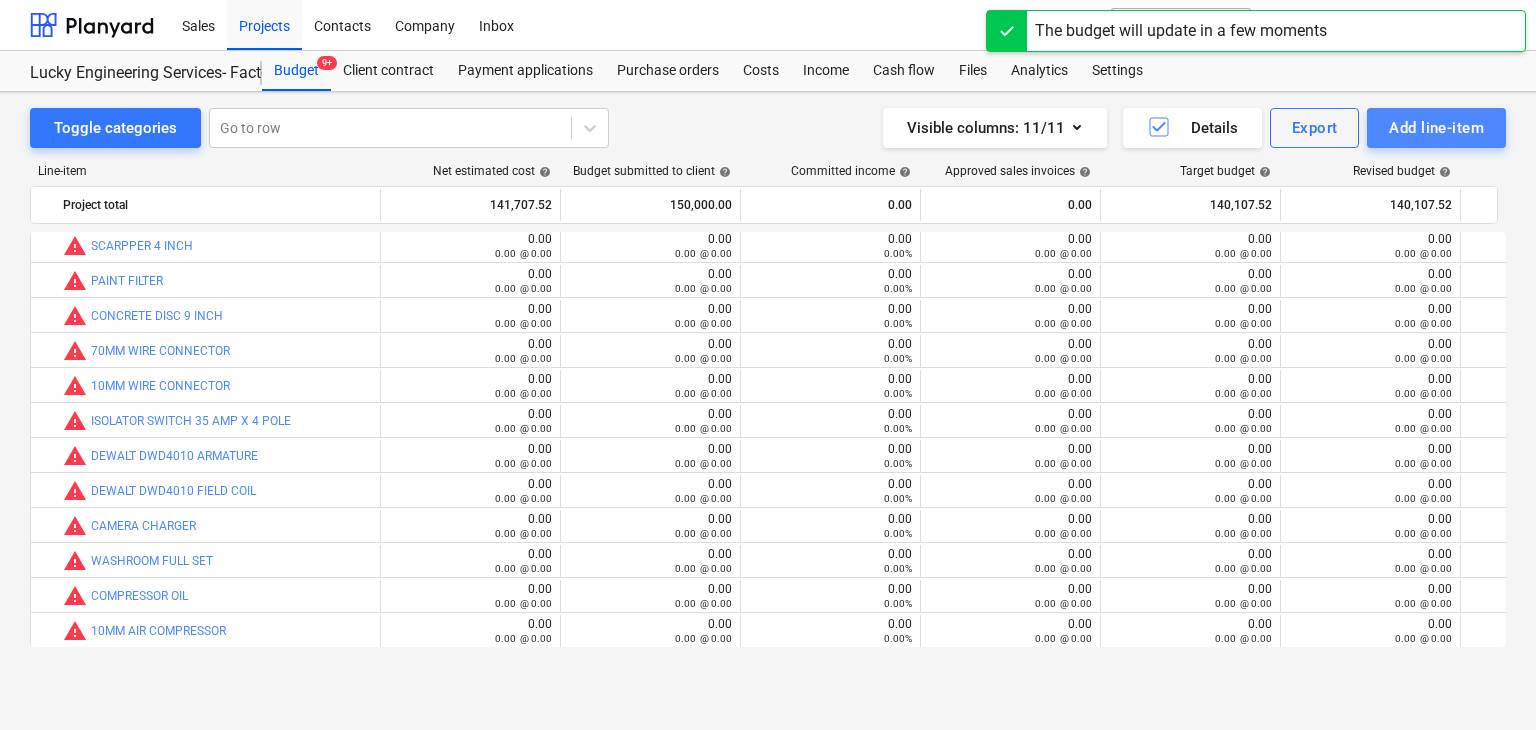 click on "Add line-item" at bounding box center [1436, 128] 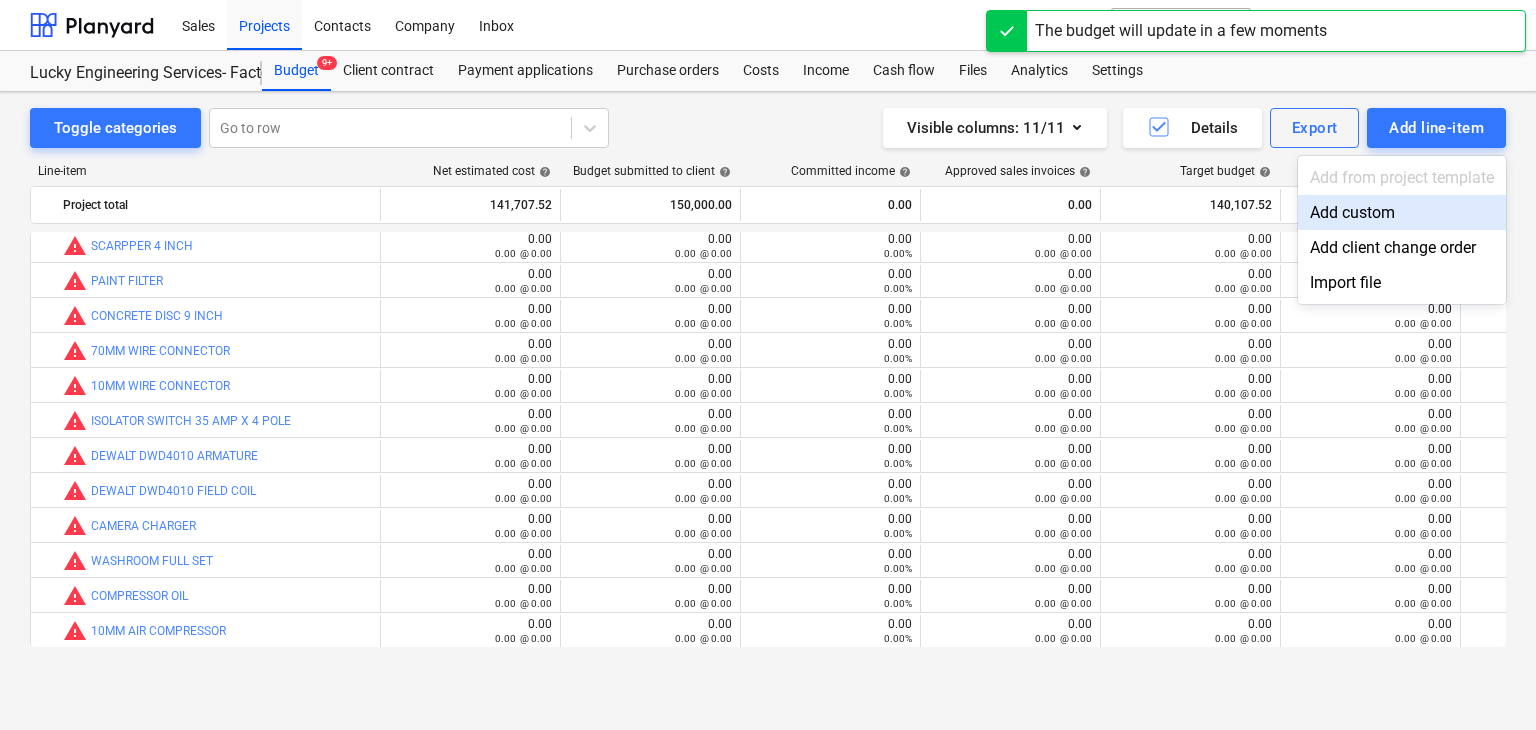 click on "Add custom" at bounding box center (1402, 212) 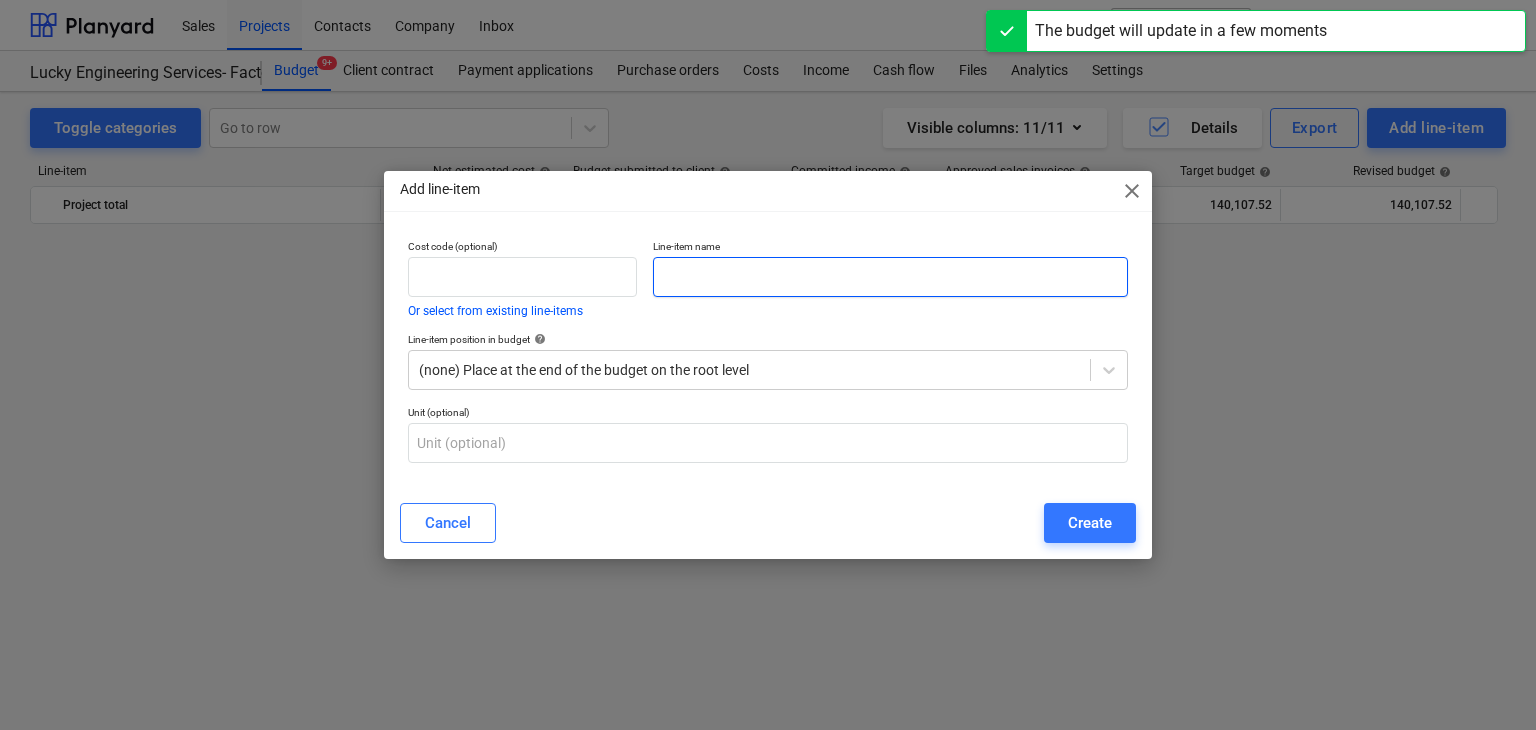 scroll, scrollTop: 44280, scrollLeft: 0, axis: vertical 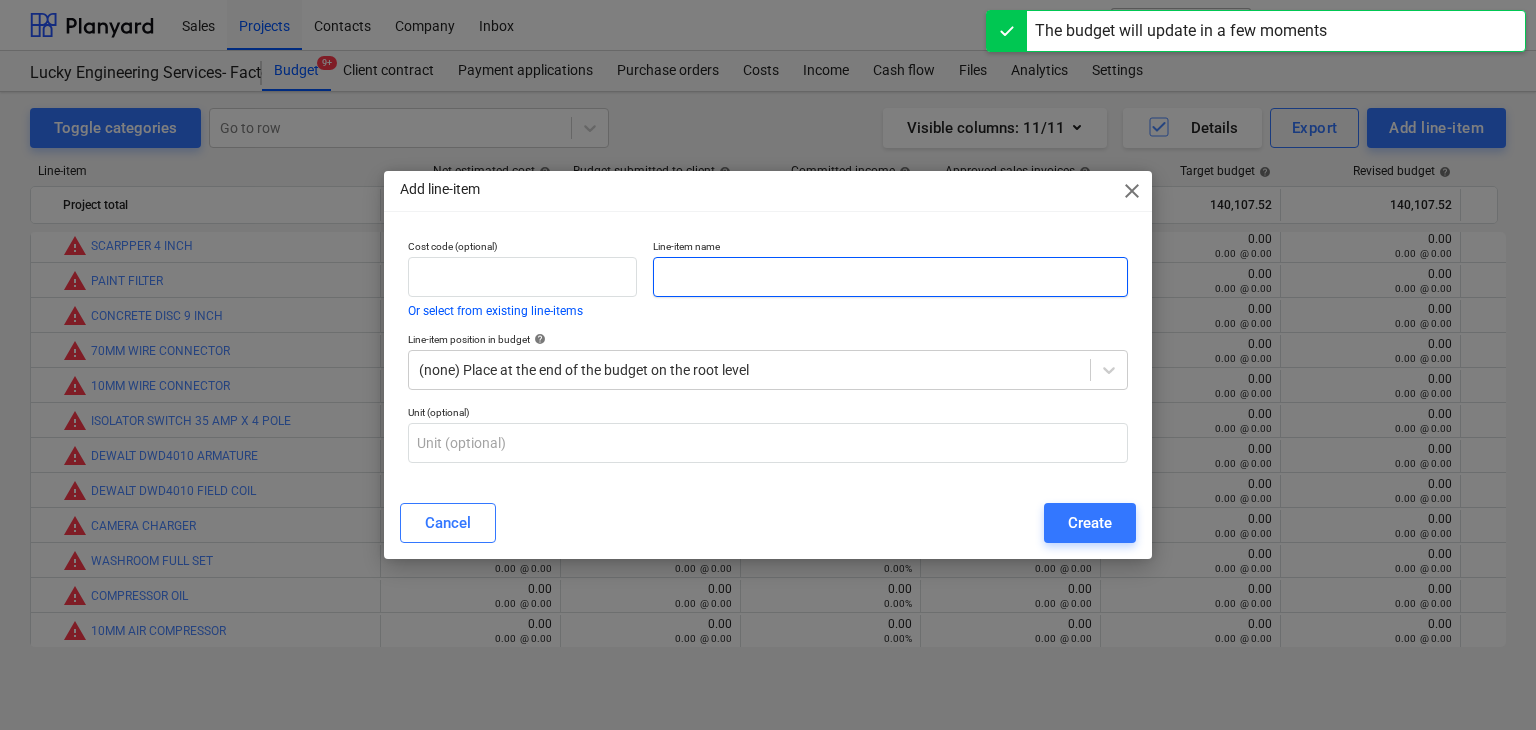 click at bounding box center [890, 277] 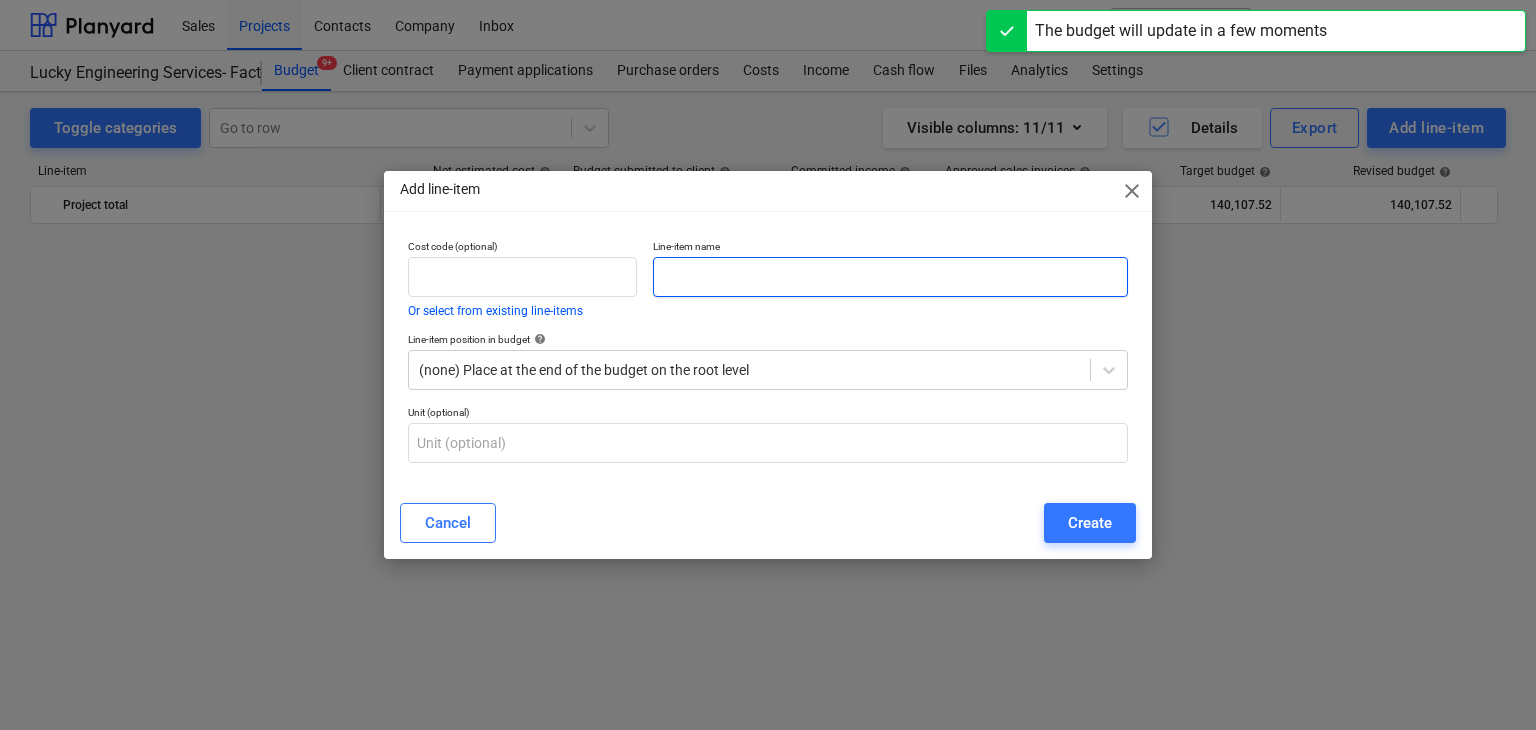 scroll, scrollTop: 44280, scrollLeft: 0, axis: vertical 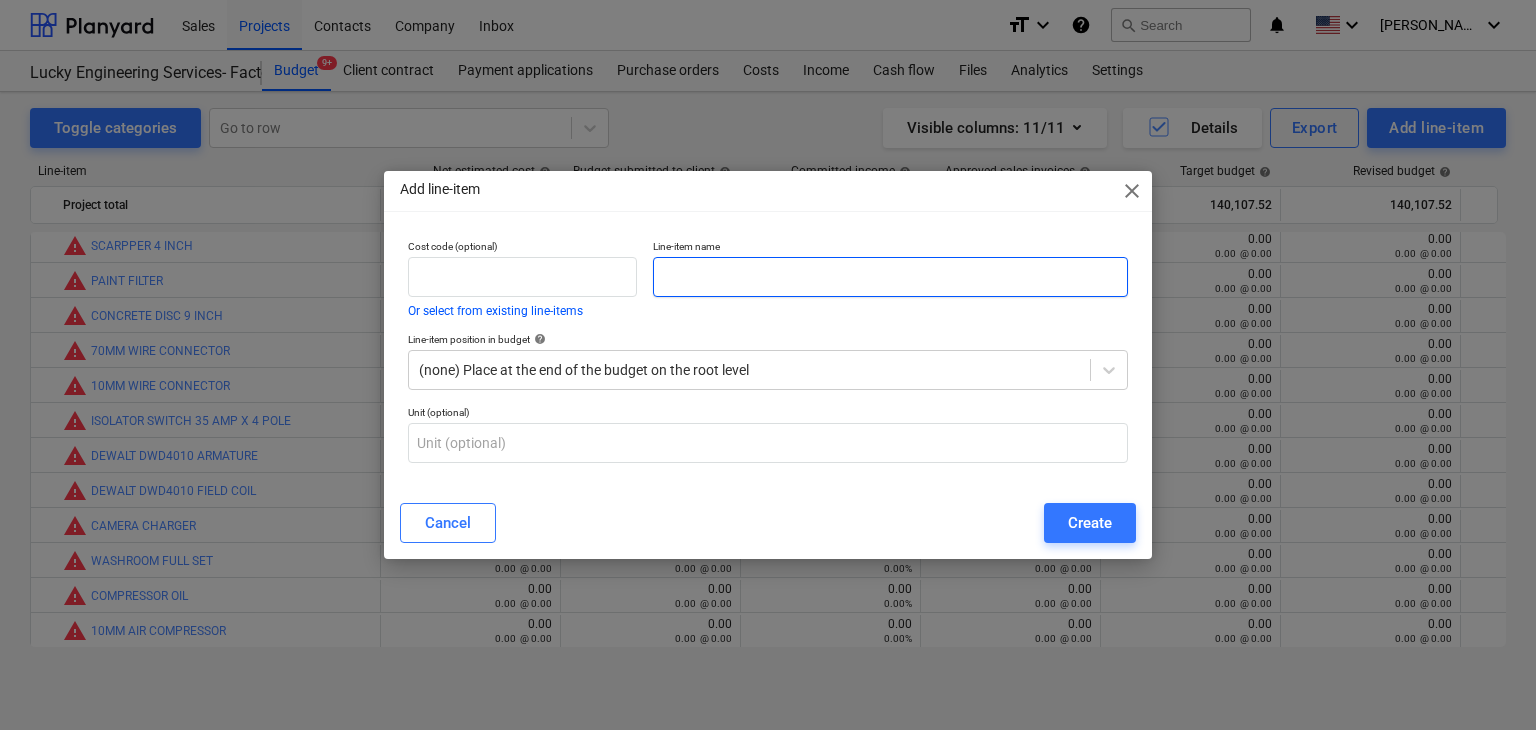paste on "[DEMOGRAPHIC_DATA] & [DEMOGRAPHIC_DATA] 3 PHASE TYPE 5 PIN (0.25)" 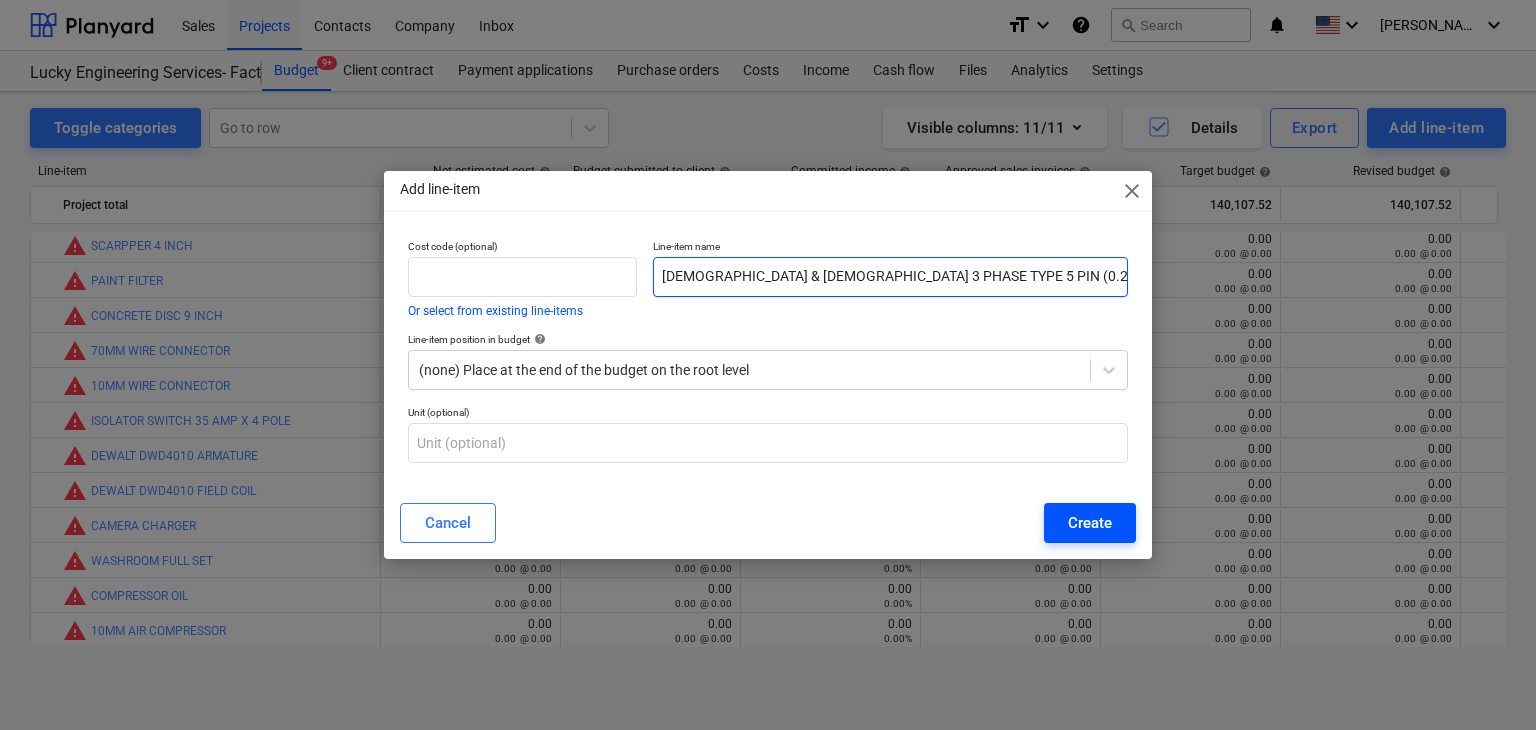 type on "[DEMOGRAPHIC_DATA] & [DEMOGRAPHIC_DATA] 3 PHASE TYPE 5 PIN (0.25)" 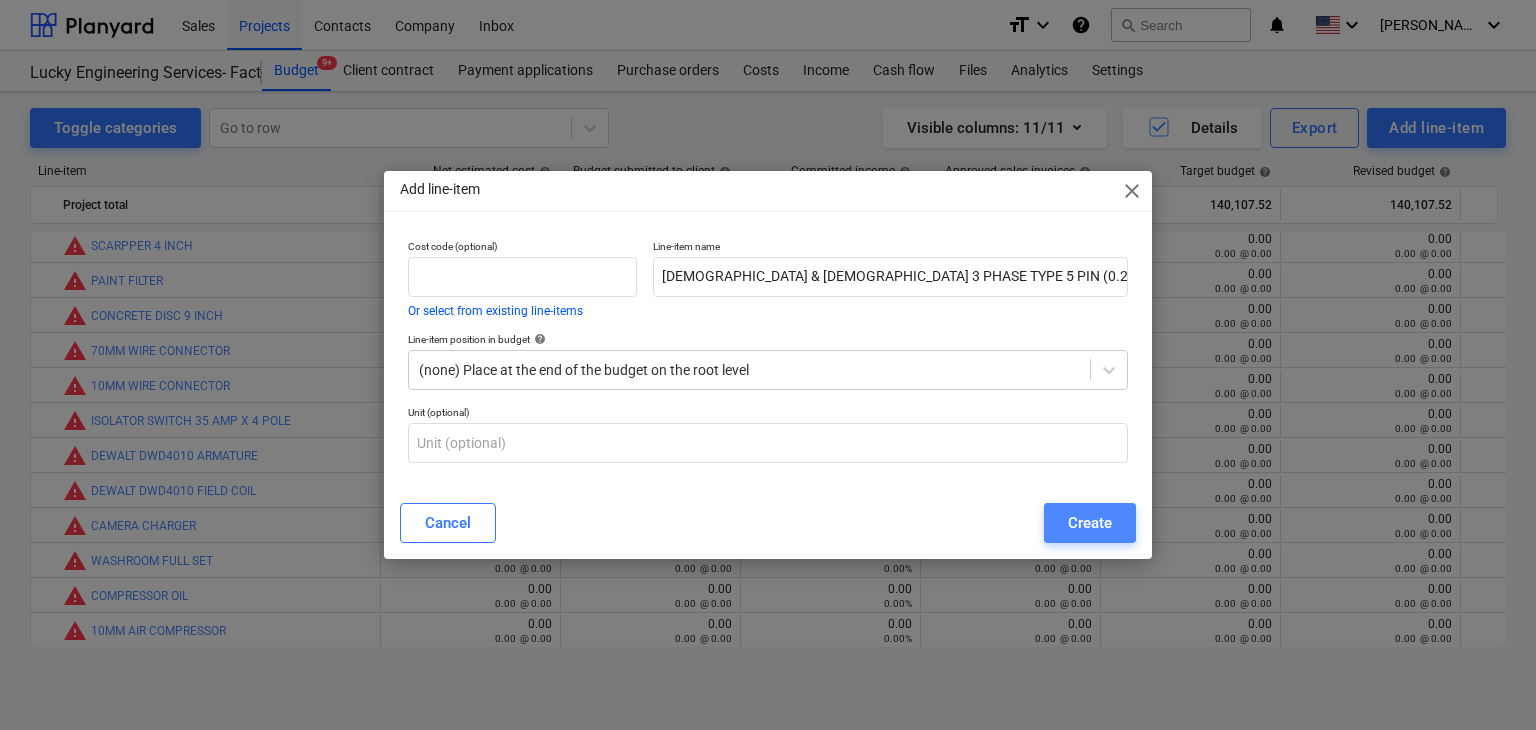 click on "Create" at bounding box center (1090, 523) 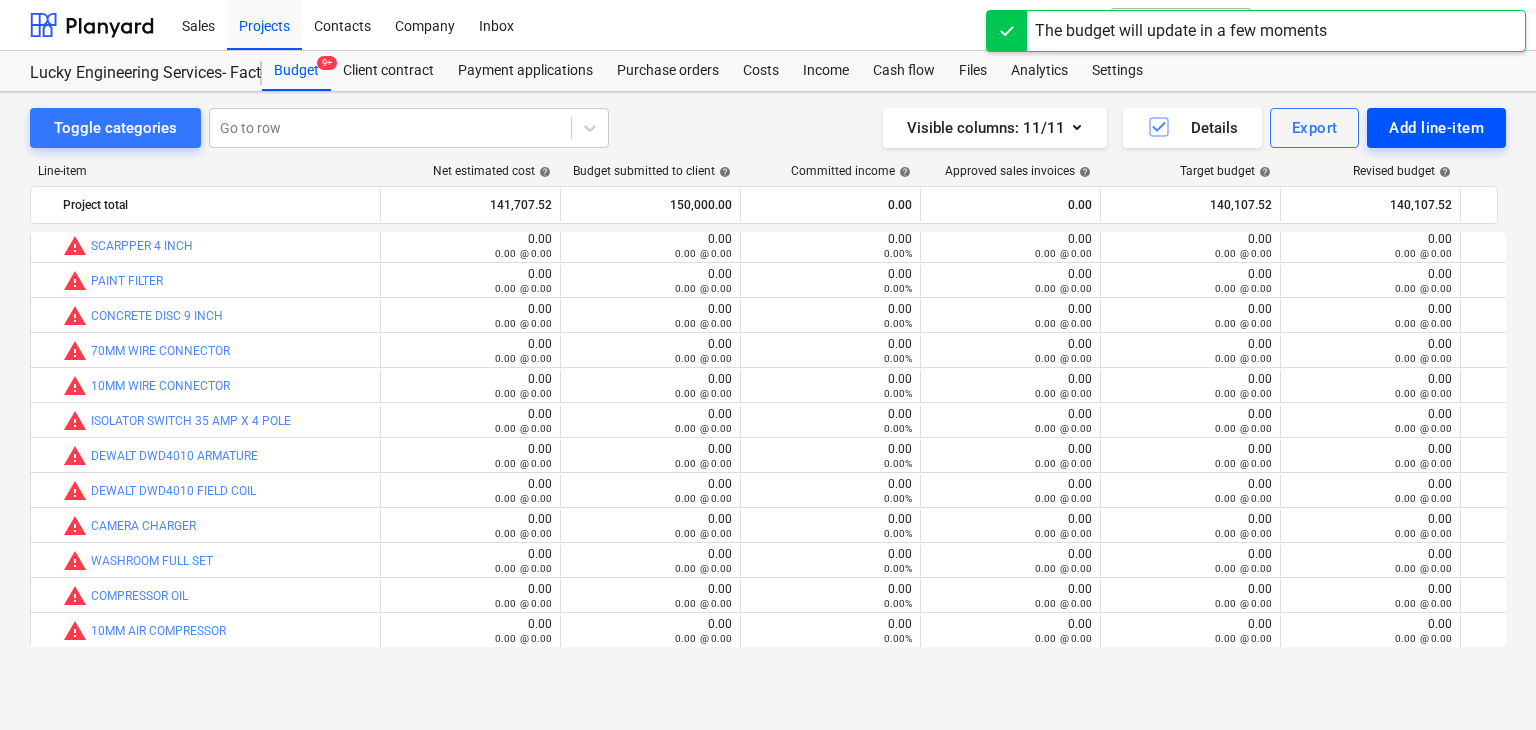 click on "Add line-item" at bounding box center [1436, 128] 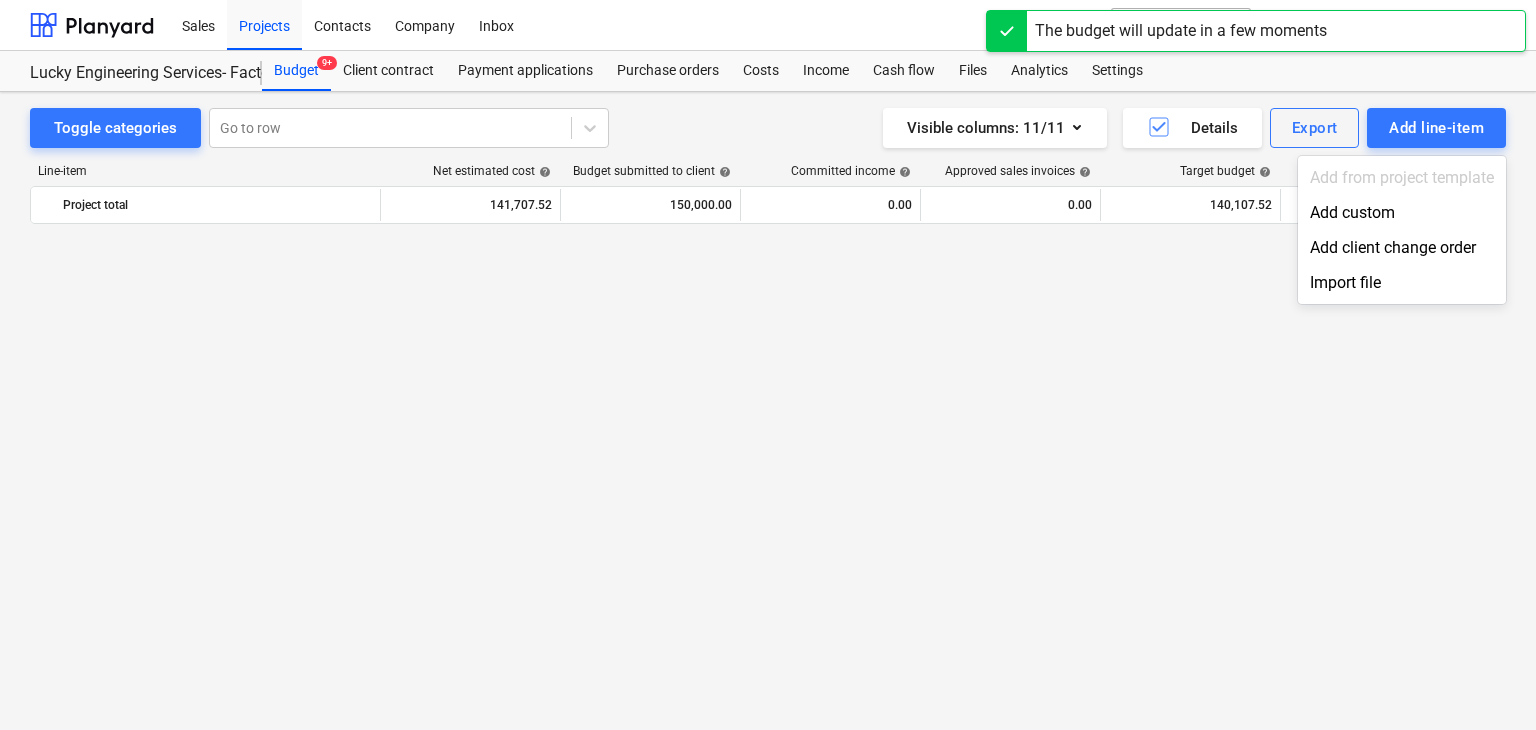 scroll, scrollTop: 44280, scrollLeft: 0, axis: vertical 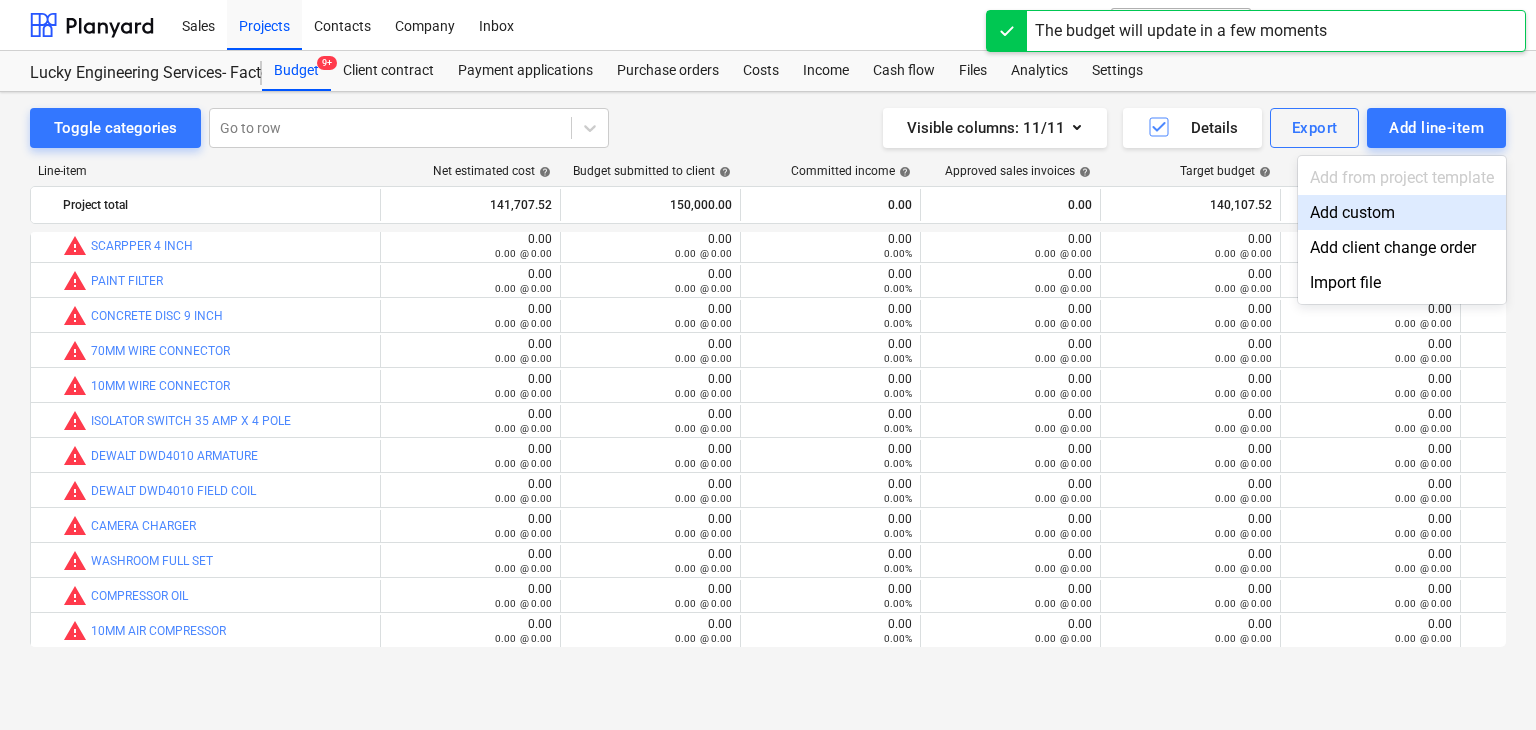 click on "Add custom" at bounding box center (1402, 212) 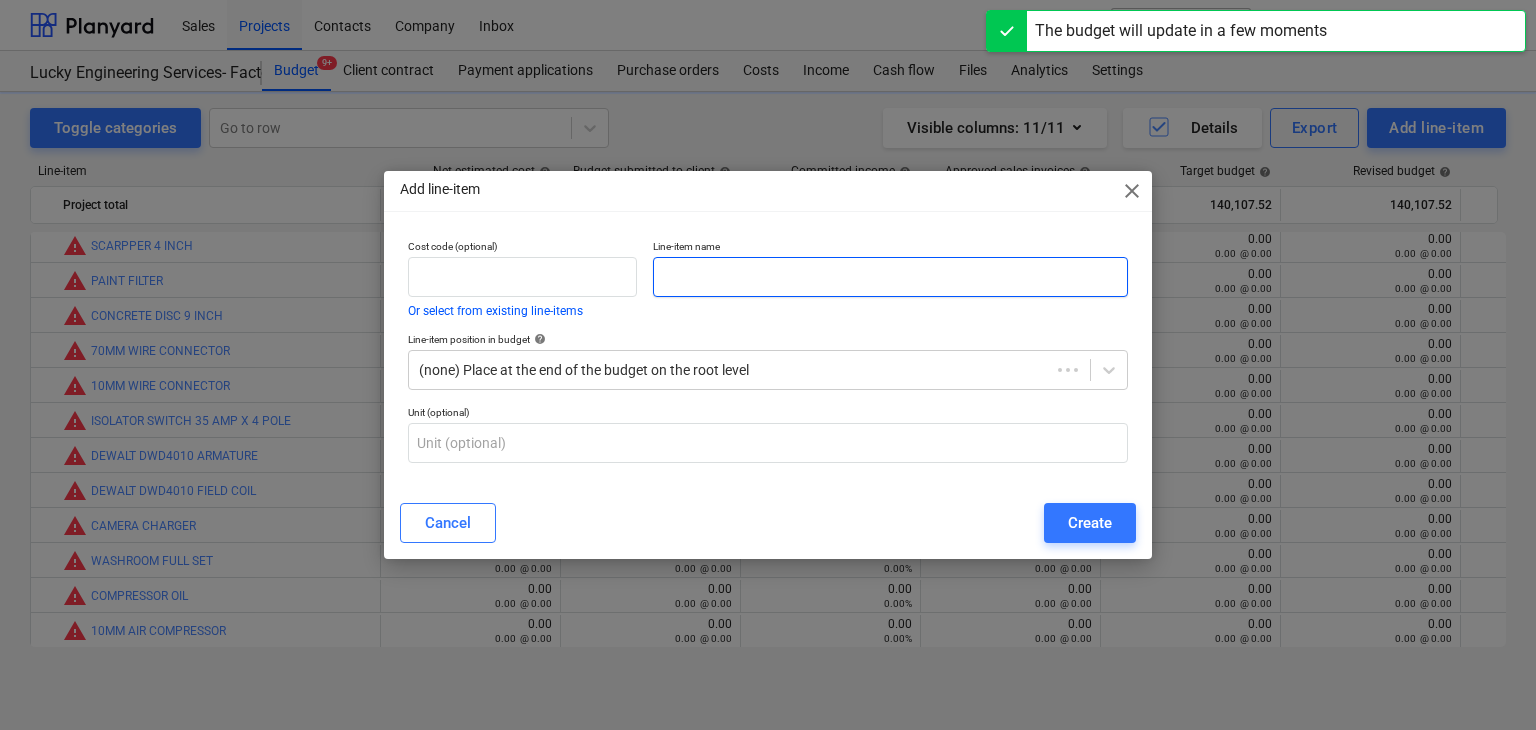 click at bounding box center [890, 277] 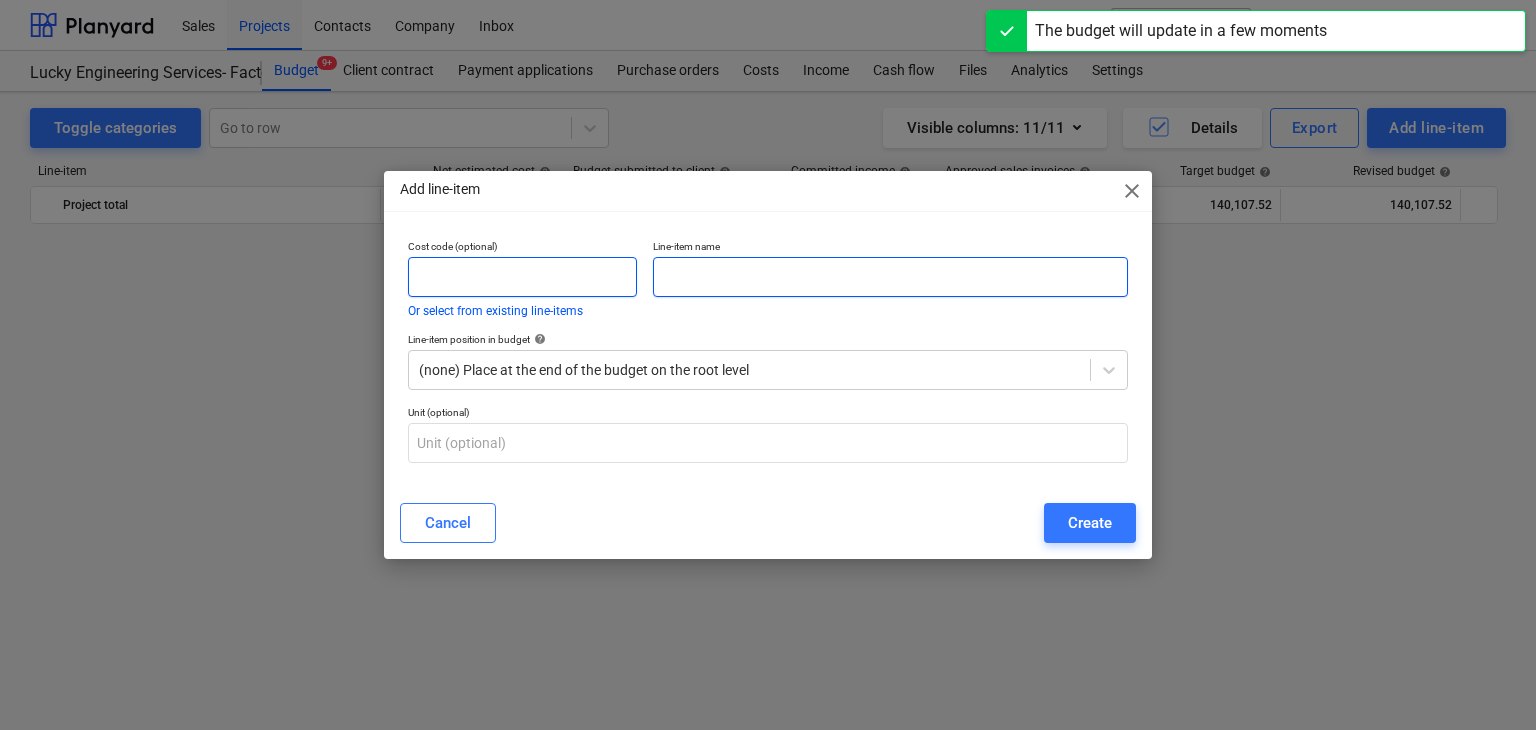 scroll, scrollTop: 44280, scrollLeft: 0, axis: vertical 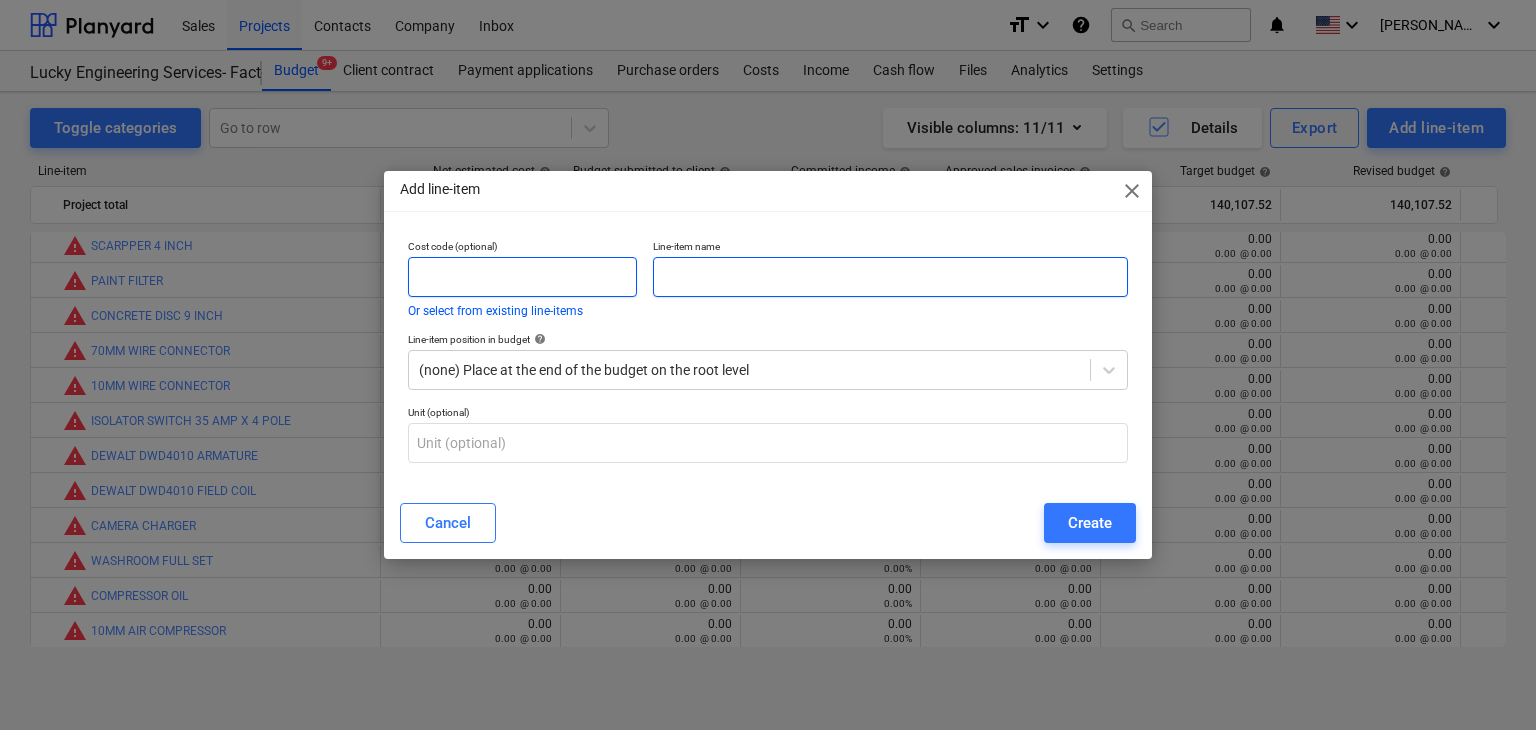 paste on "[DEMOGRAPHIC_DATA] & [DEMOGRAPHIC_DATA] 220V" 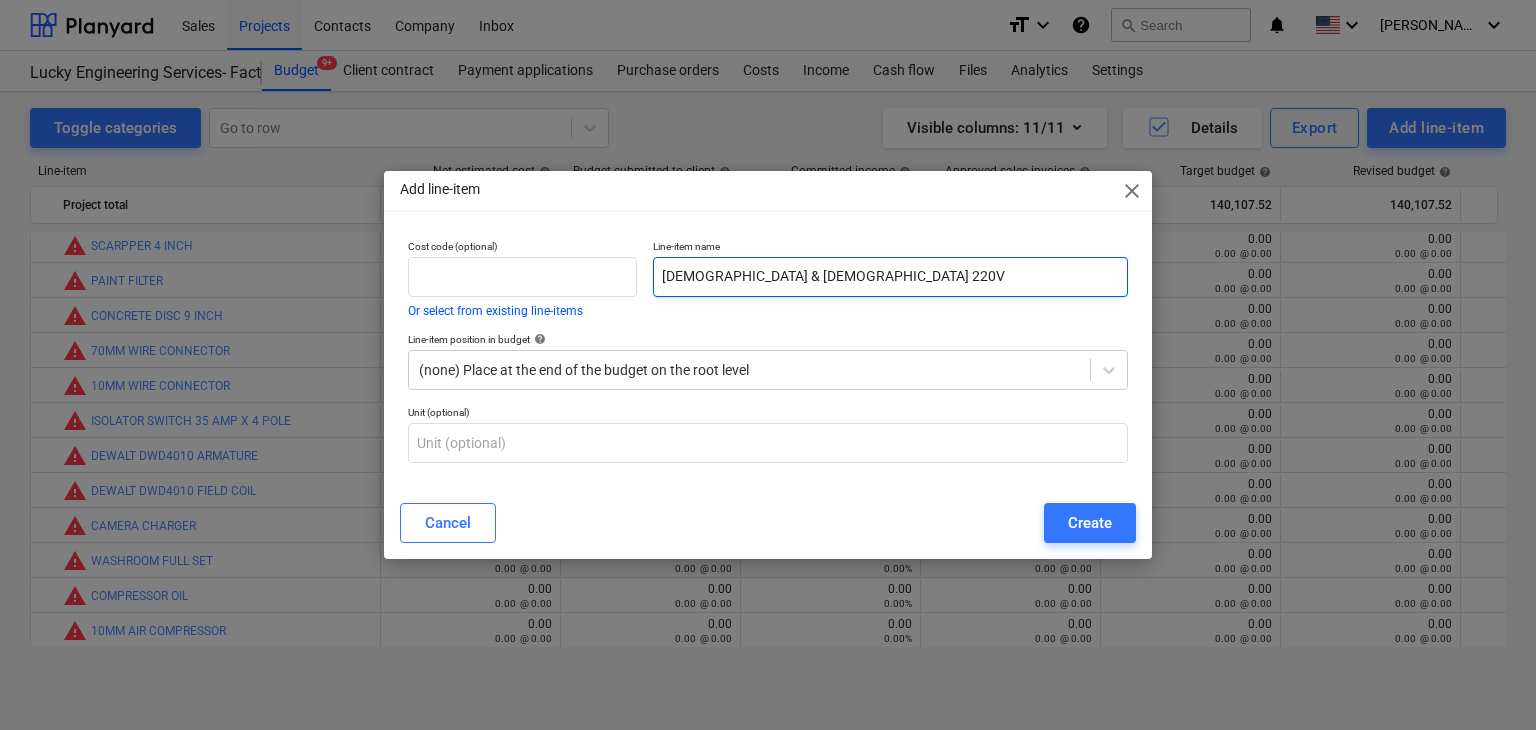 type on "[DEMOGRAPHIC_DATA] & [DEMOGRAPHIC_DATA] 220V" 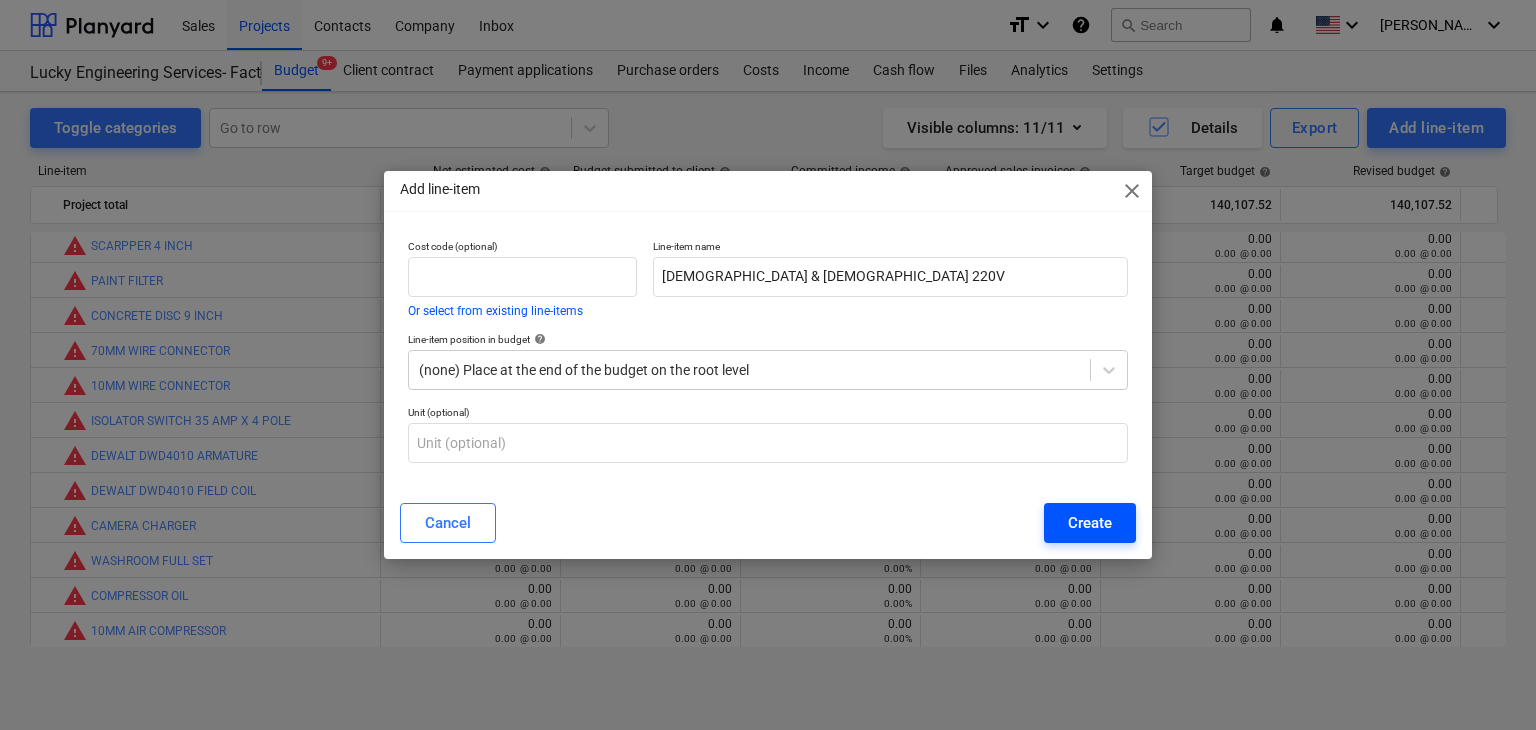 click on "Cancel Create" at bounding box center (768, 523) 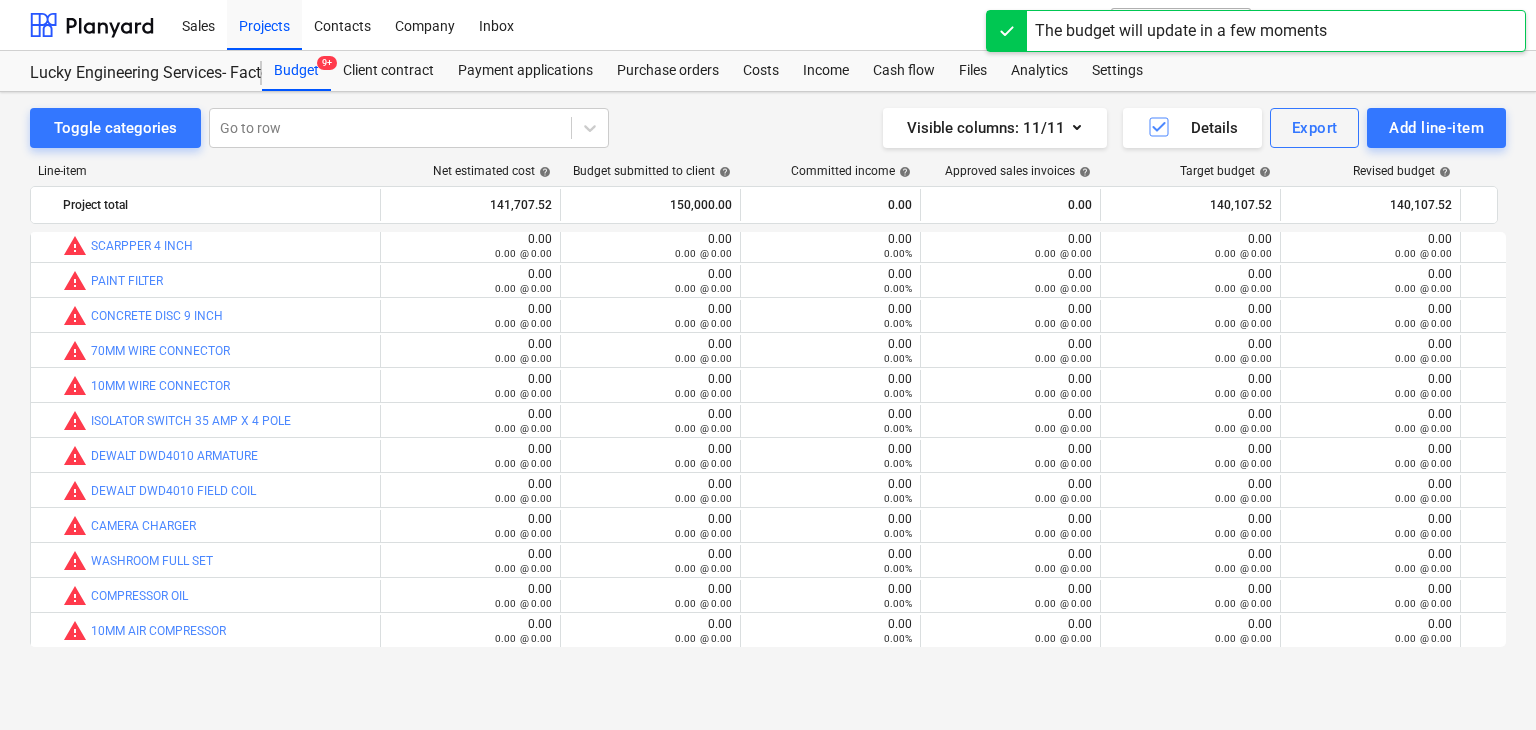 click on "Add line-item" at bounding box center [1436, 128] 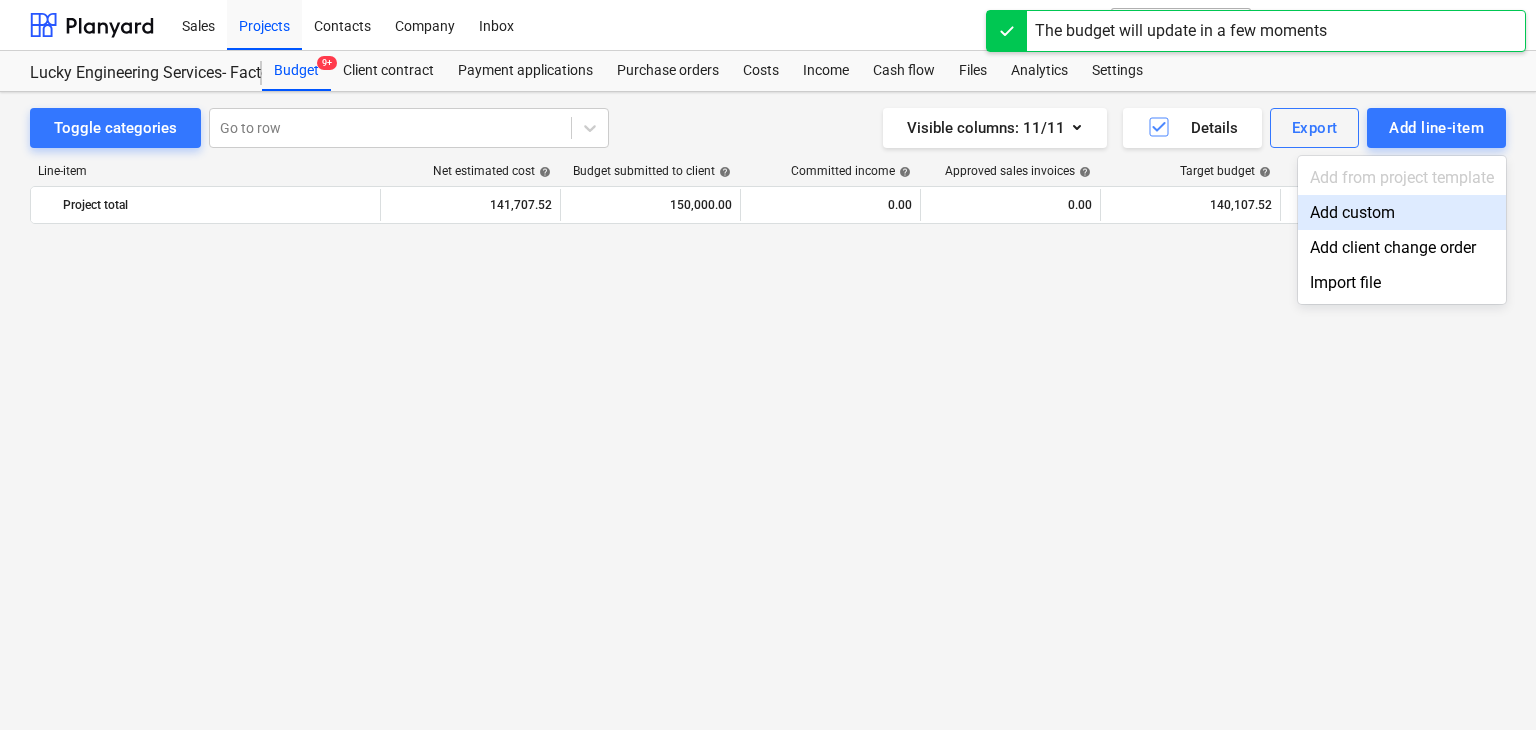 scroll, scrollTop: 44280, scrollLeft: 0, axis: vertical 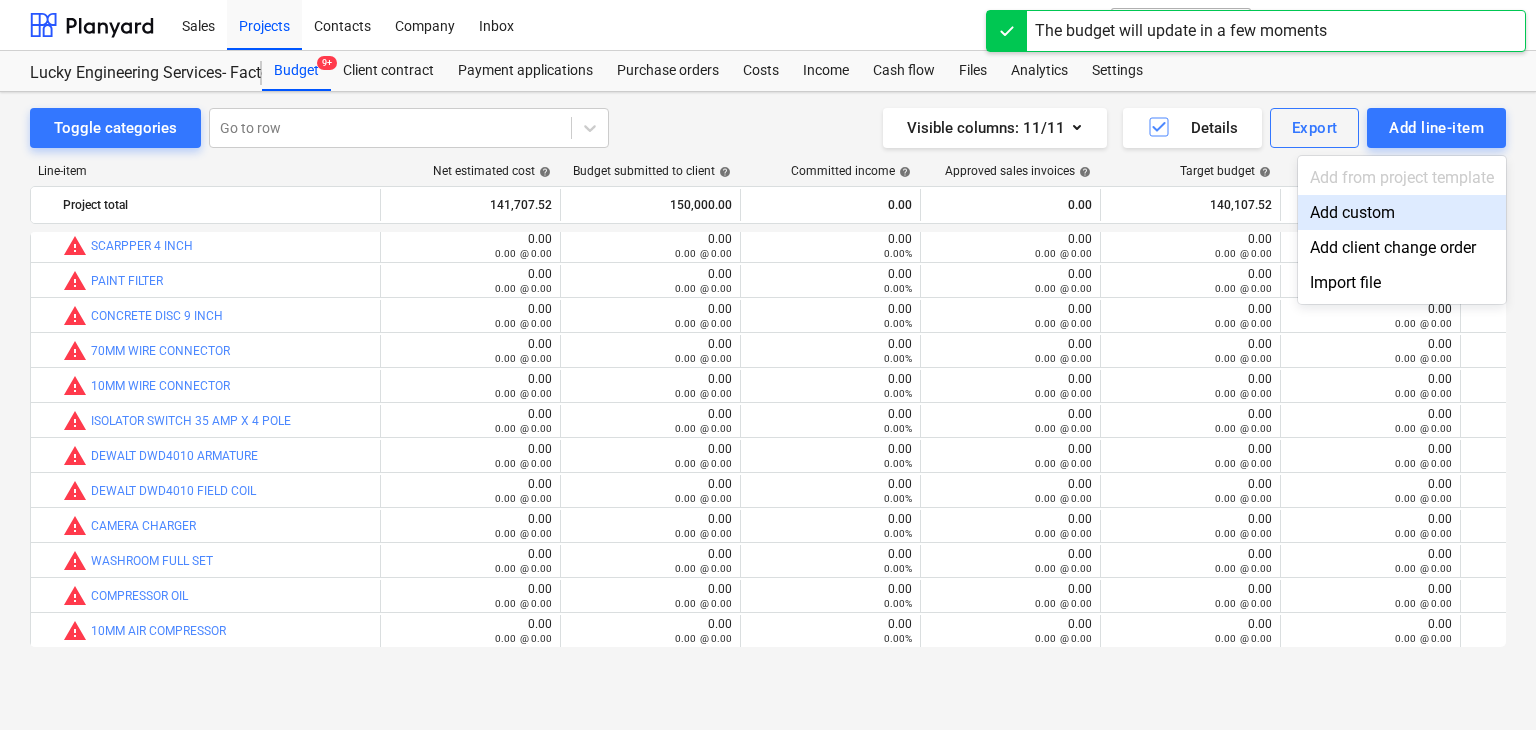 click on "Add custom" at bounding box center [1402, 212] 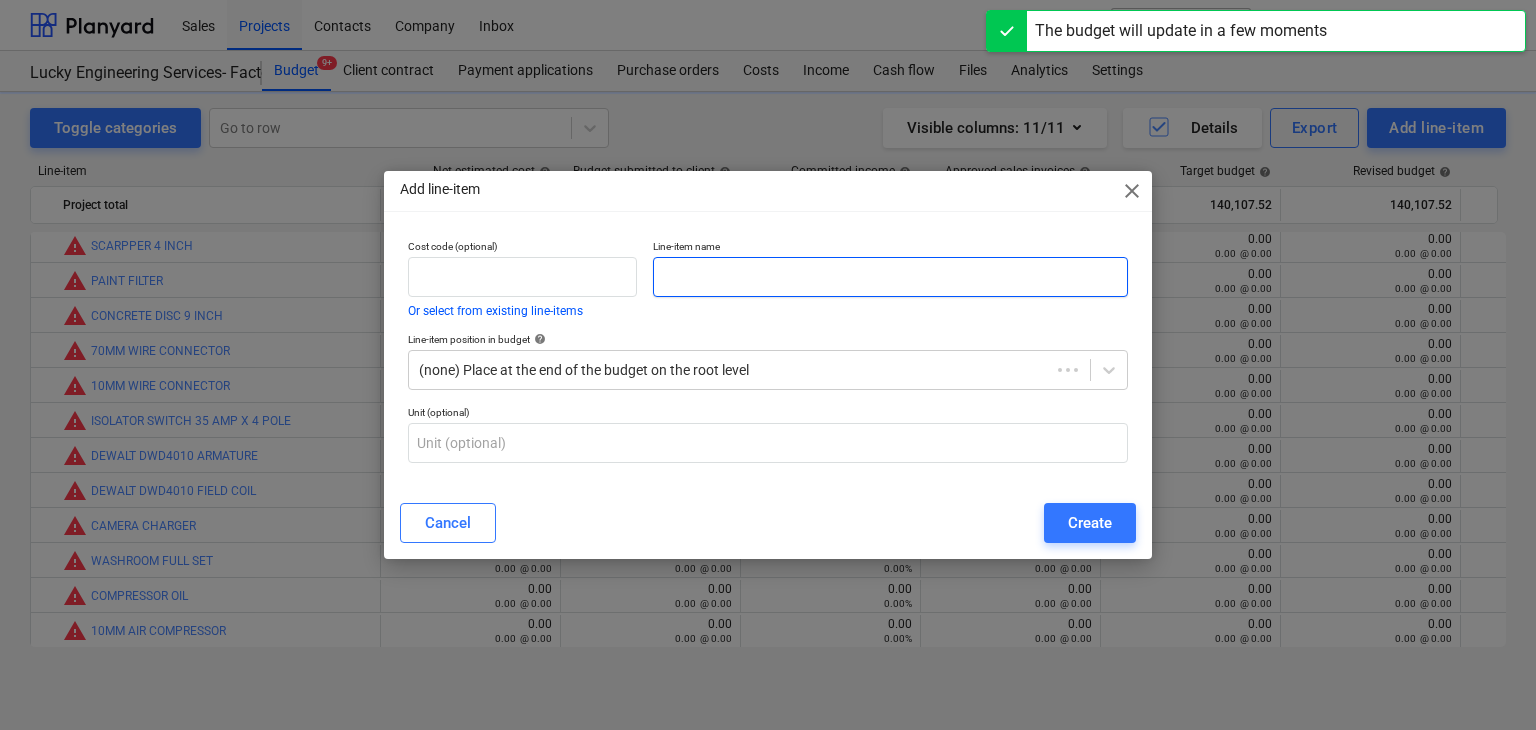 click at bounding box center (890, 277) 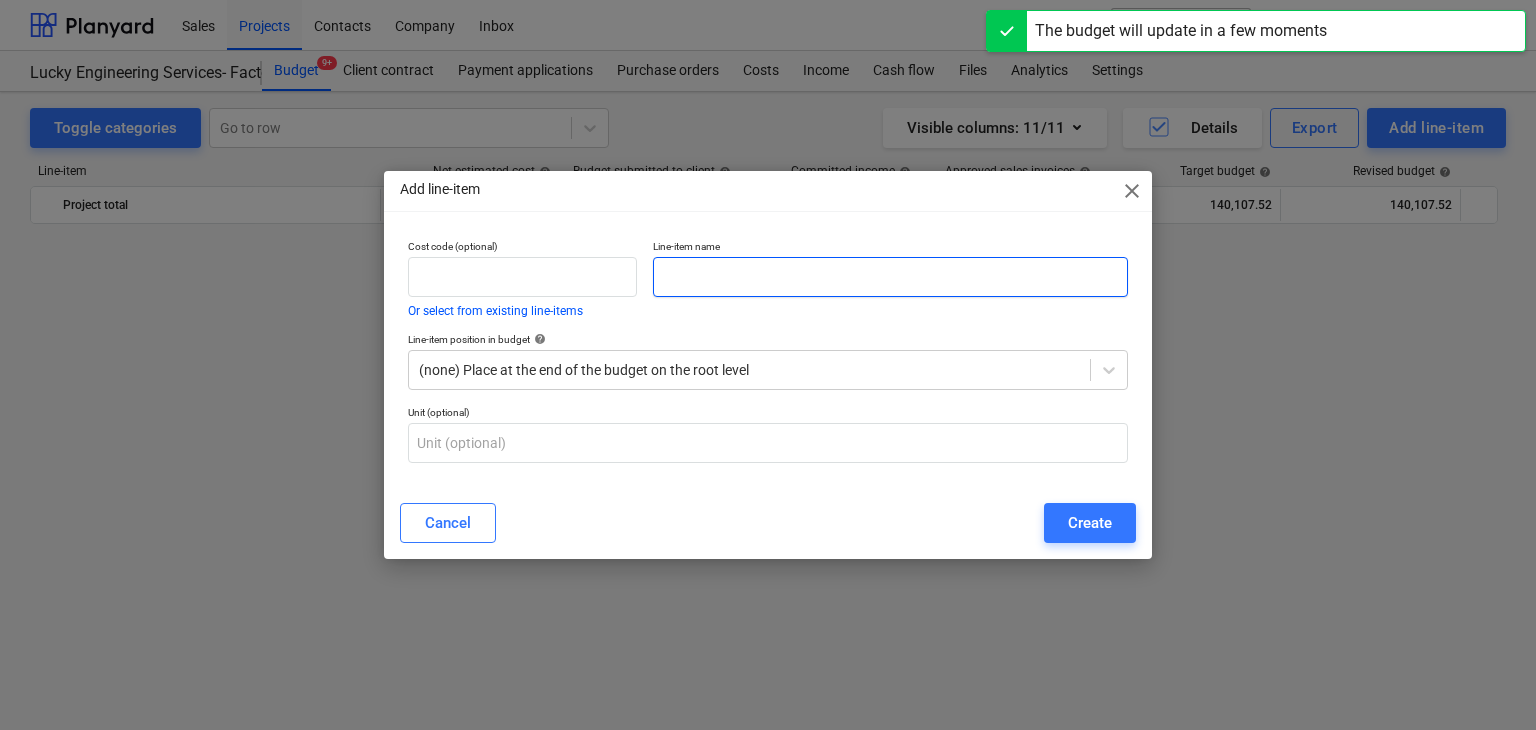 scroll, scrollTop: 44280, scrollLeft: 0, axis: vertical 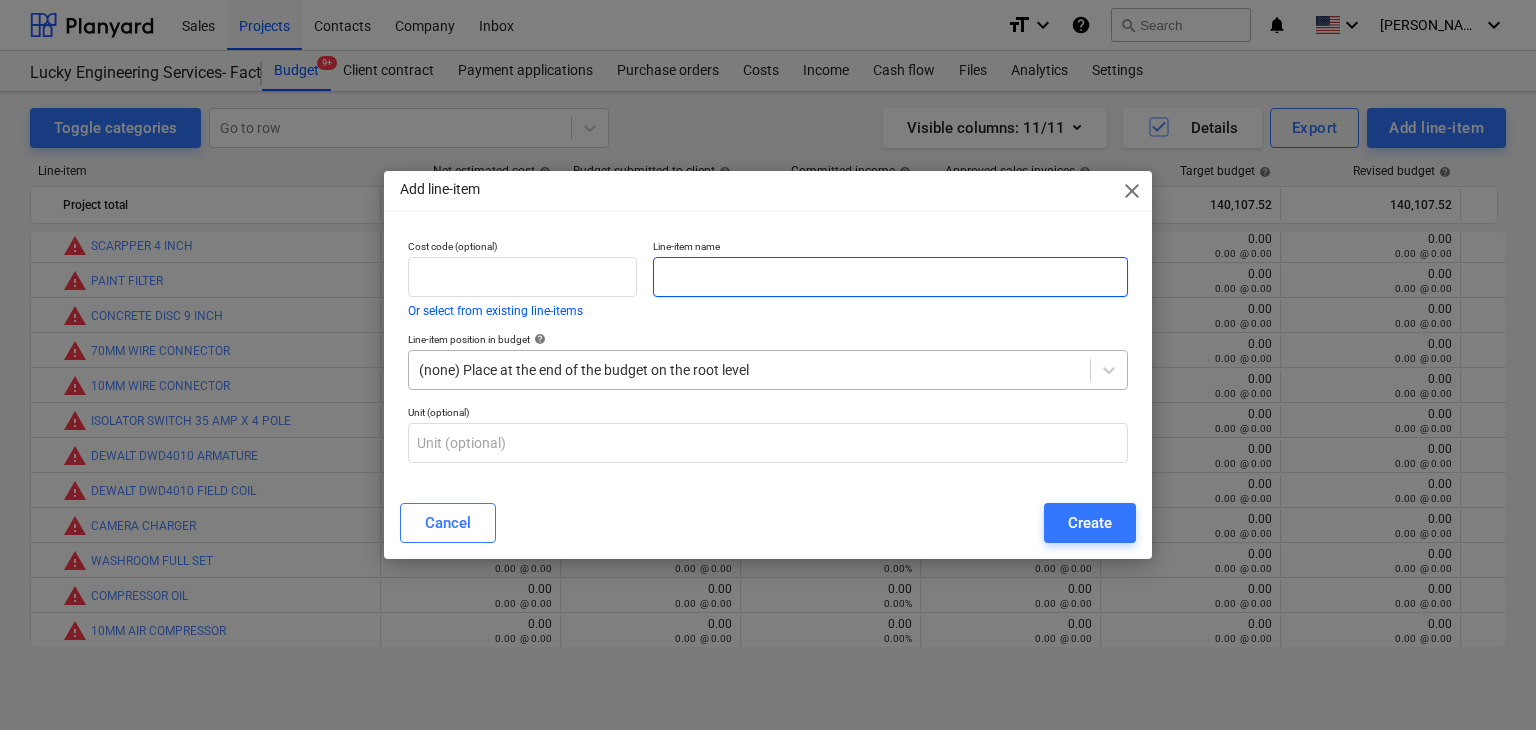 paste on "WELDING GLOVES" 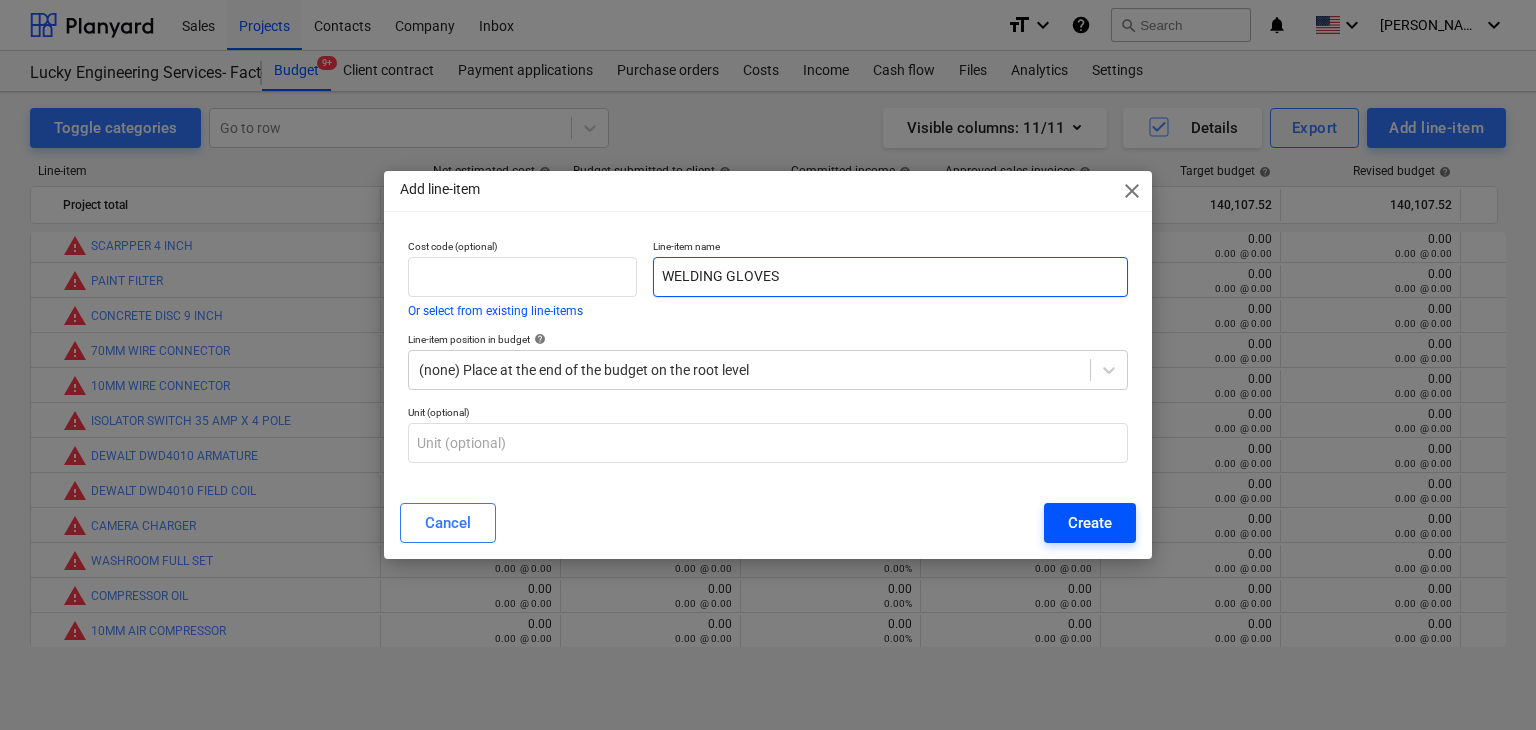 type on "WELDING GLOVES" 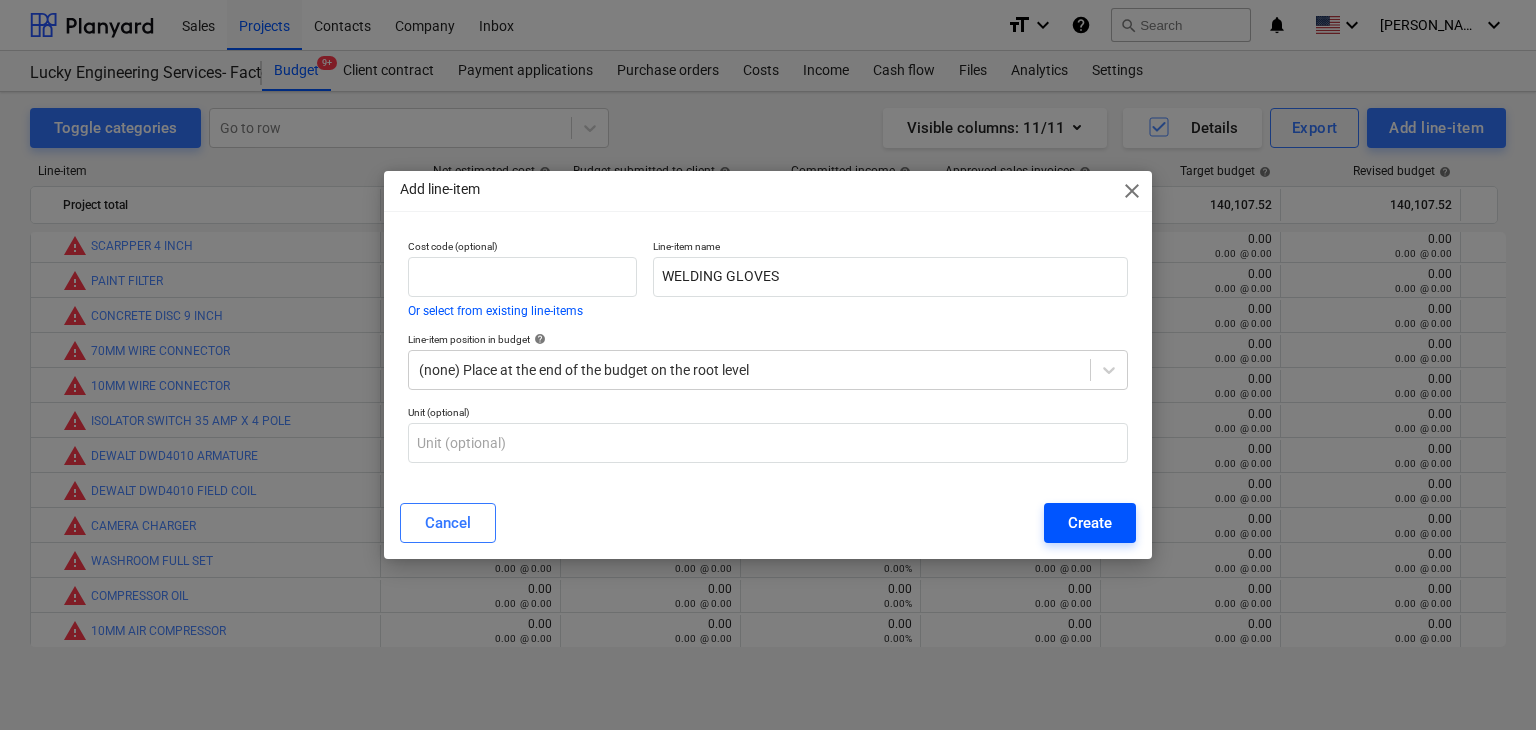 click on "Create" at bounding box center (1090, 523) 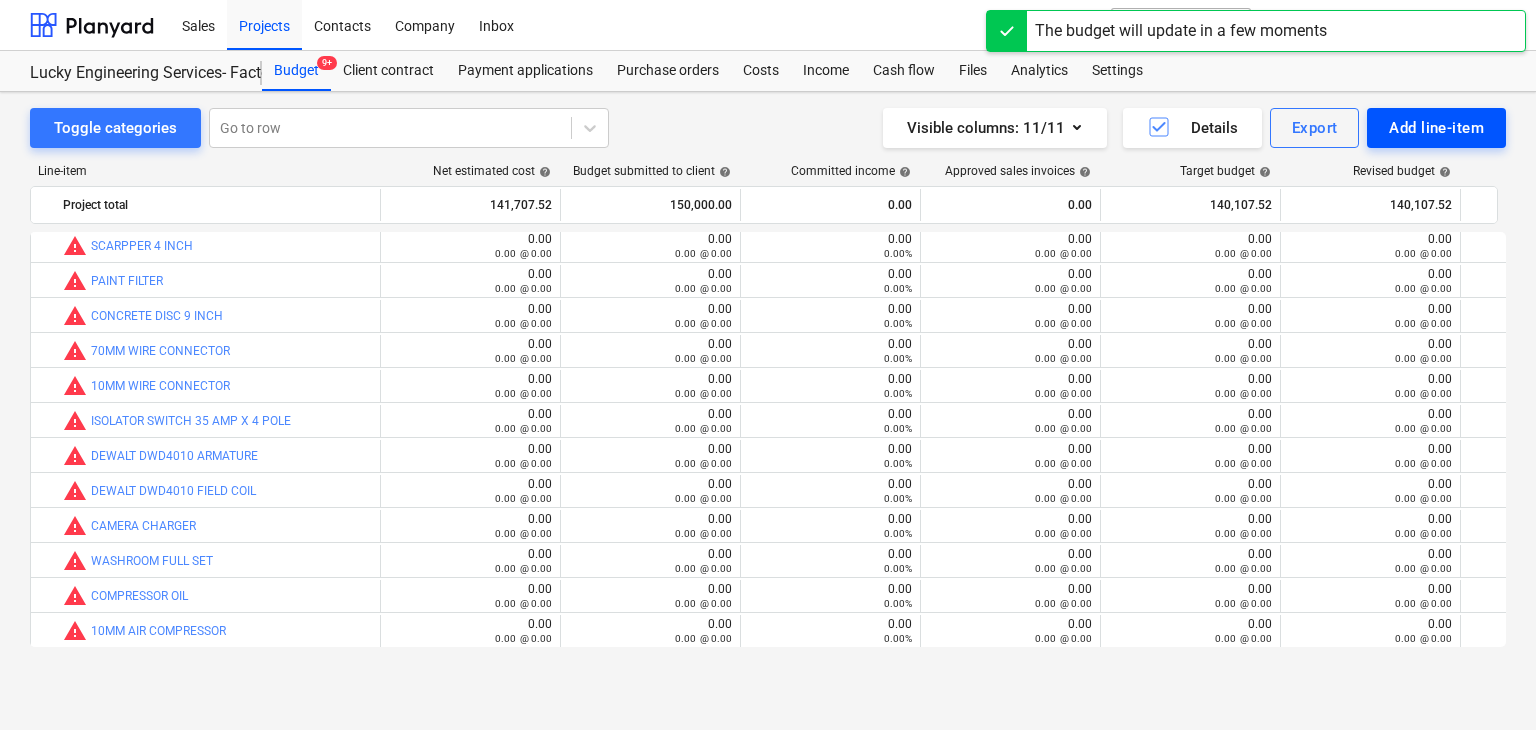click on "Add line-item" at bounding box center (1436, 128) 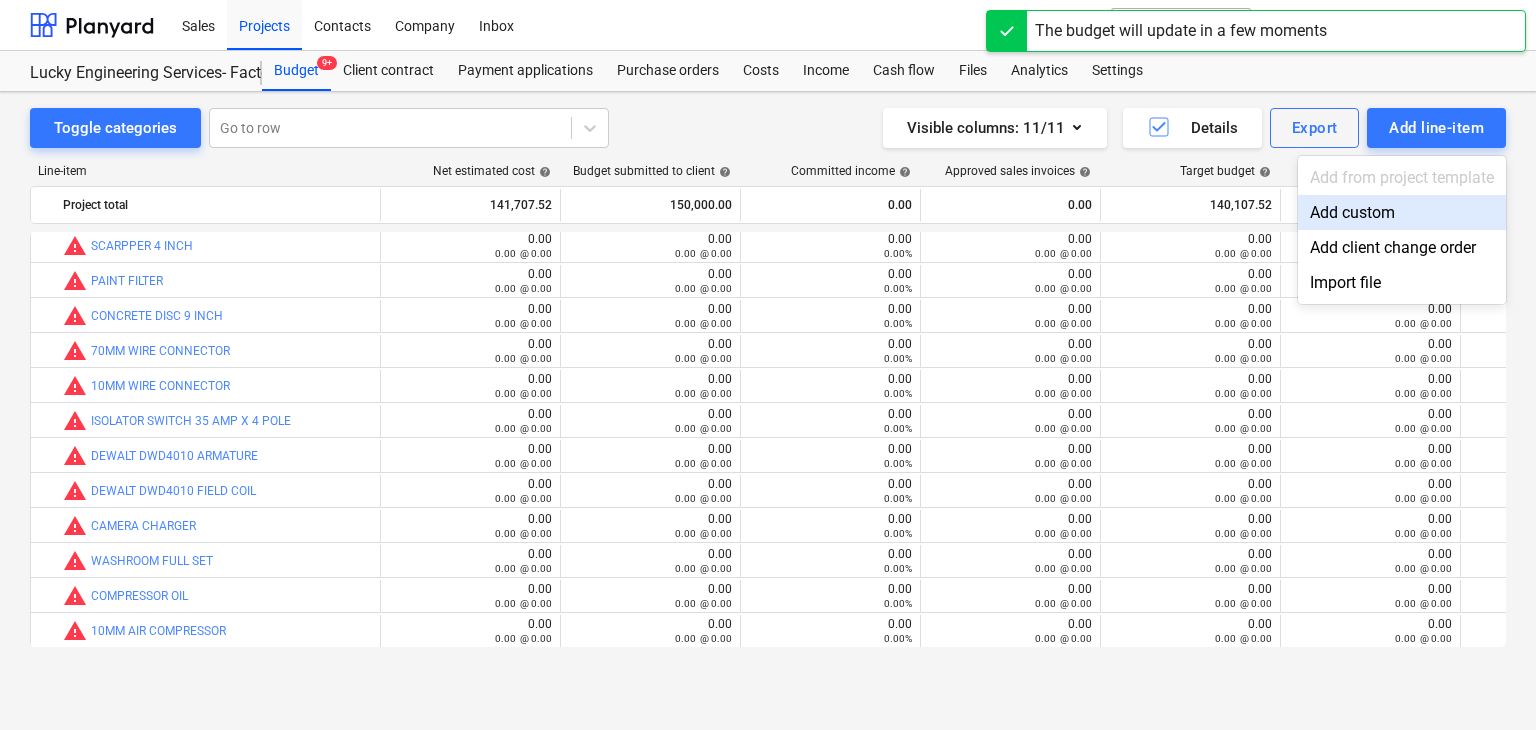 click on "Add custom" at bounding box center [1402, 212] 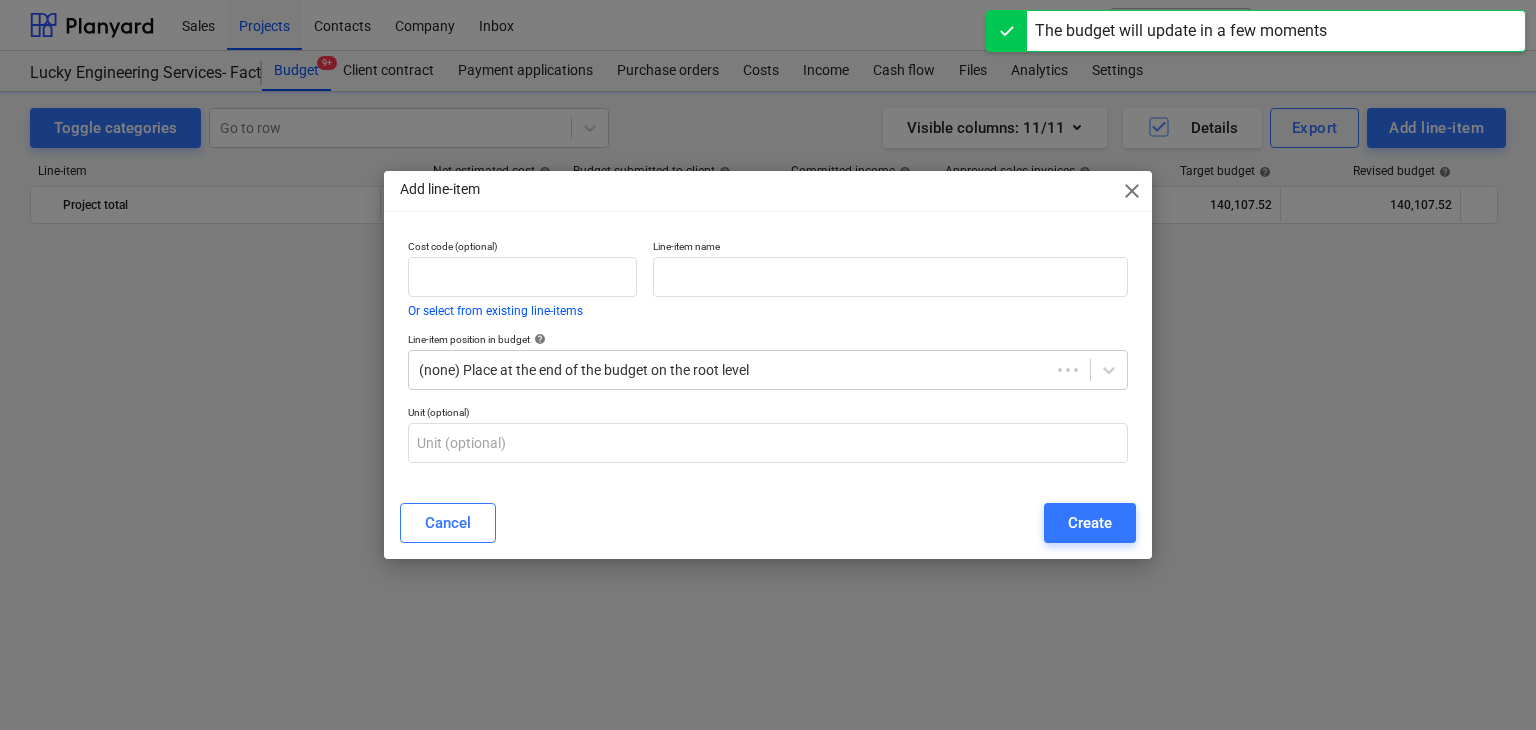 scroll, scrollTop: 44280, scrollLeft: 0, axis: vertical 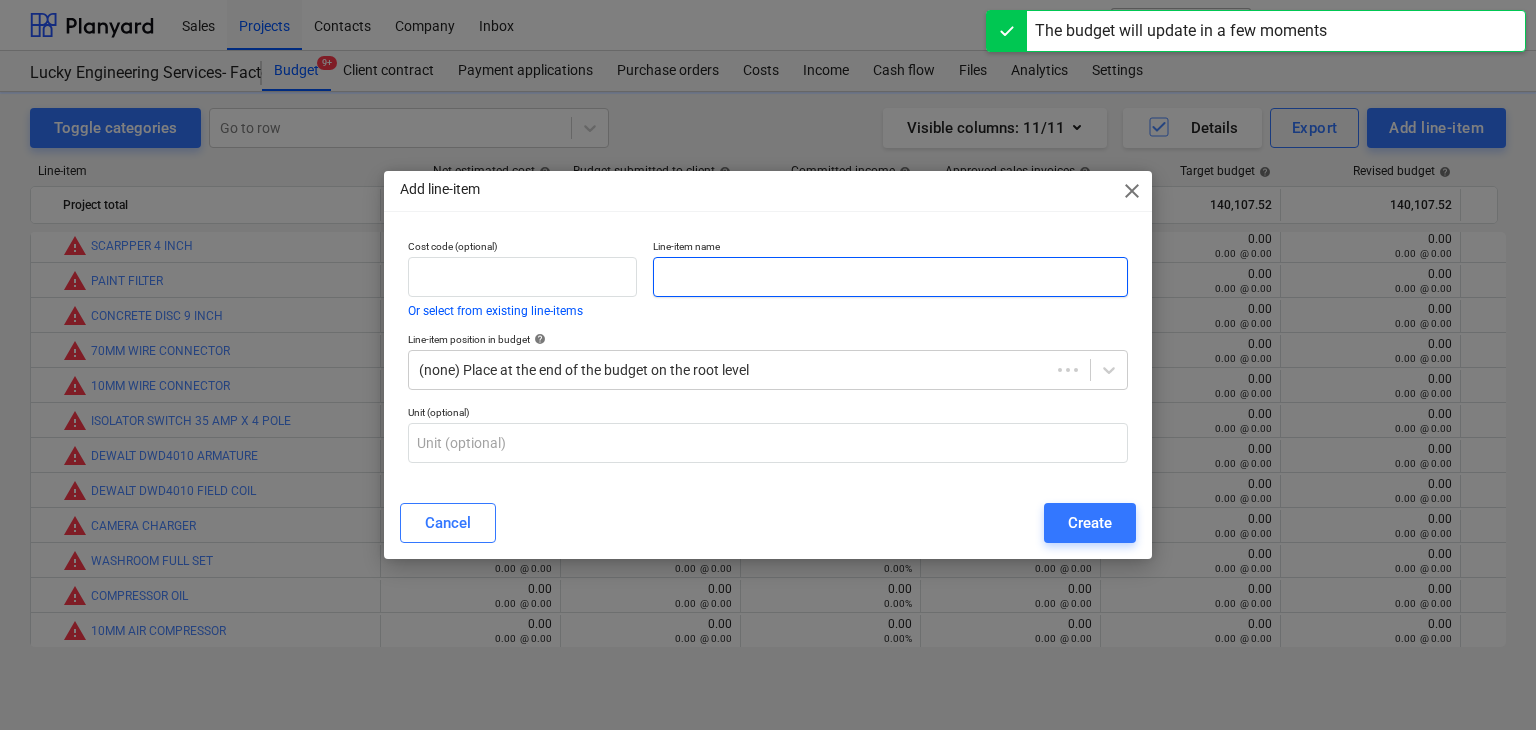 click at bounding box center [890, 277] 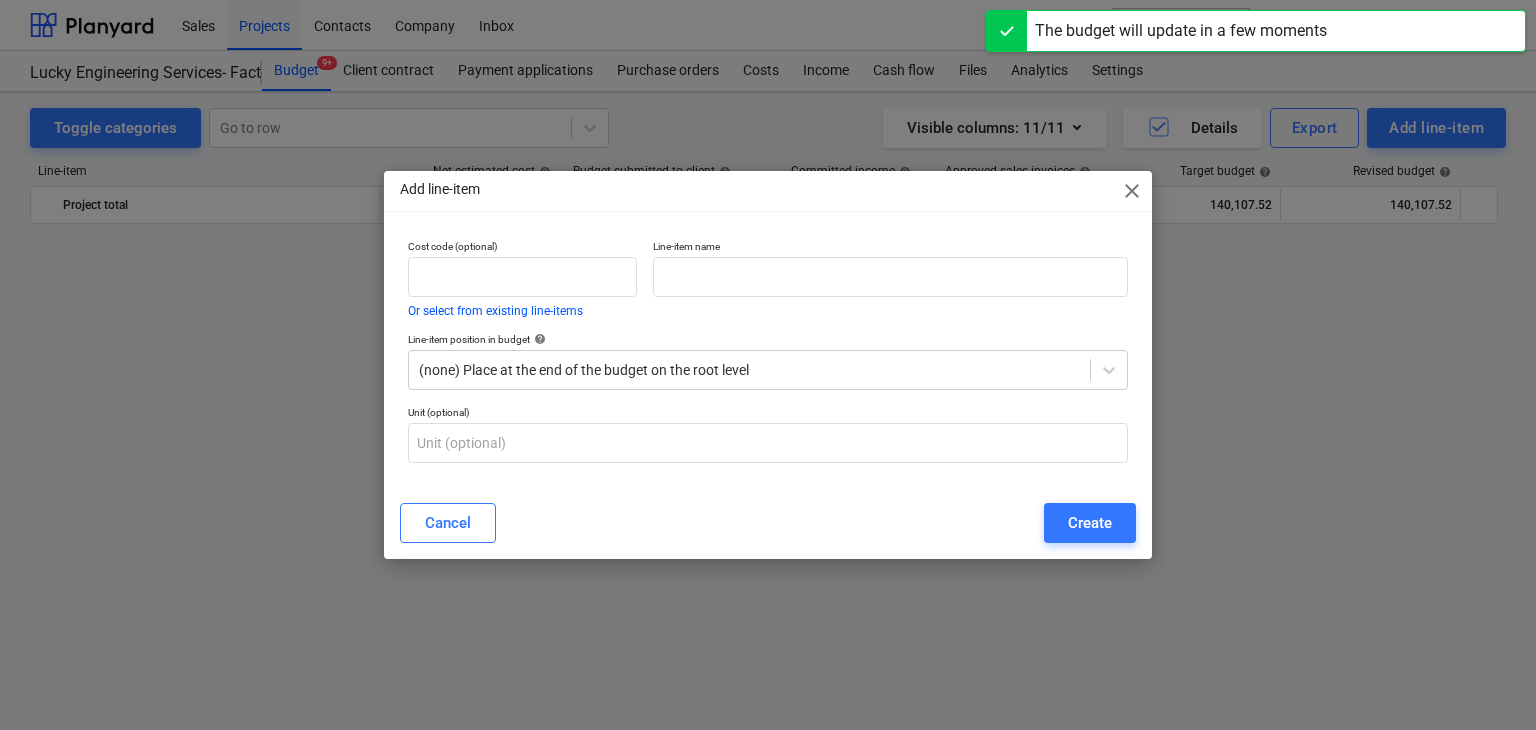 scroll, scrollTop: 44280, scrollLeft: 0, axis: vertical 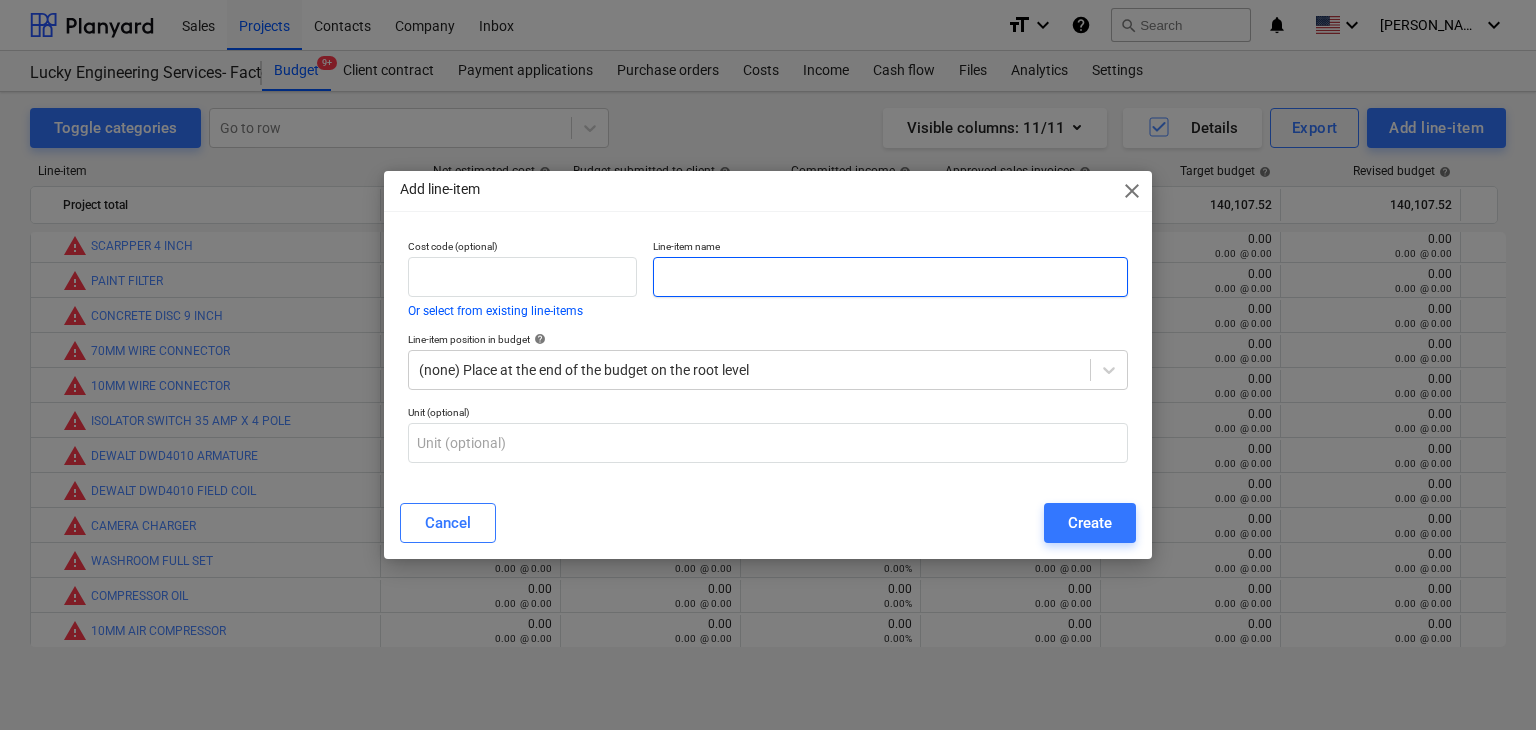 paste on "HAND GLOVES" 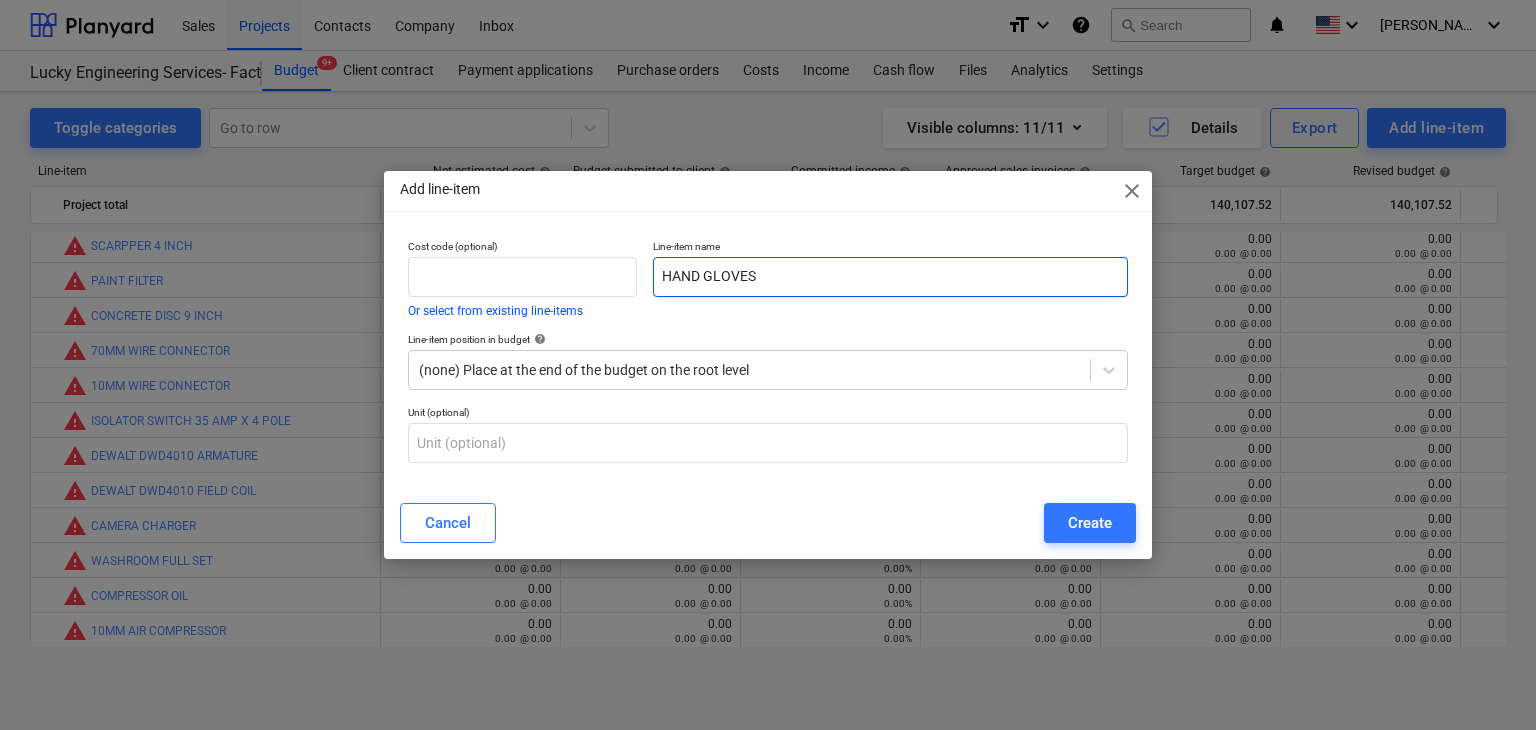 type on "HAND GLOVES" 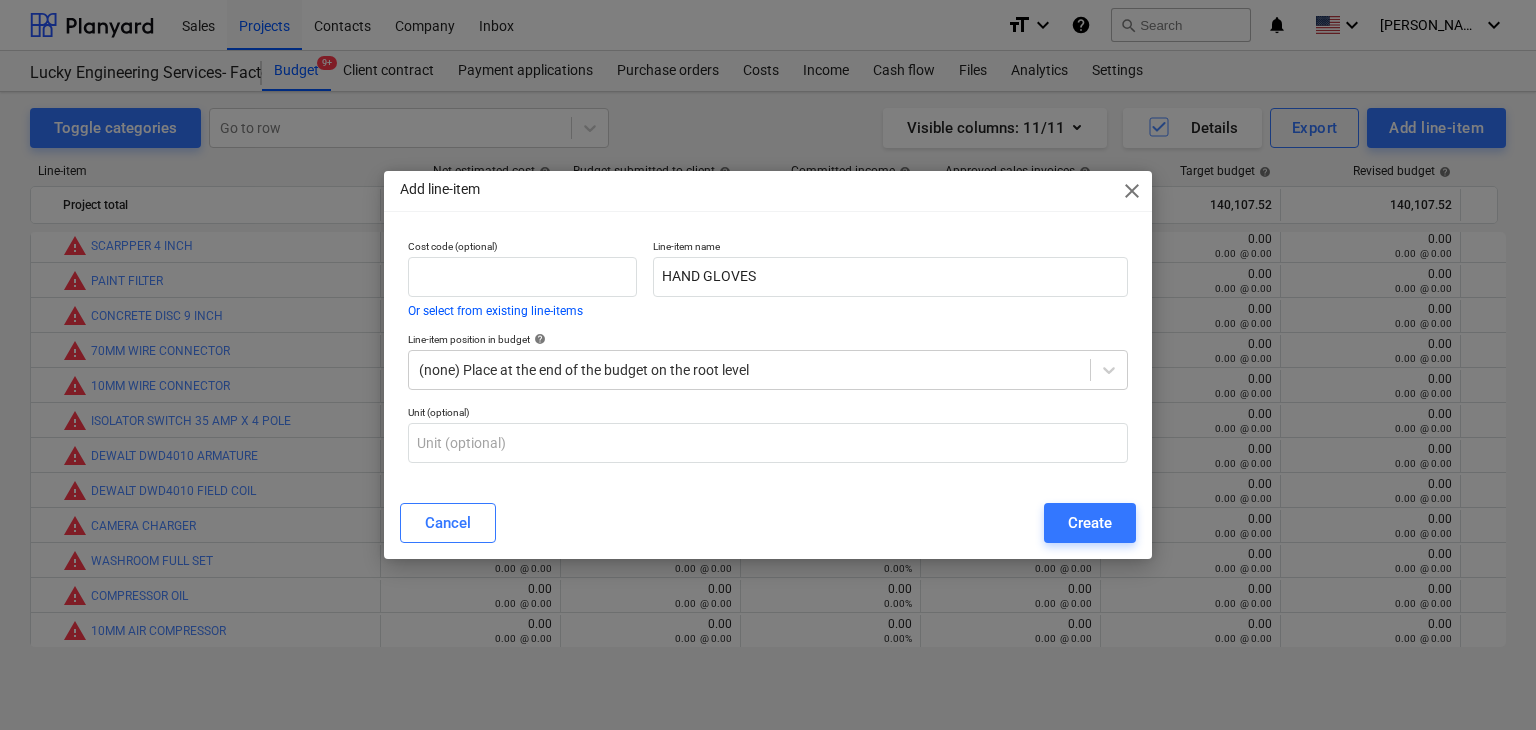 click on "Create" at bounding box center (1090, 523) 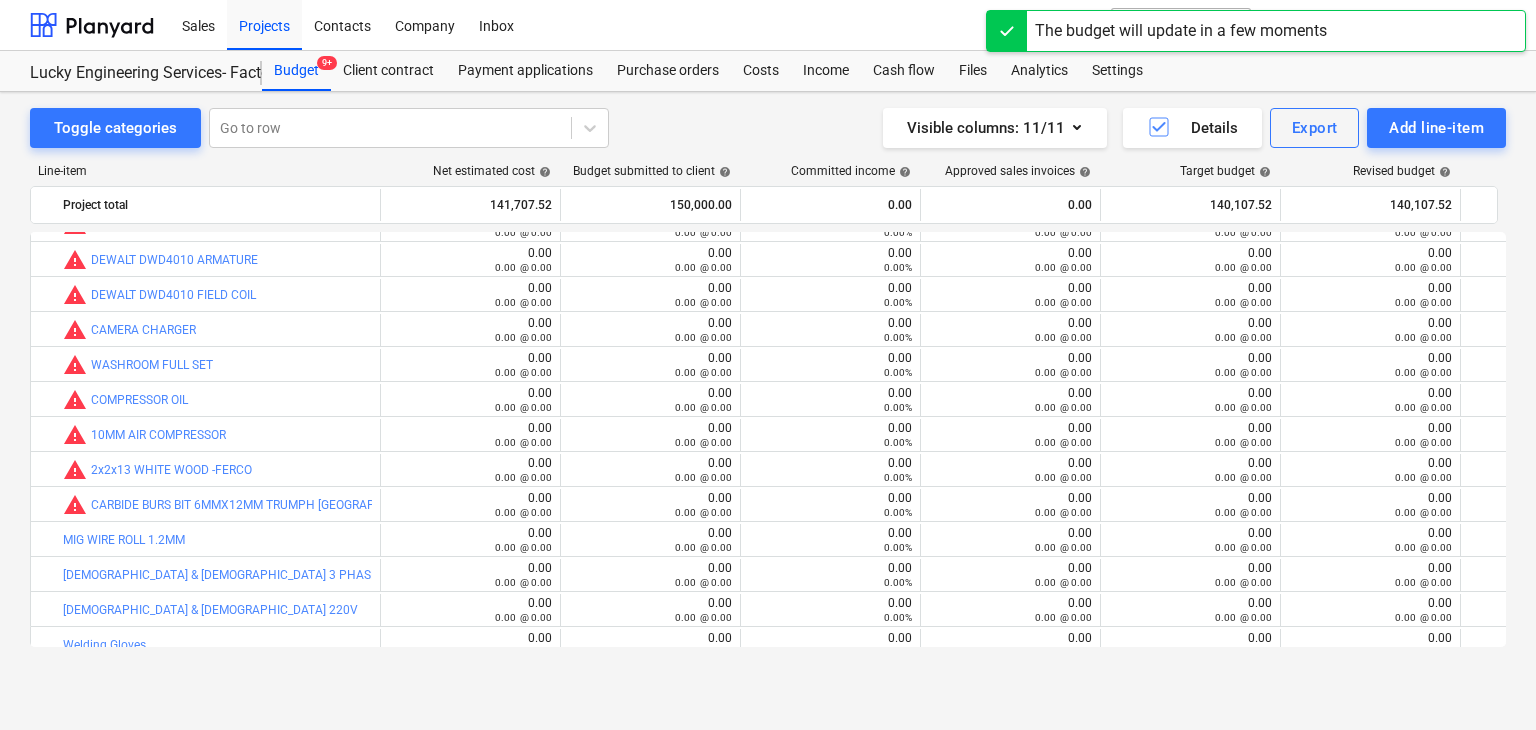 scroll, scrollTop: 44489, scrollLeft: 0, axis: vertical 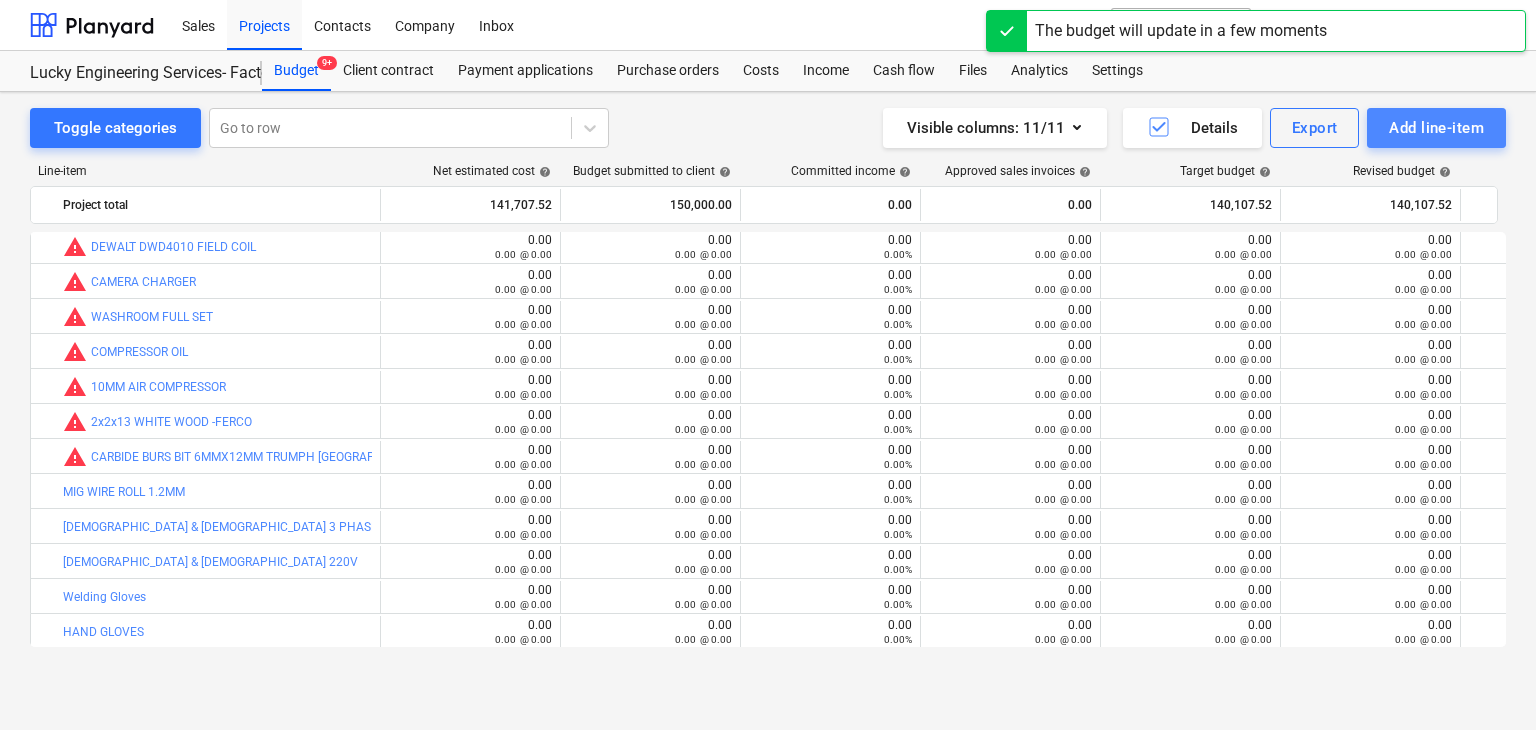 click on "Add line-item" at bounding box center [1436, 128] 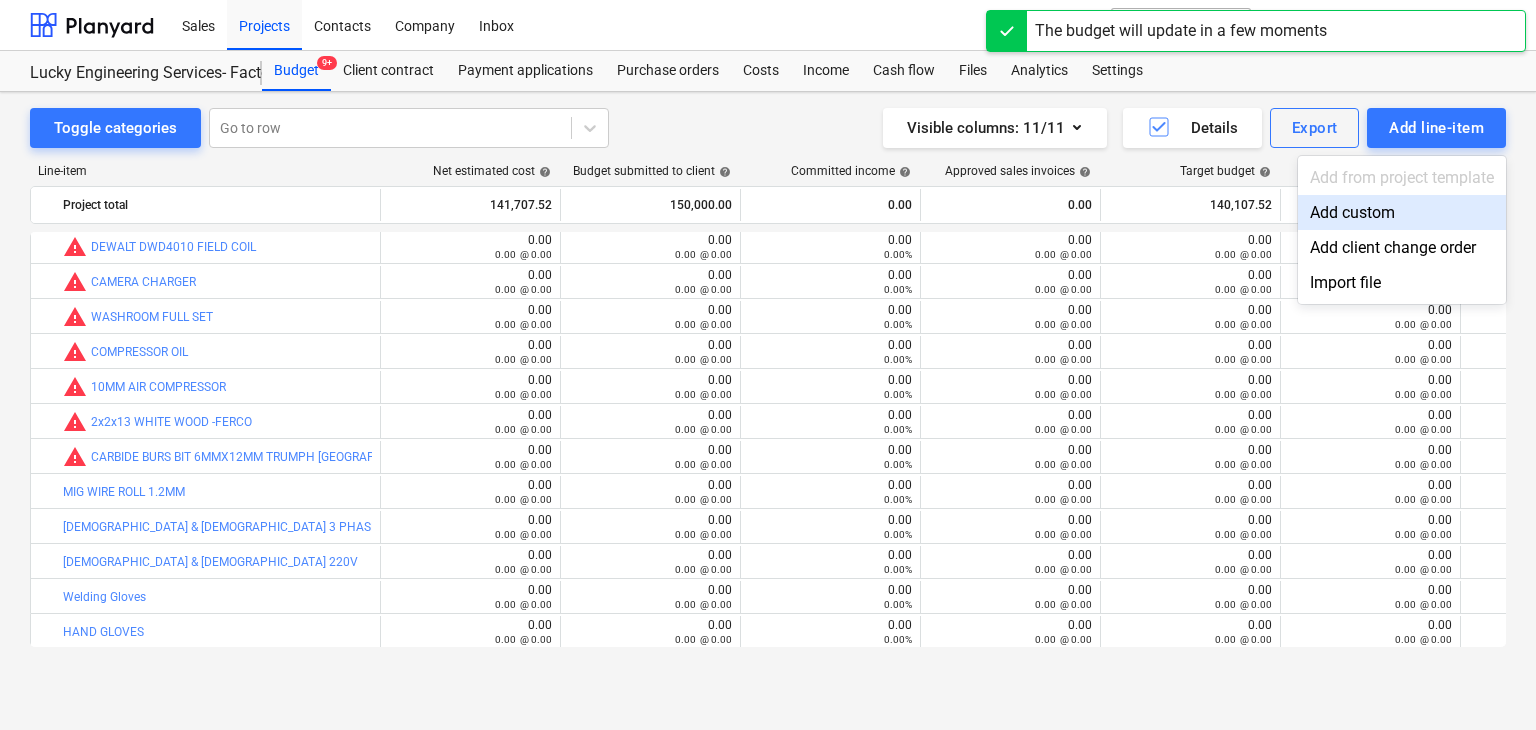 click on "Add custom" at bounding box center [1402, 212] 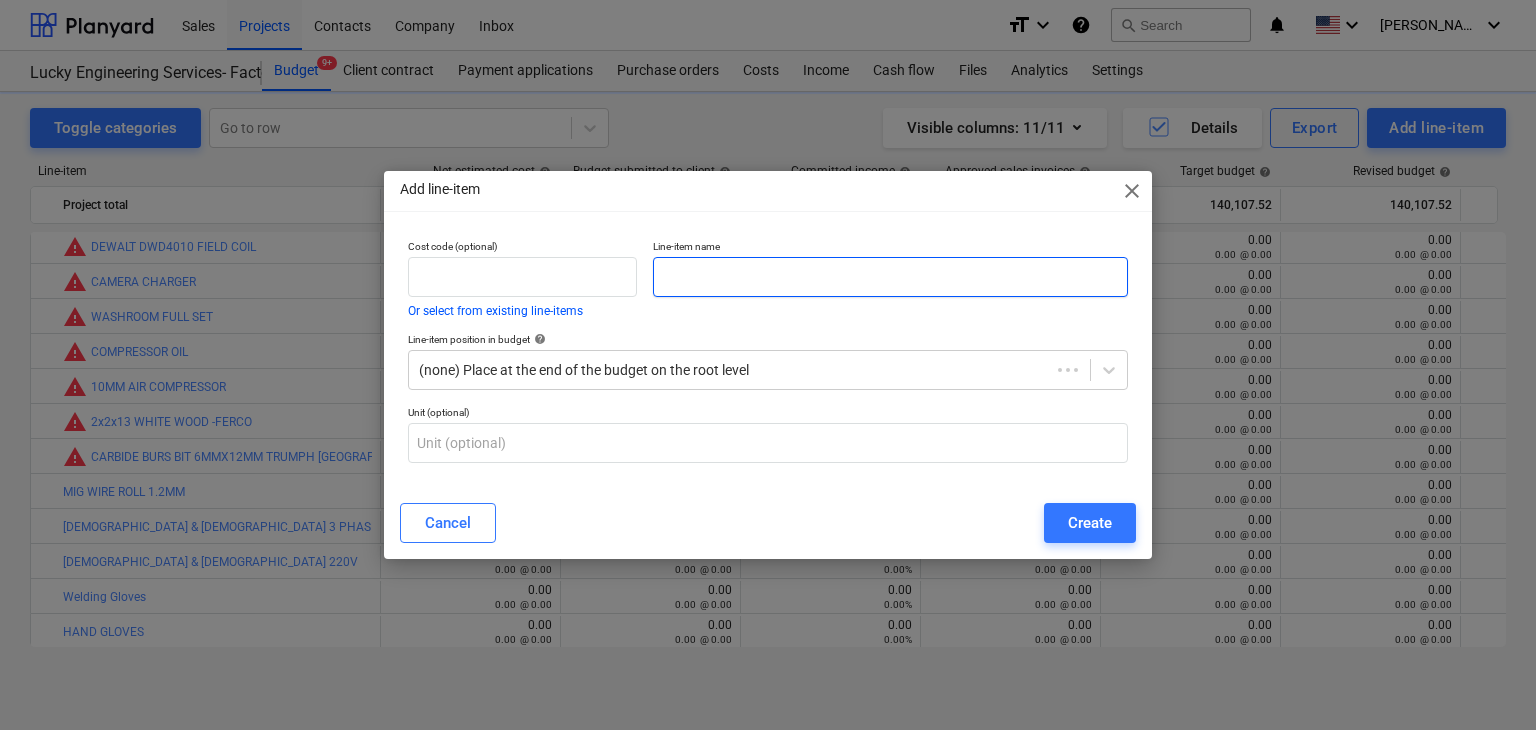 click at bounding box center (890, 277) 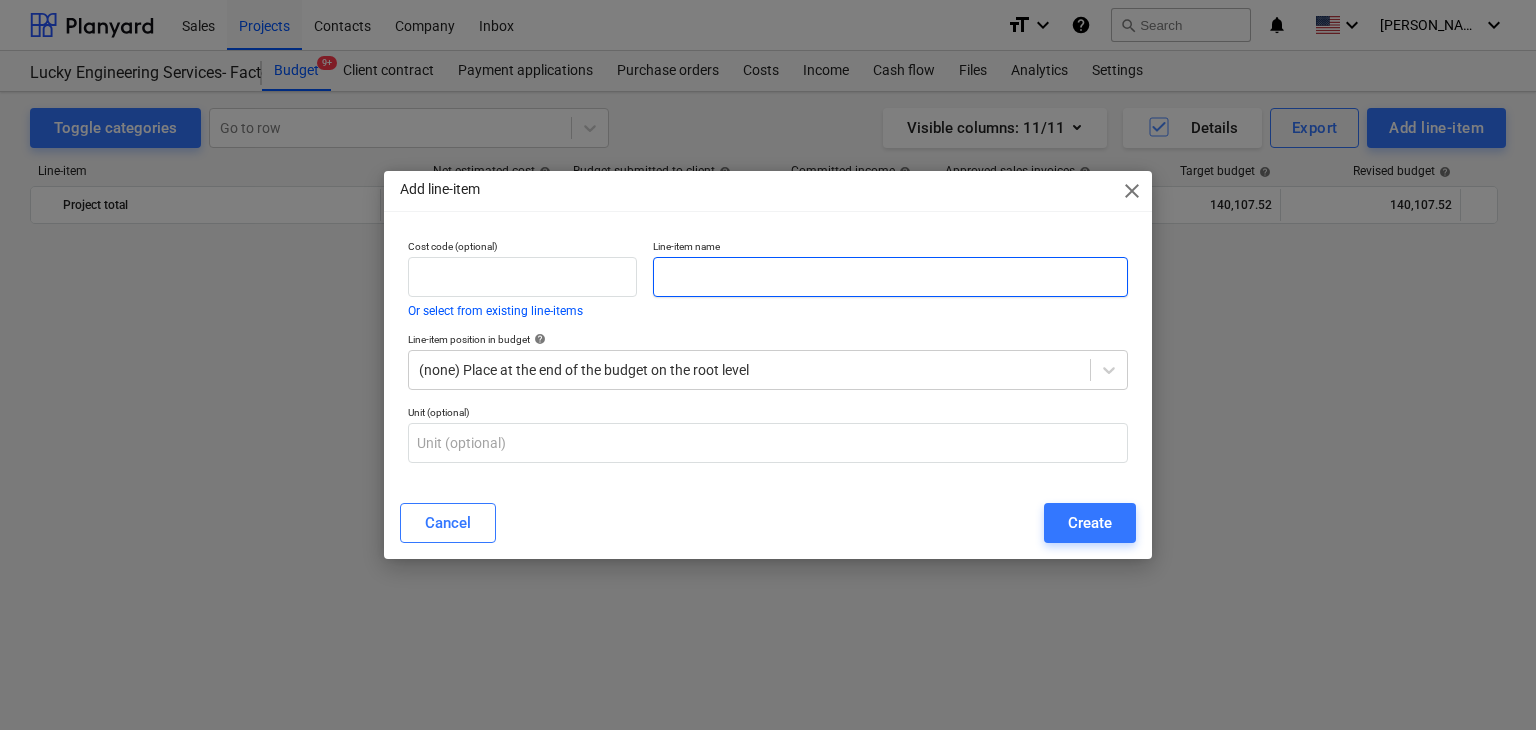 scroll, scrollTop: 44524, scrollLeft: 0, axis: vertical 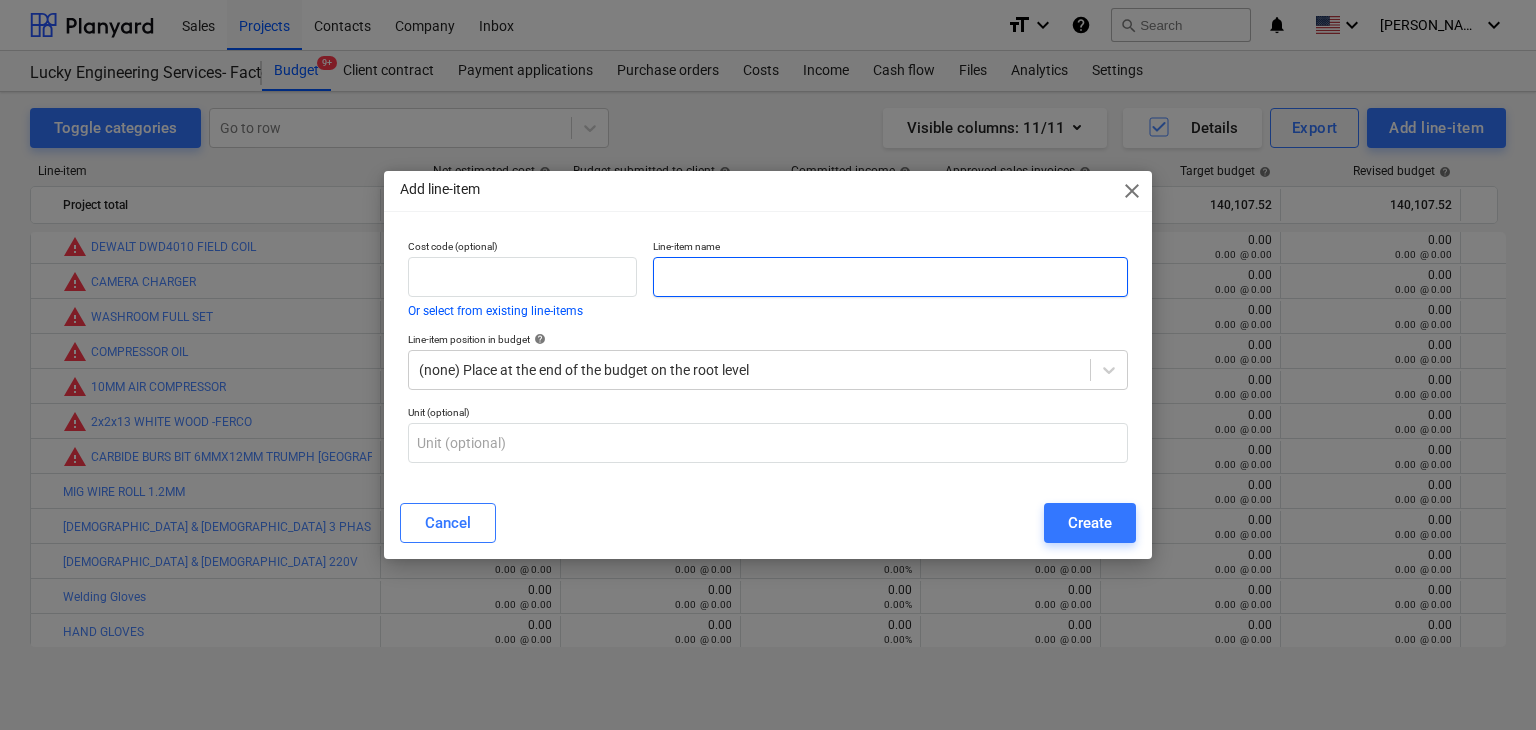 paste on "3 PHASE 3 CORE 6MM ELECTRICAL CABLE" 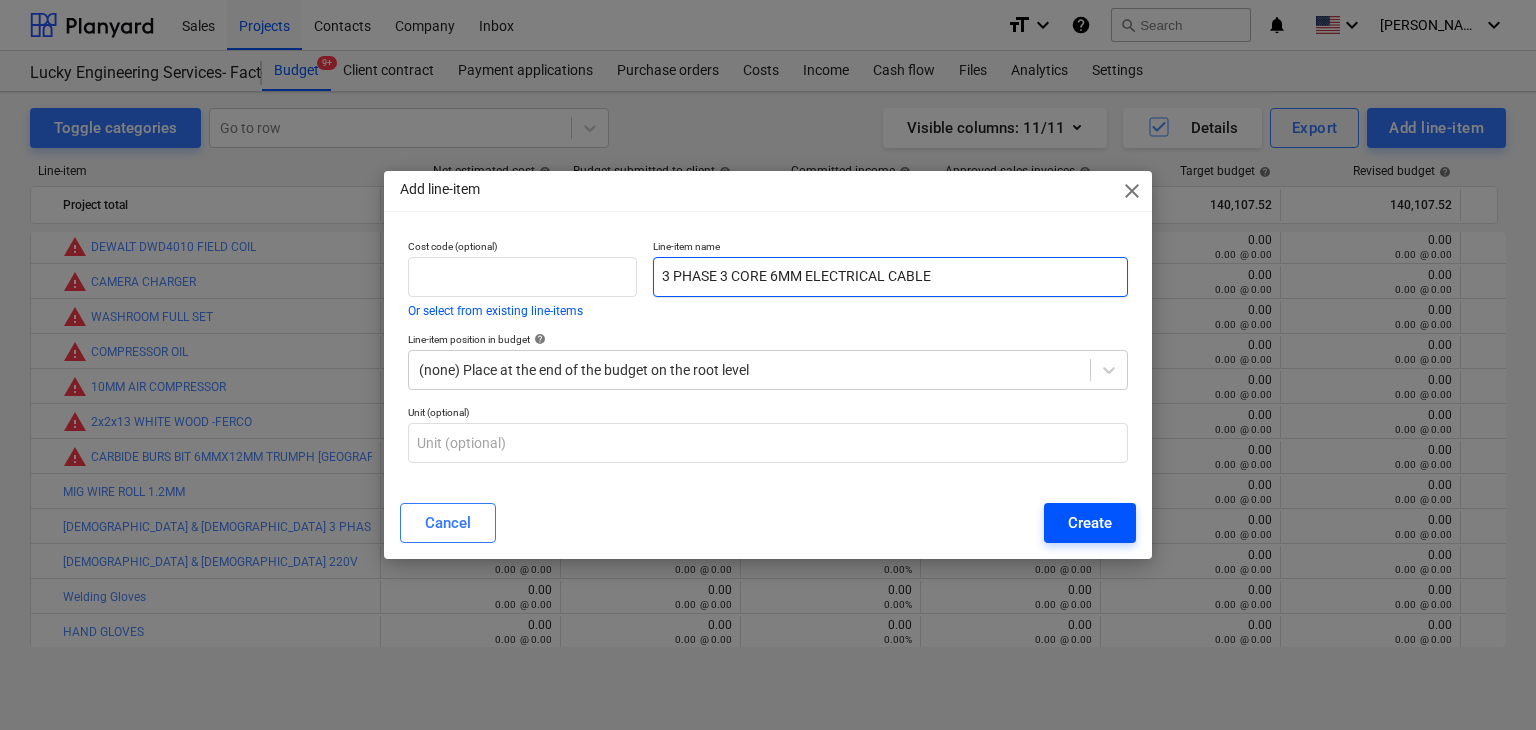 type on "3 PHASE 3 CORE 6MM ELECTRICAL CABLE" 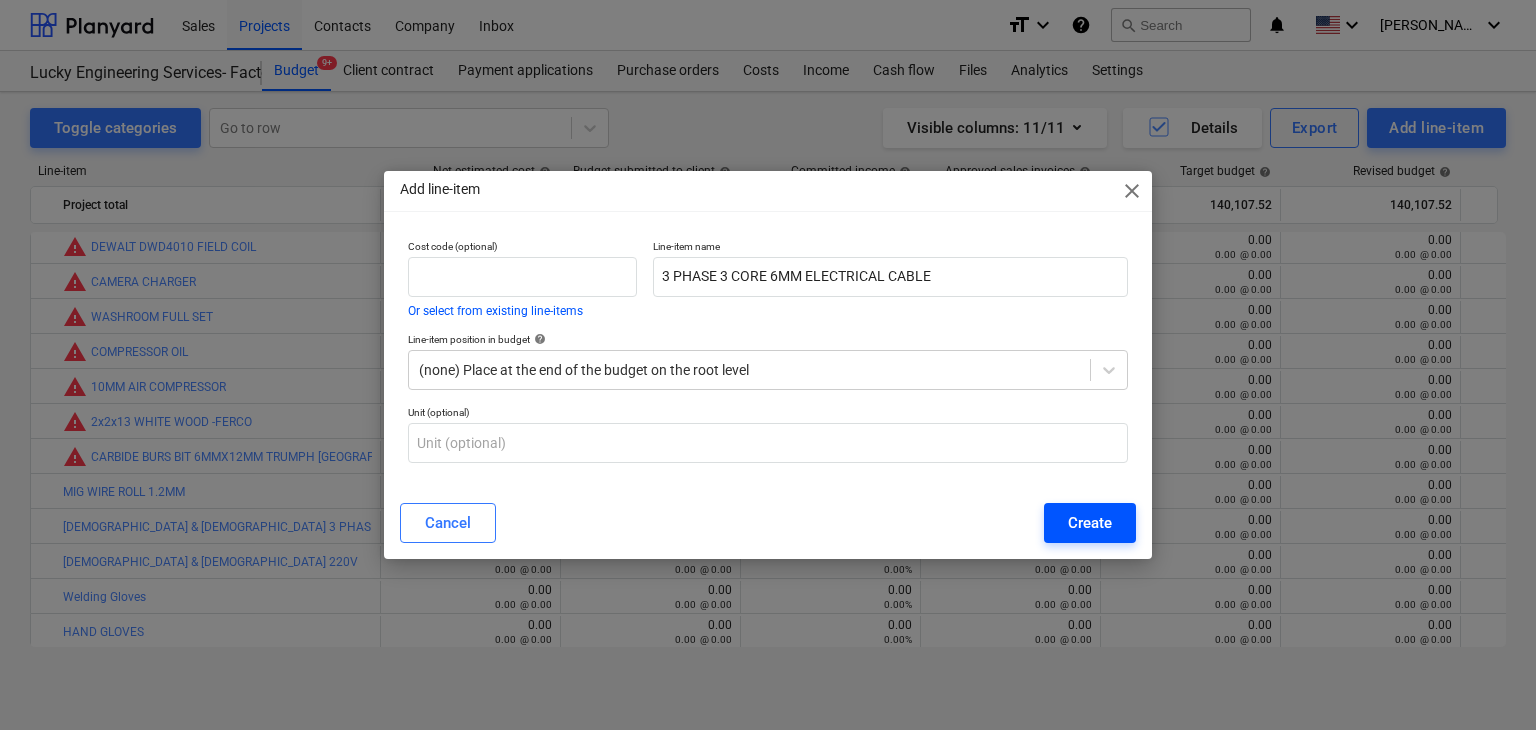 click on "Create" at bounding box center [1090, 523] 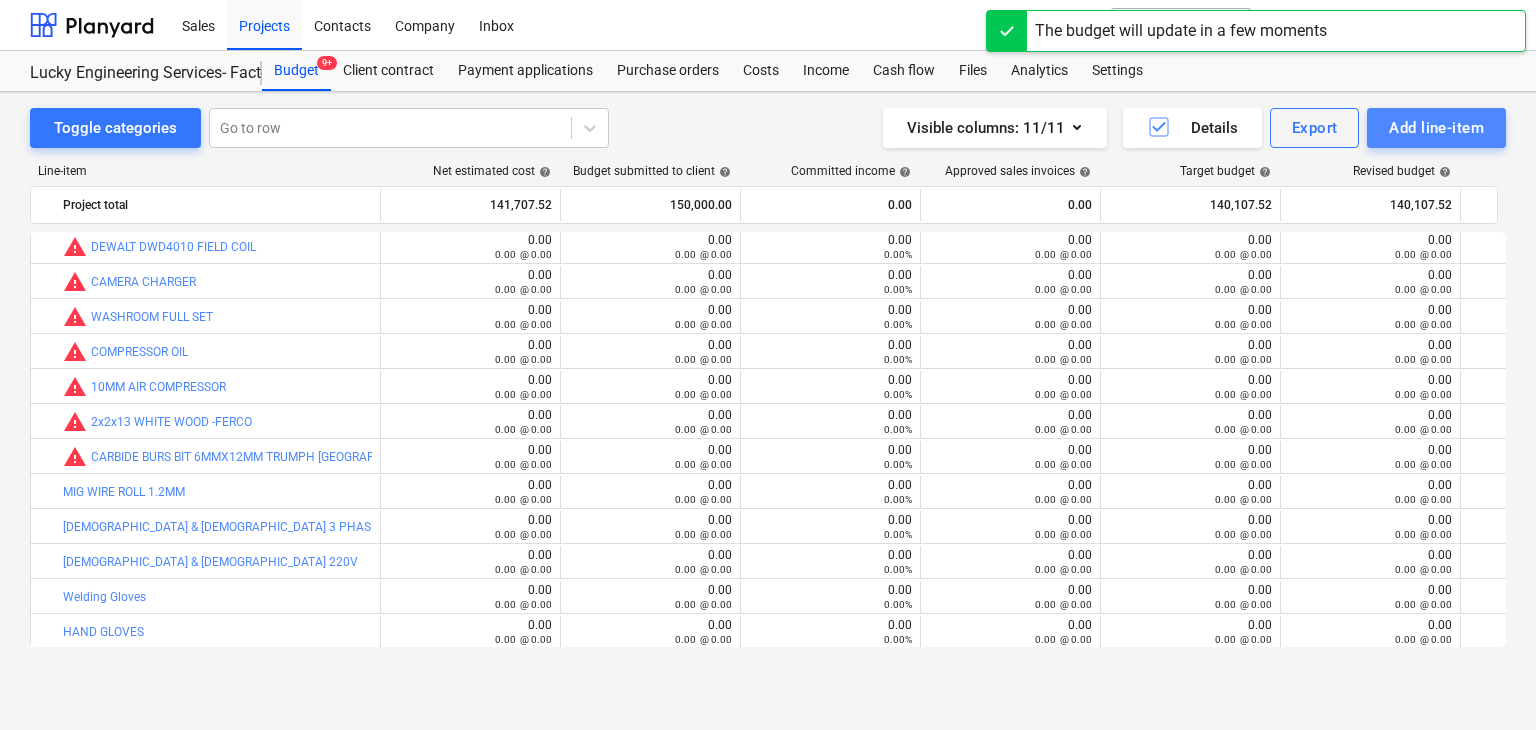 click on "Add line-item" at bounding box center (1436, 128) 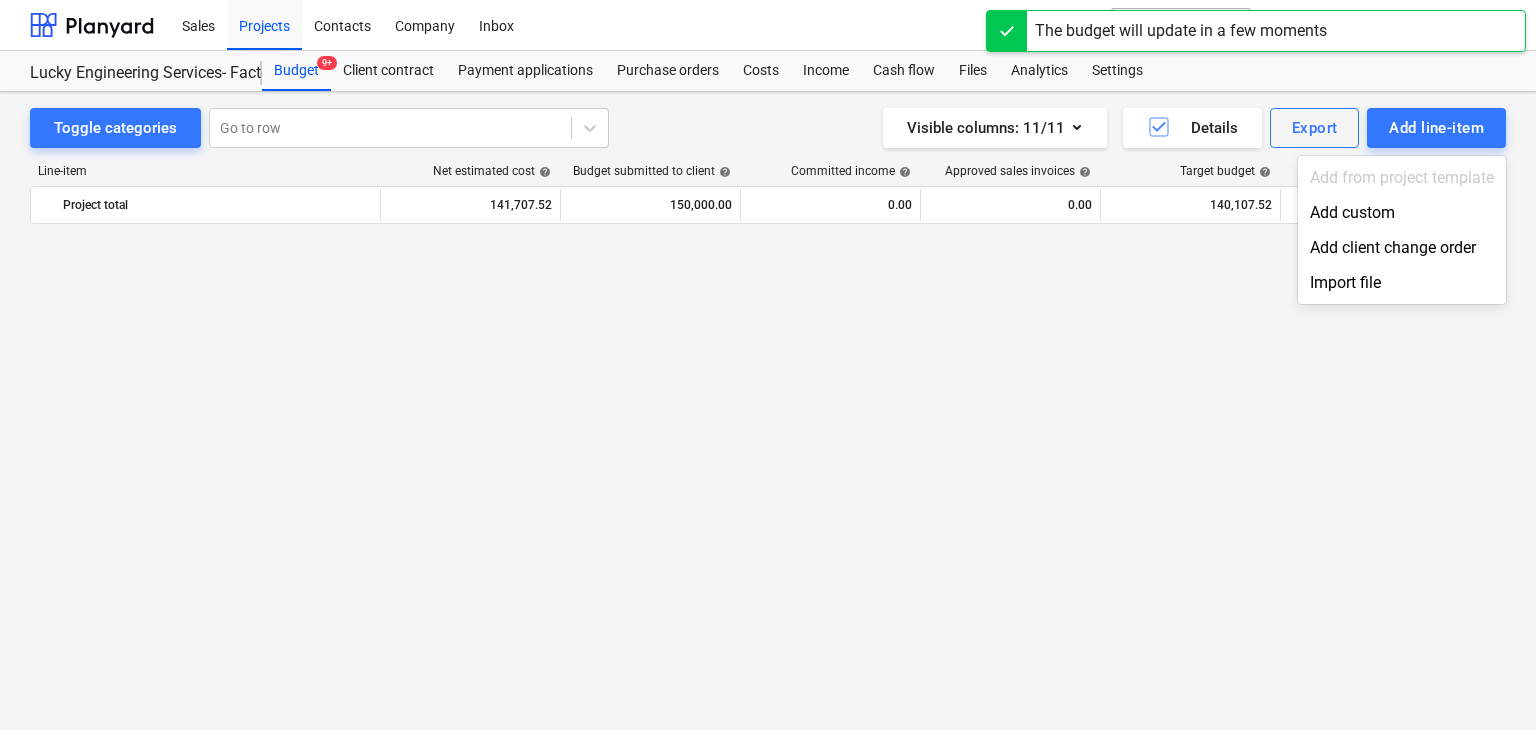 scroll, scrollTop: 44524, scrollLeft: 0, axis: vertical 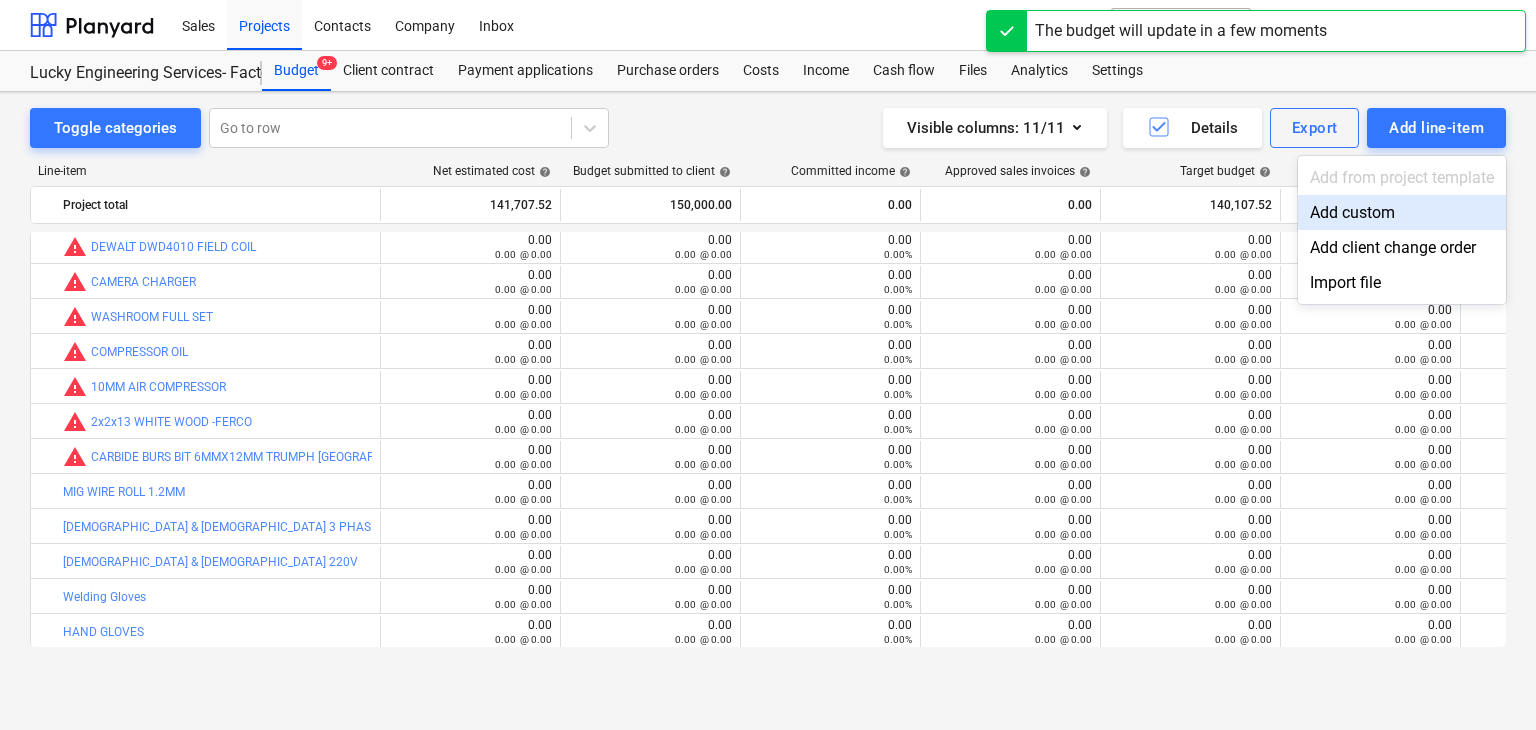 click on "Add custom" at bounding box center (1402, 212) 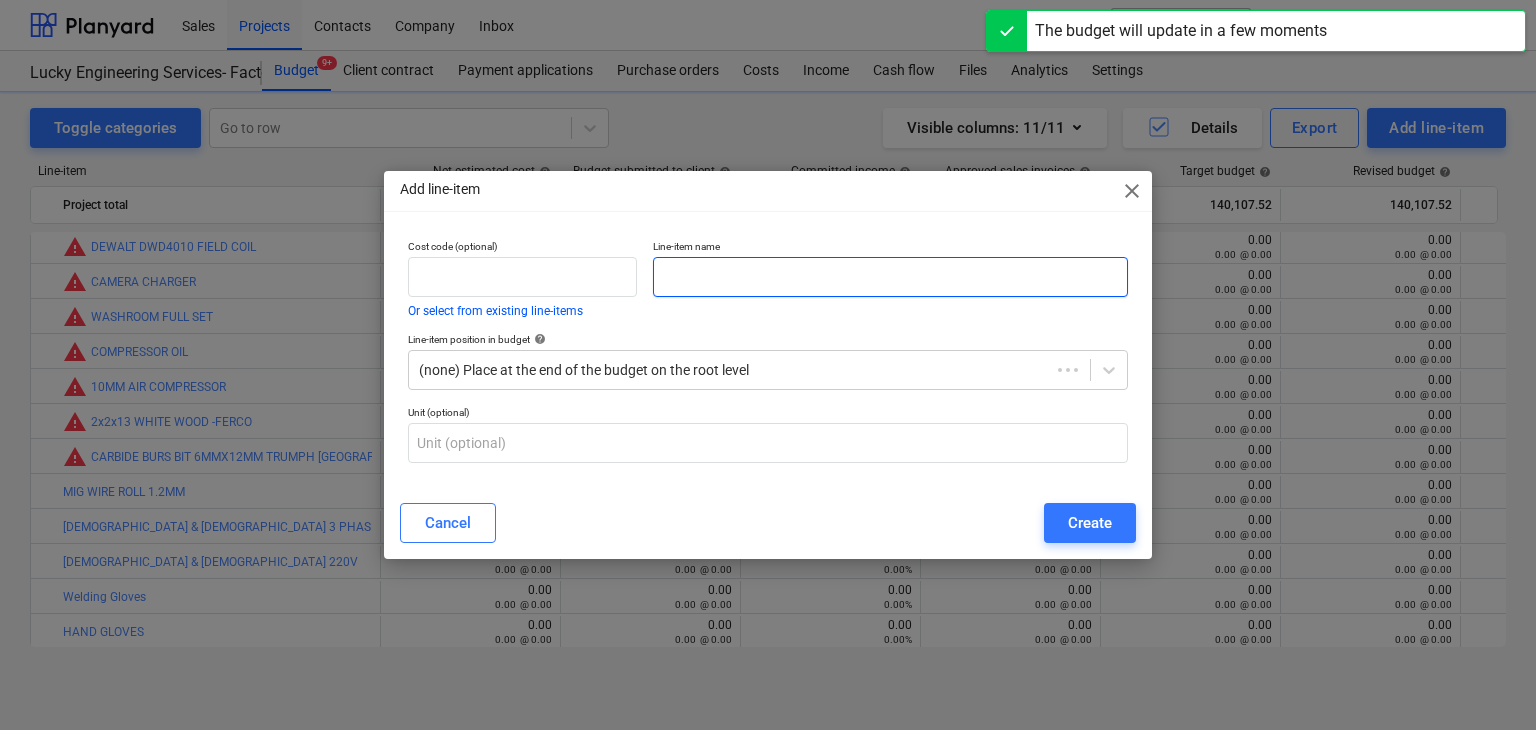 click at bounding box center [890, 277] 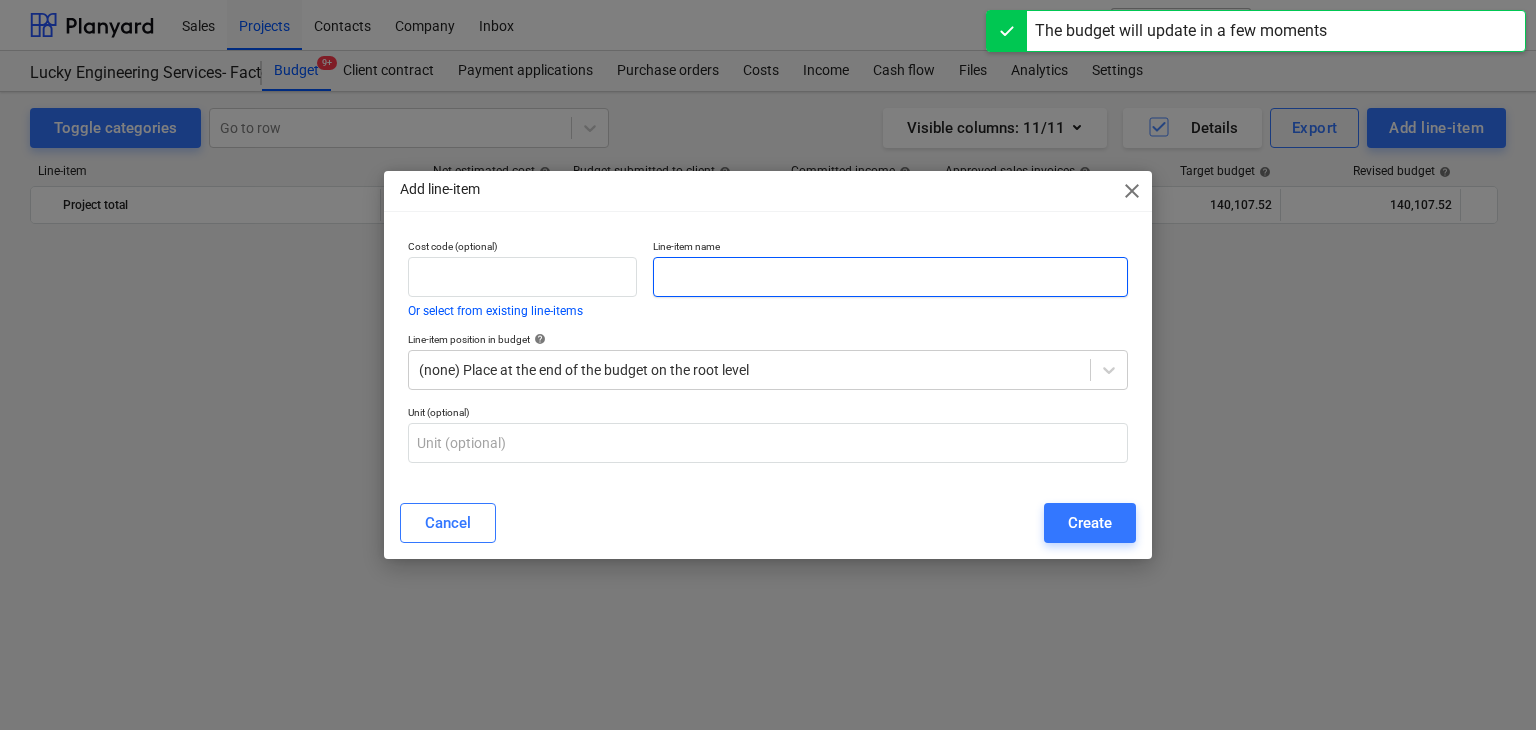 scroll, scrollTop: 44524, scrollLeft: 0, axis: vertical 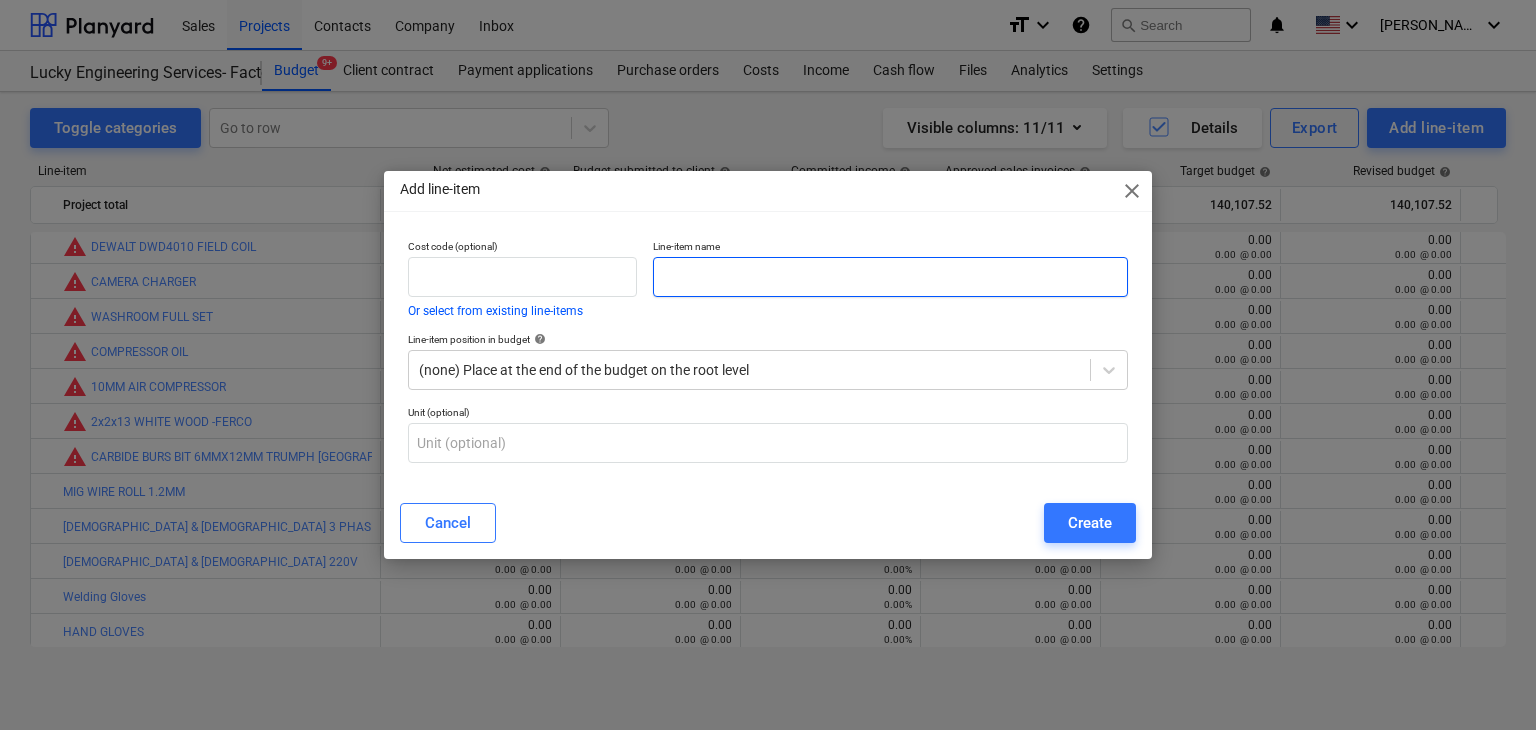 paste on "WELDING HOLDER 600AMP" 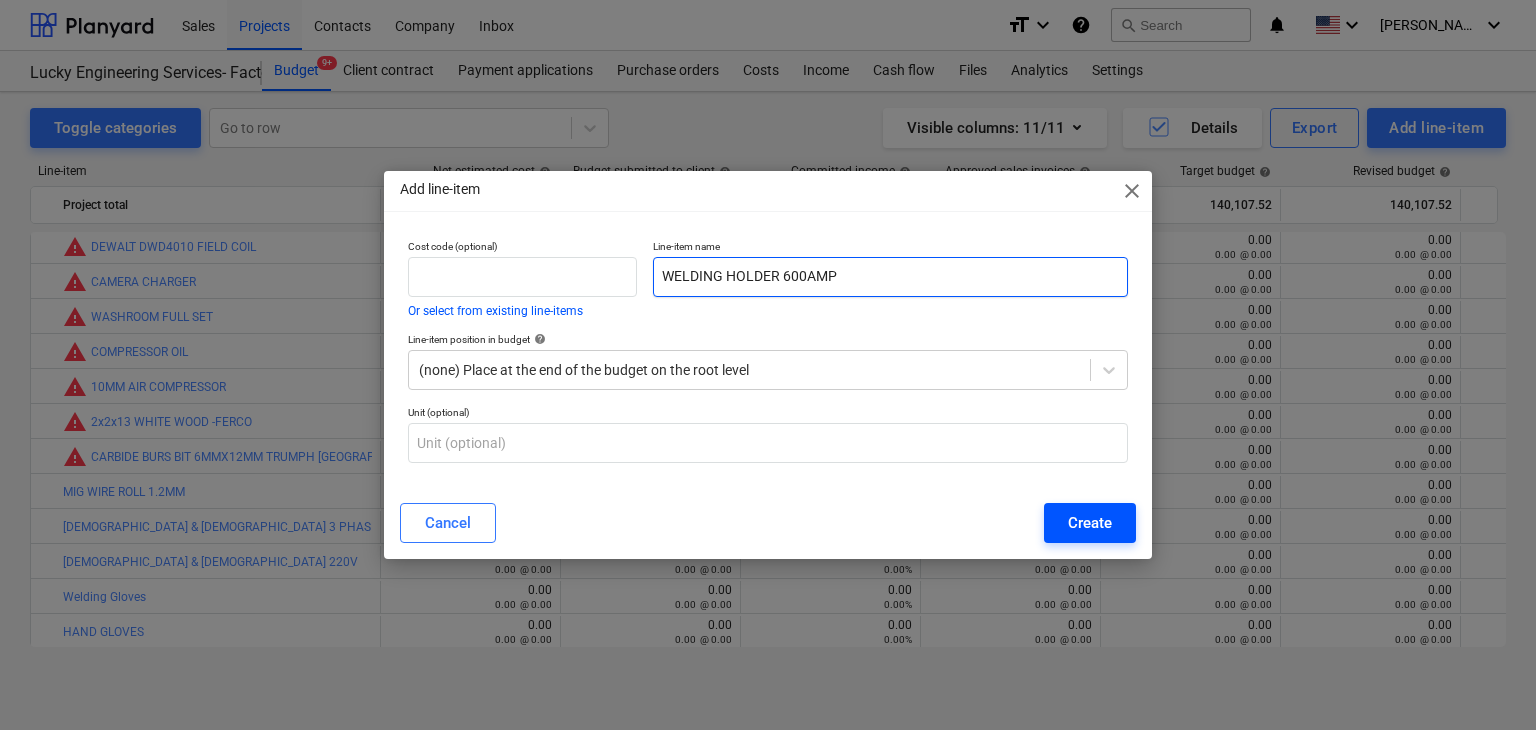 type on "WELDING HOLDER 600AMP" 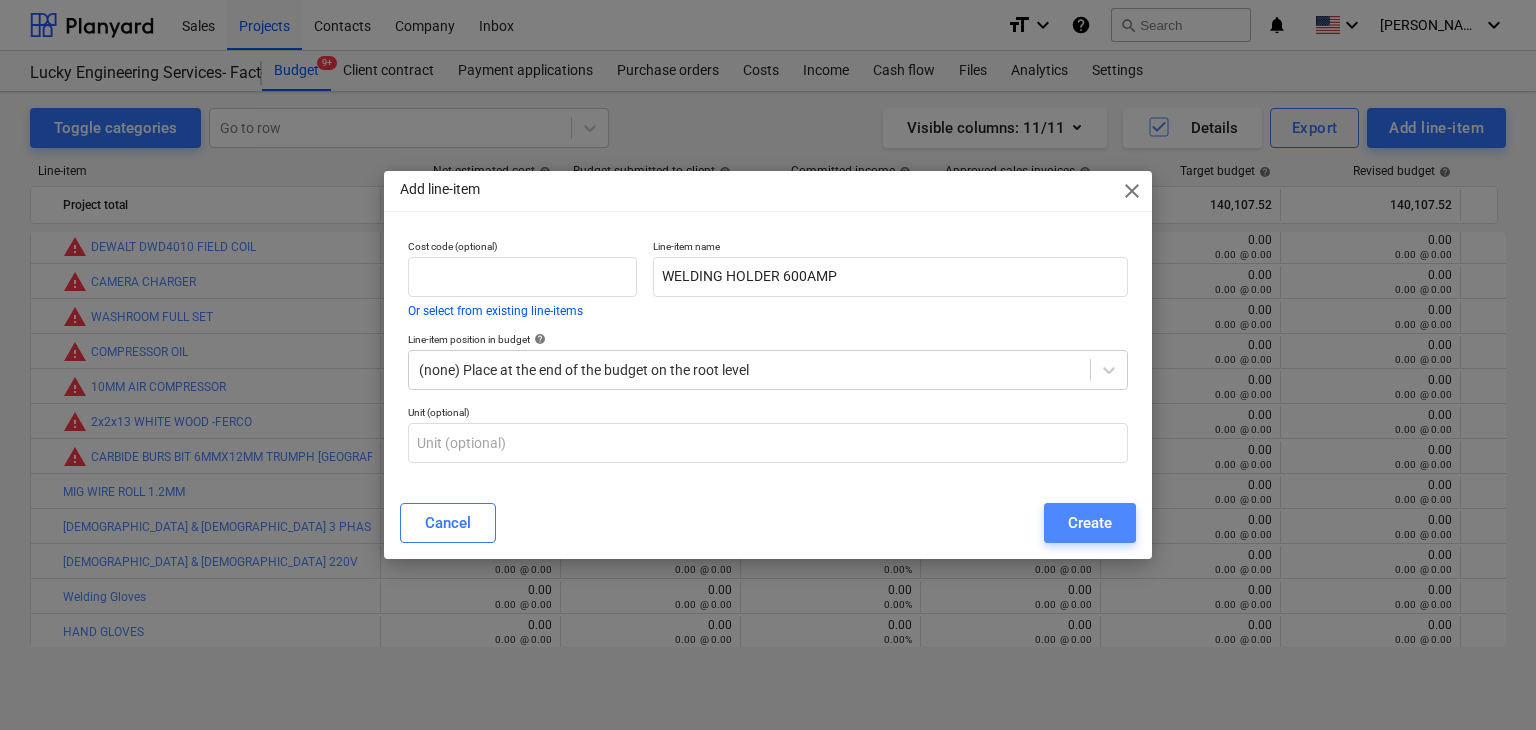 click on "Create" at bounding box center [1090, 523] 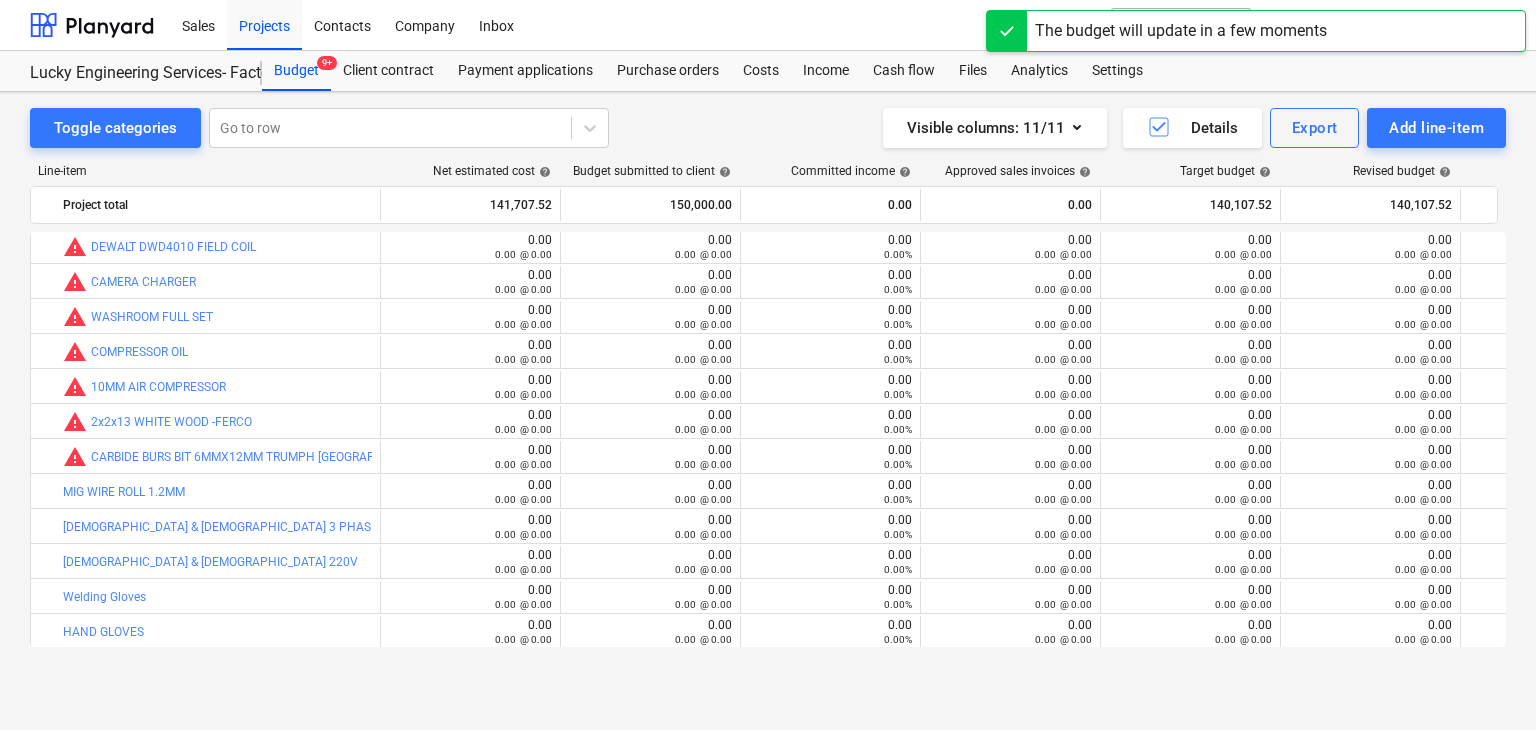 click on "Add line-item" at bounding box center (1436, 128) 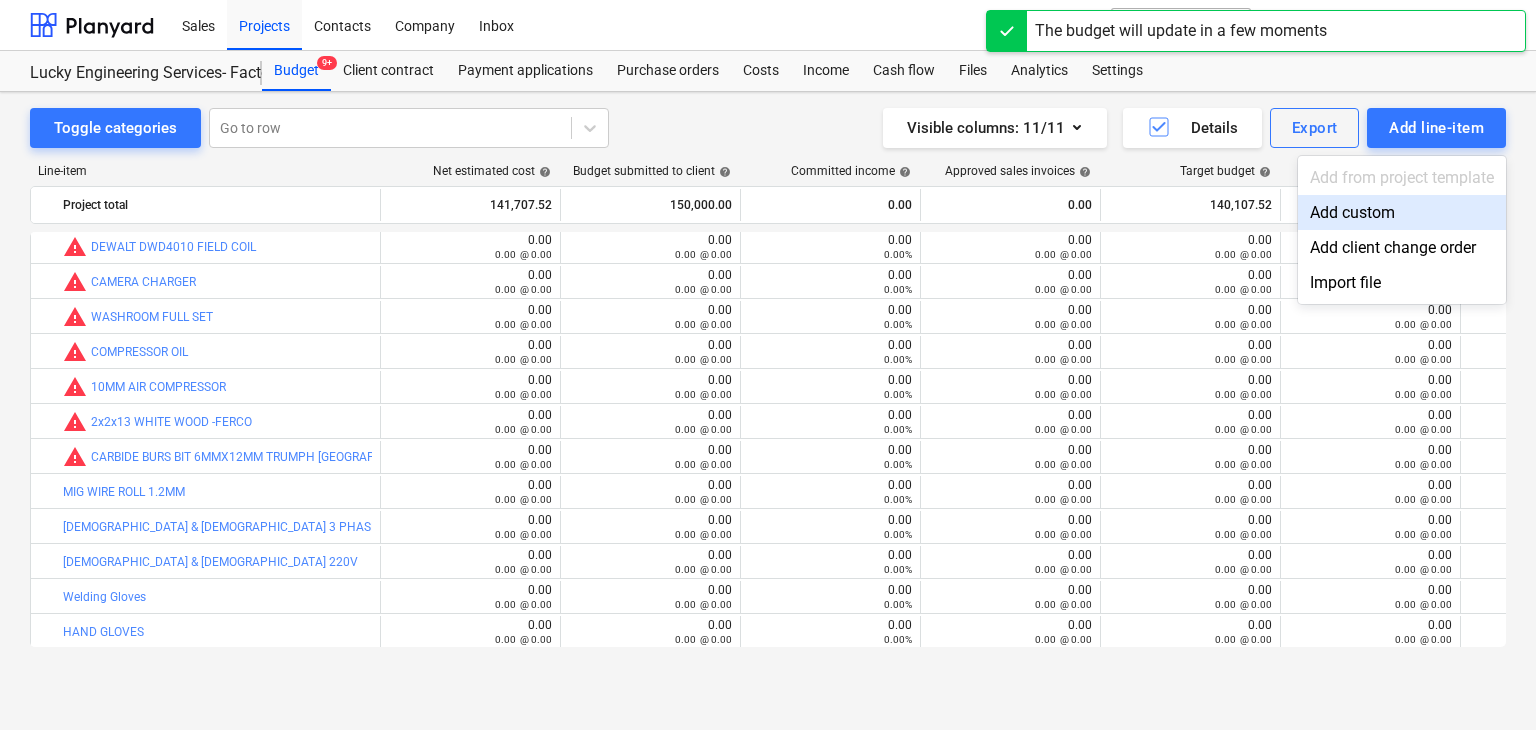 click on "Add custom" at bounding box center [1402, 212] 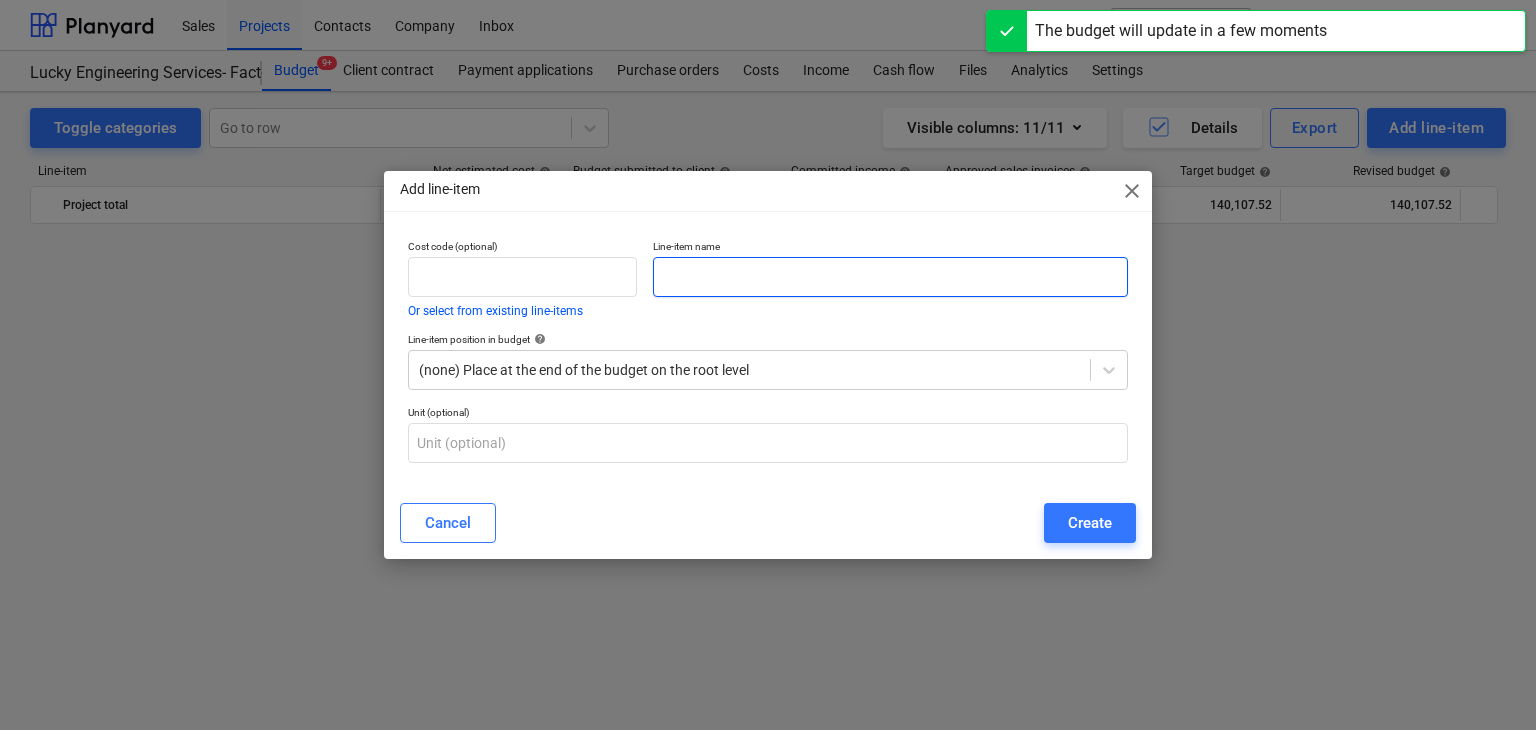 scroll, scrollTop: 44524, scrollLeft: 0, axis: vertical 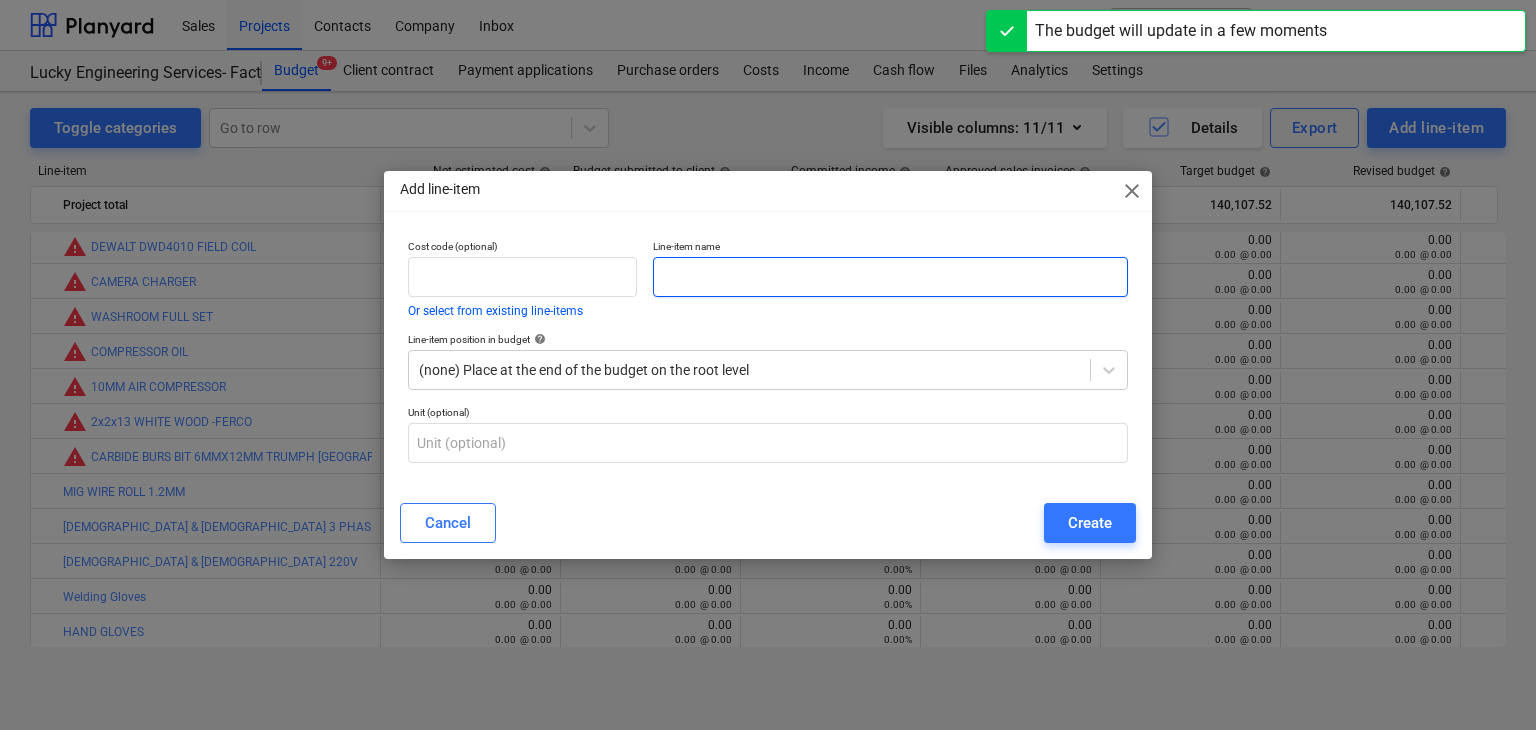 click at bounding box center (890, 277) 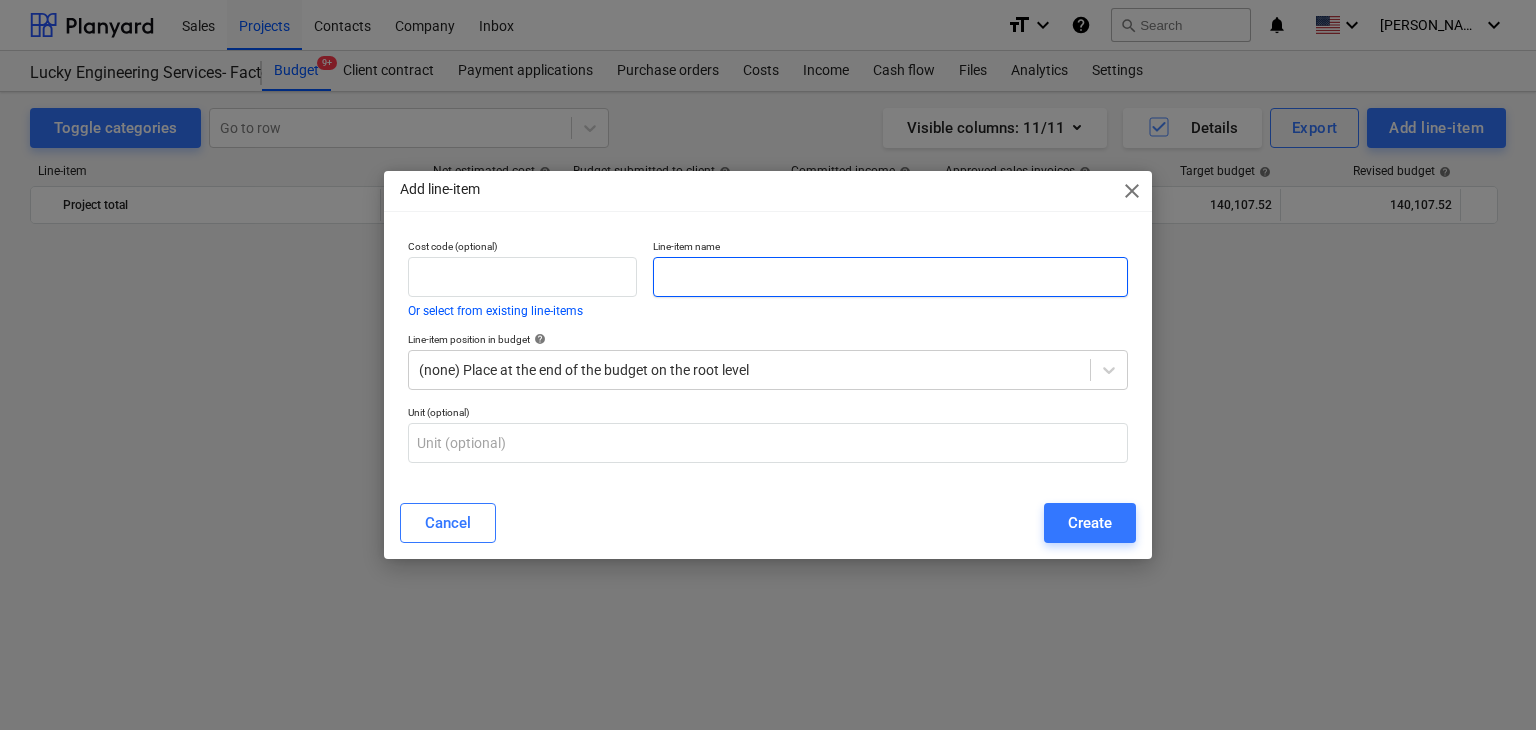 scroll, scrollTop: 44524, scrollLeft: 0, axis: vertical 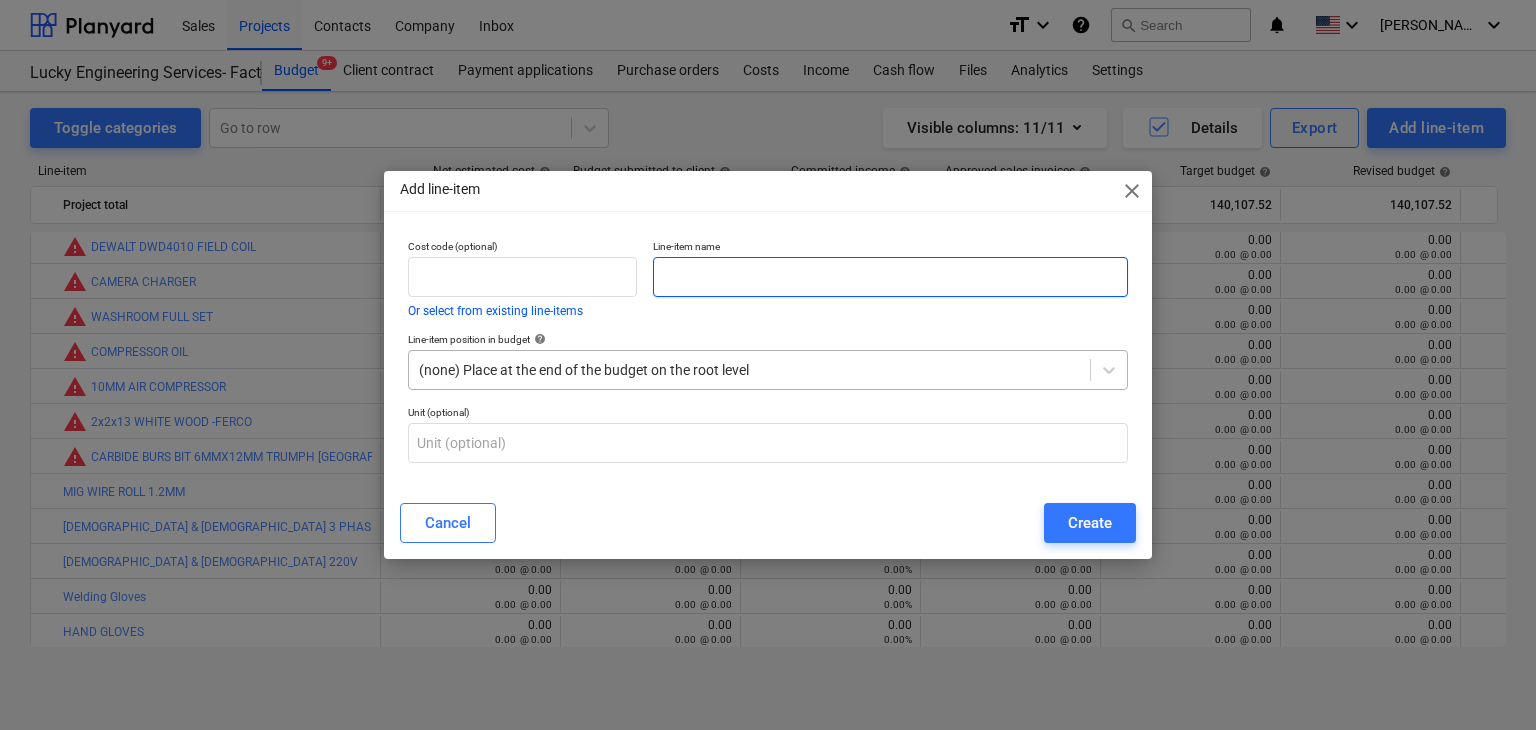 paste on "CARBON [PERSON_NAME] FOR DWE4010T" 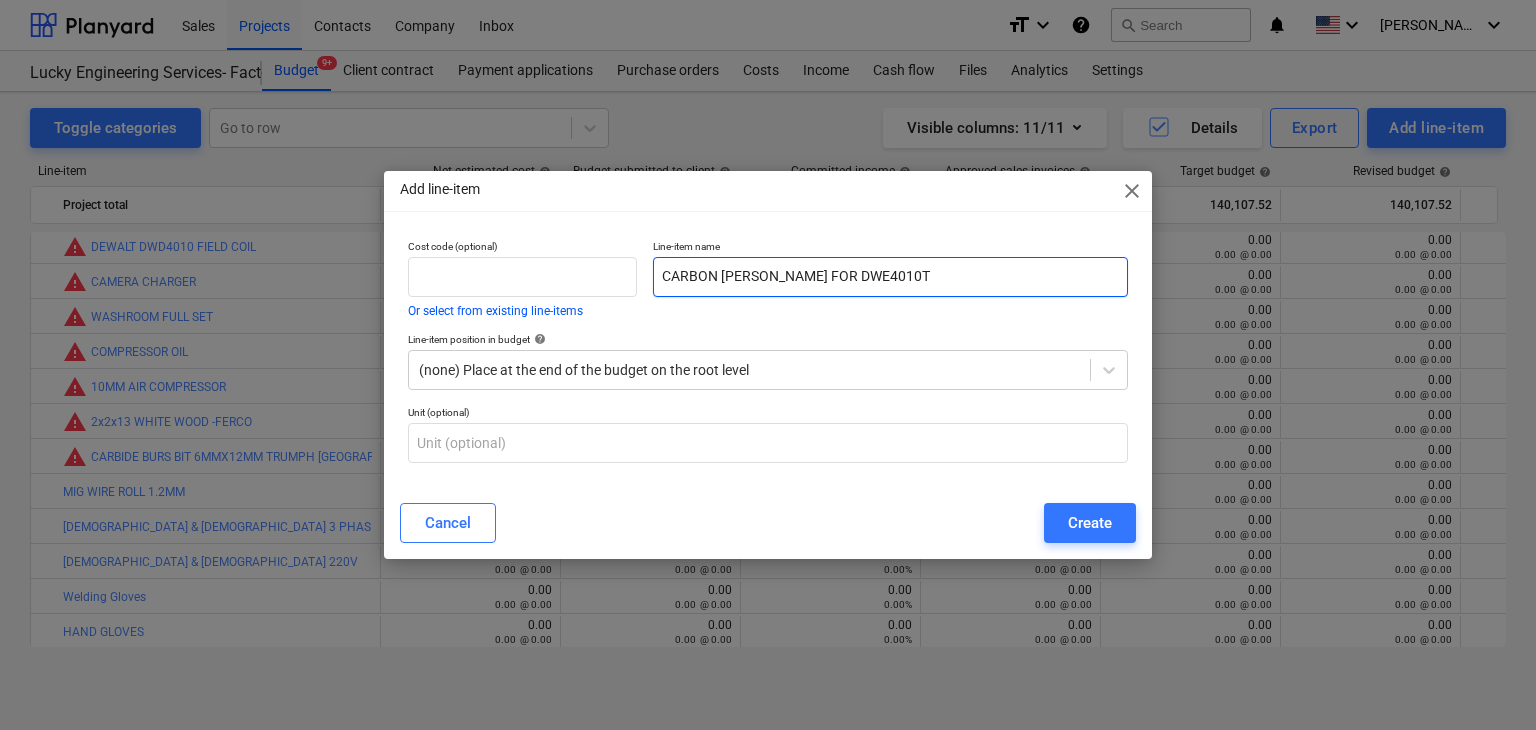 type on "CARBON [PERSON_NAME] FOR DWE4010T" 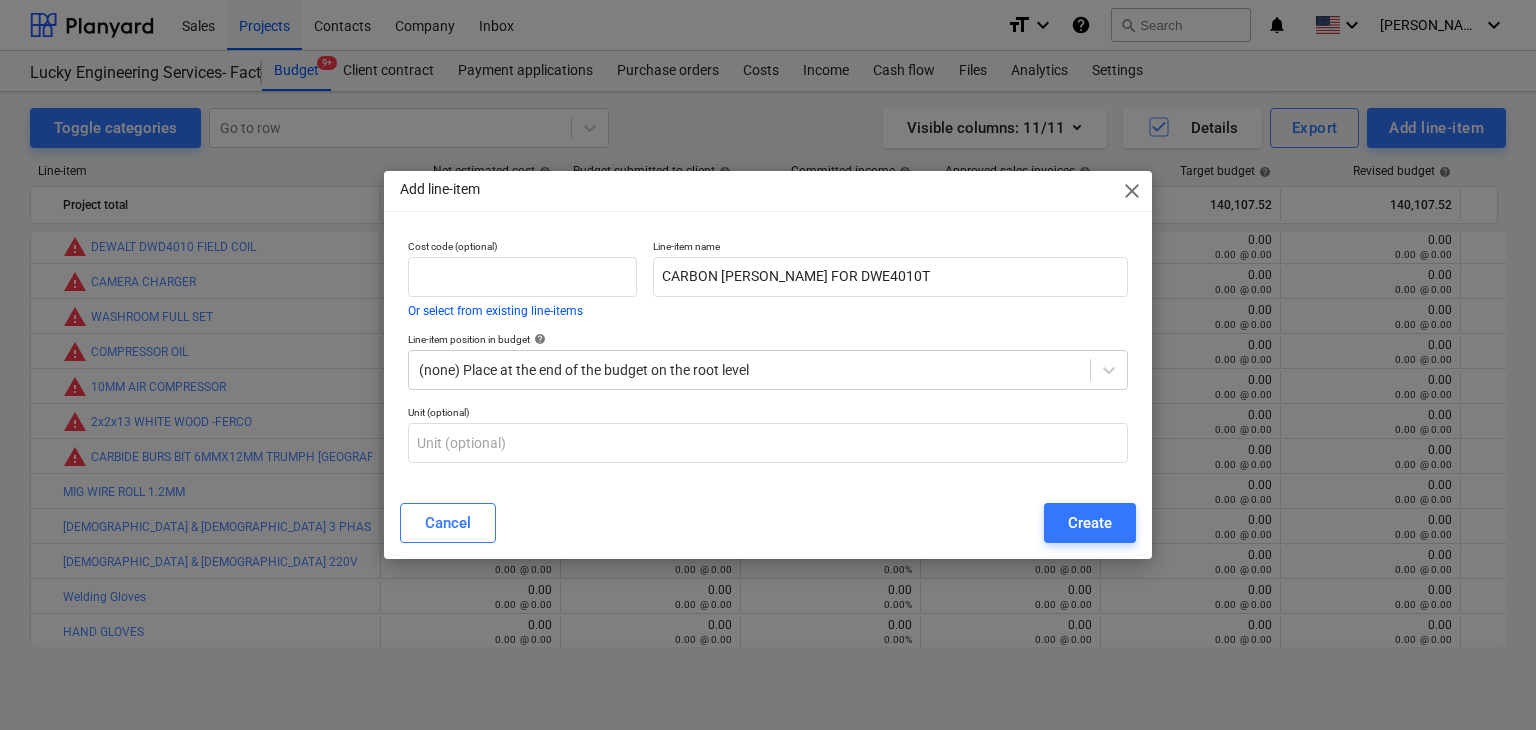 click on "Create" at bounding box center (1090, 523) 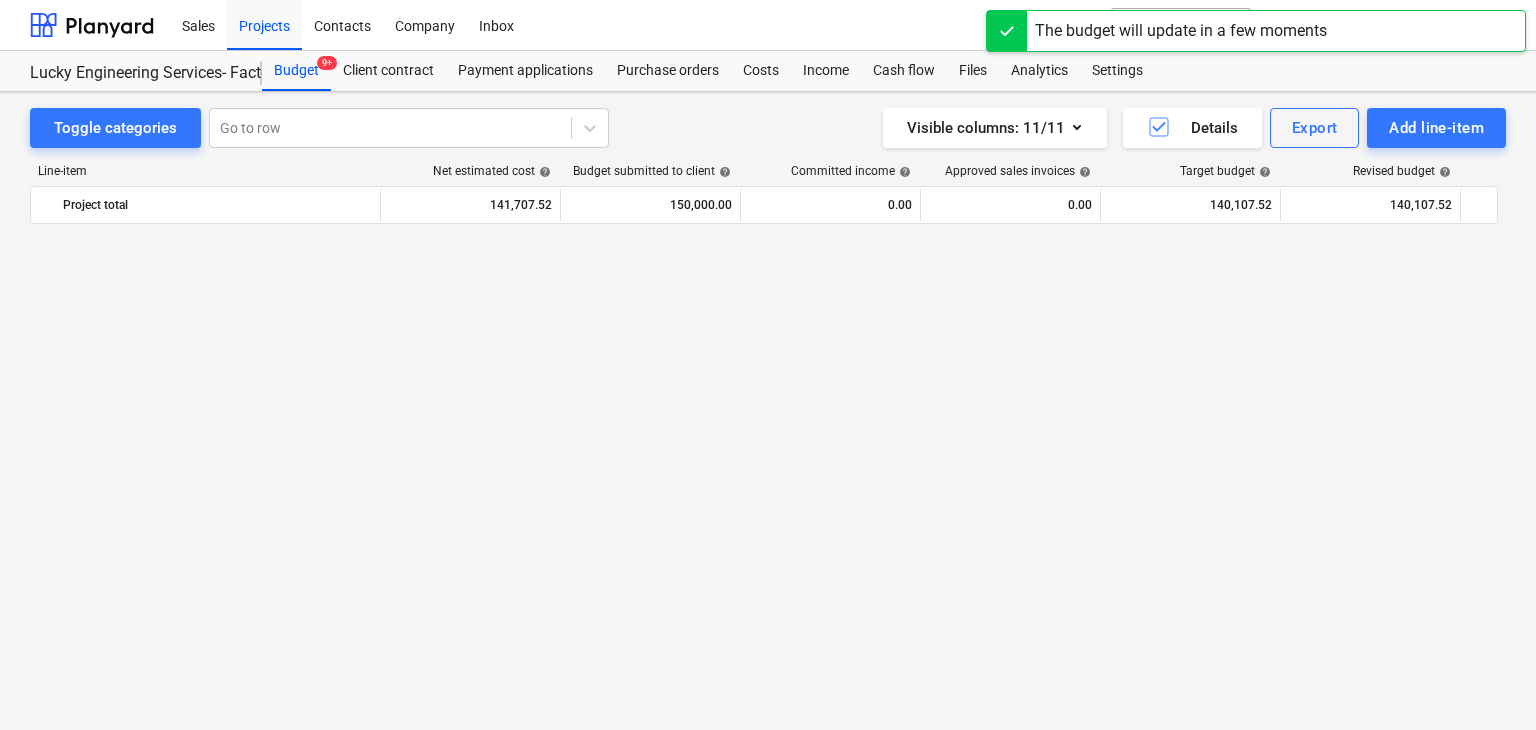 scroll, scrollTop: 44524, scrollLeft: 0, axis: vertical 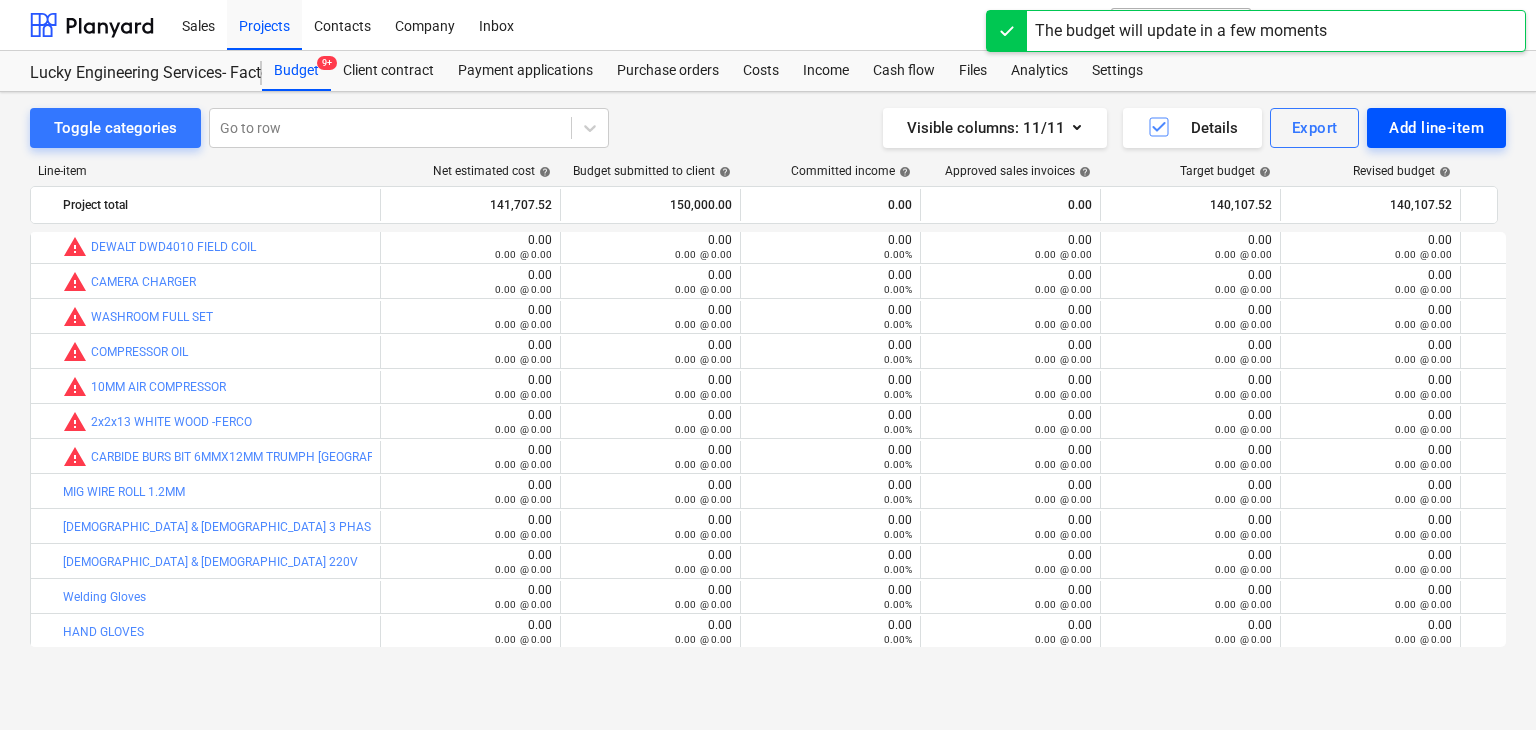 click on "Add line-item" at bounding box center [1436, 128] 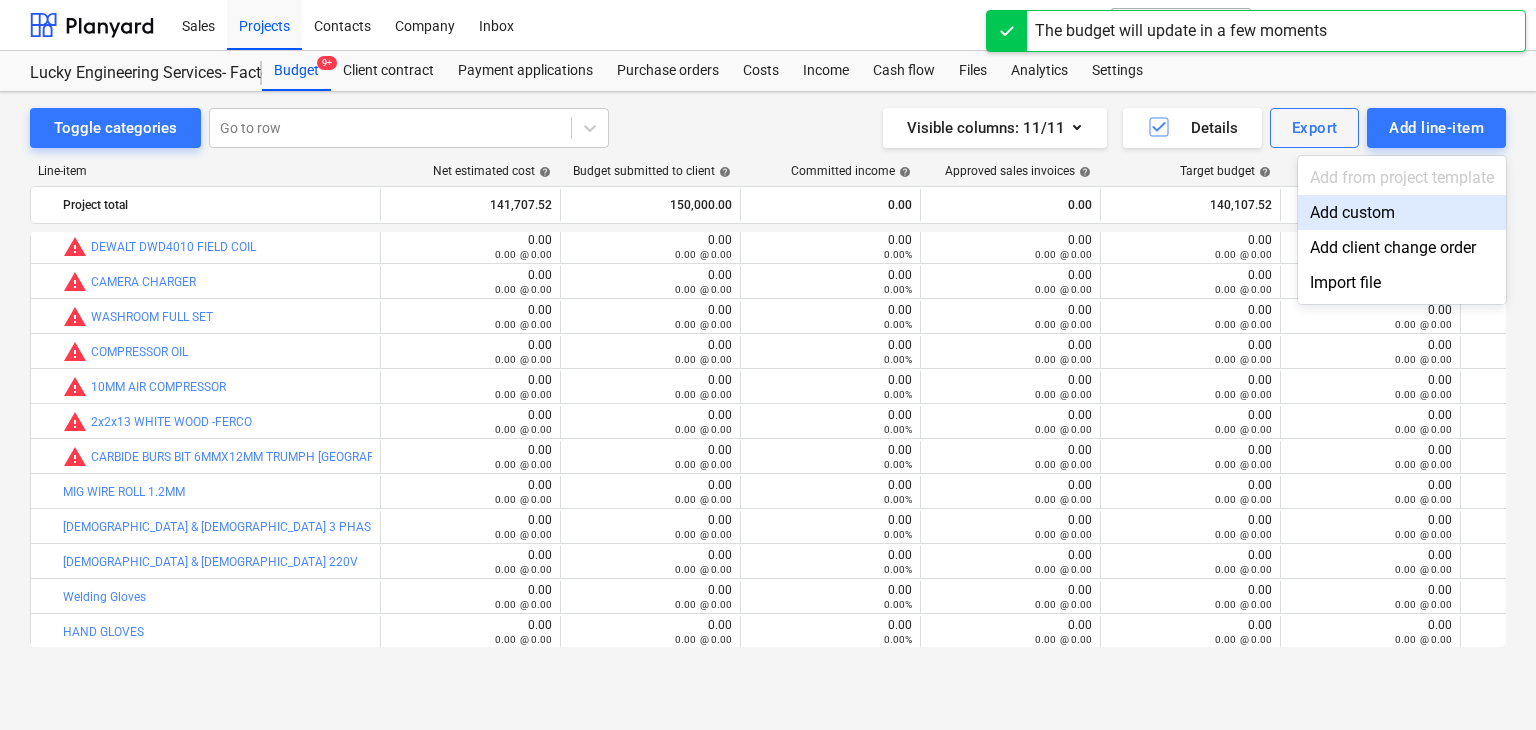 click on "Add custom" at bounding box center [1402, 212] 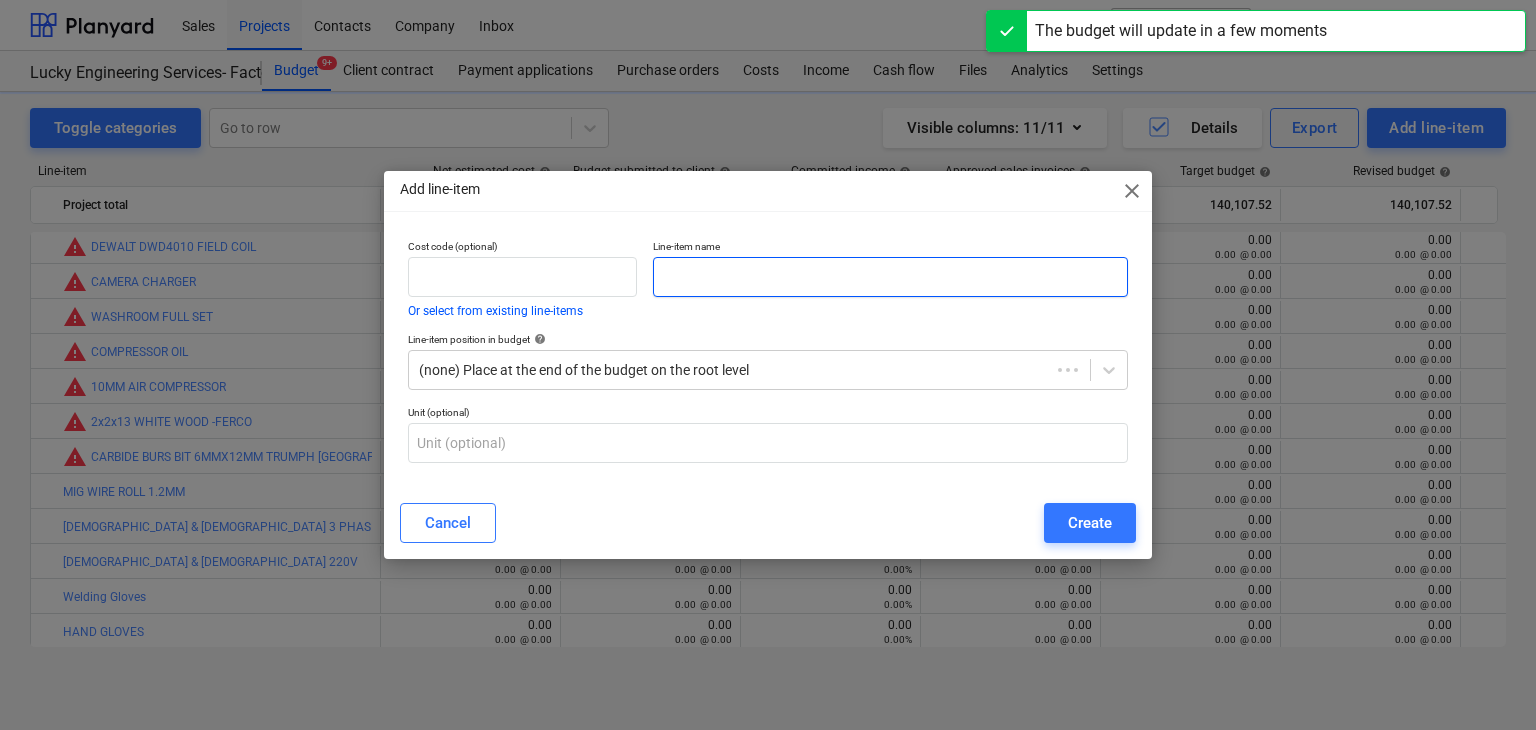 drag, startPoint x: 690, startPoint y: 305, endPoint x: 714, endPoint y: 281, distance: 33.941124 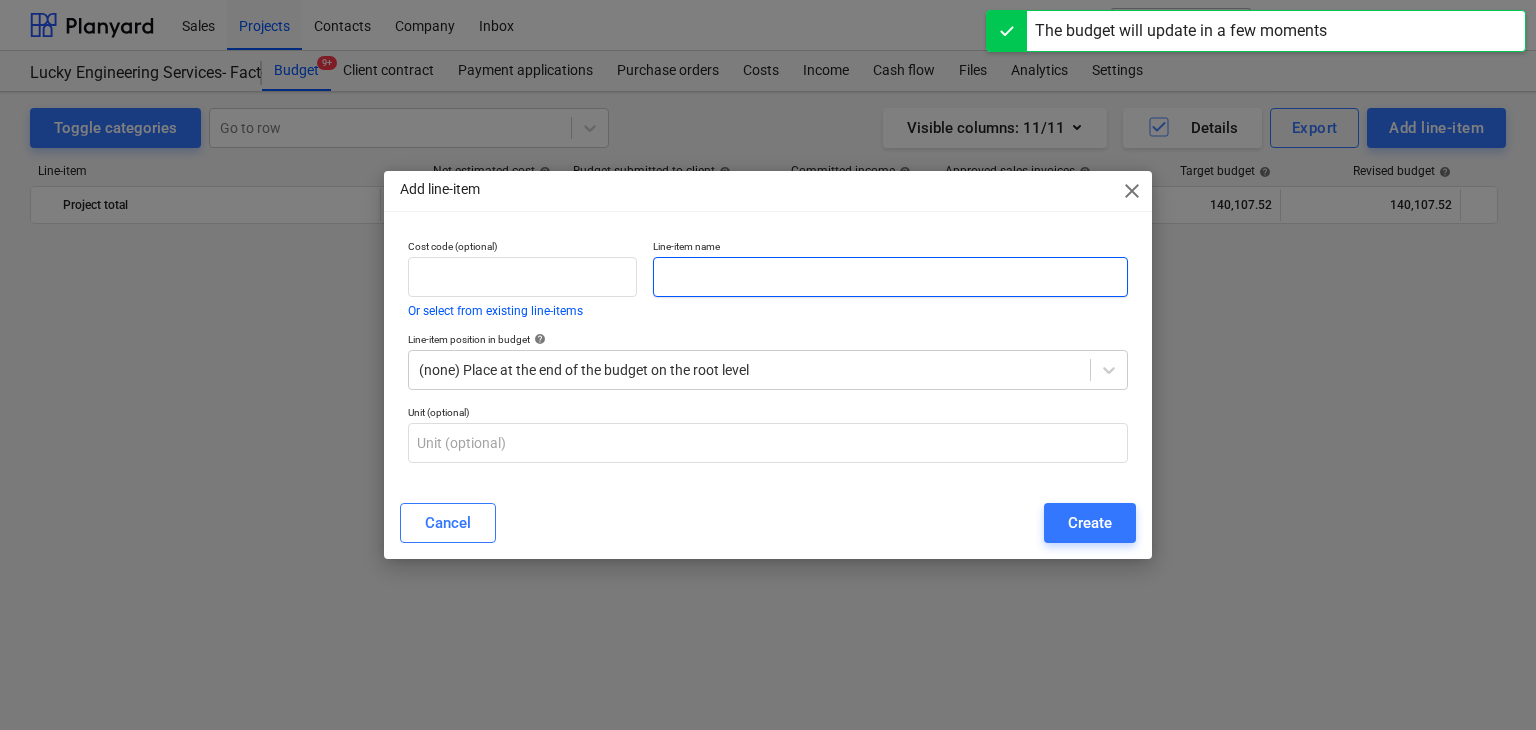 click at bounding box center (890, 277) 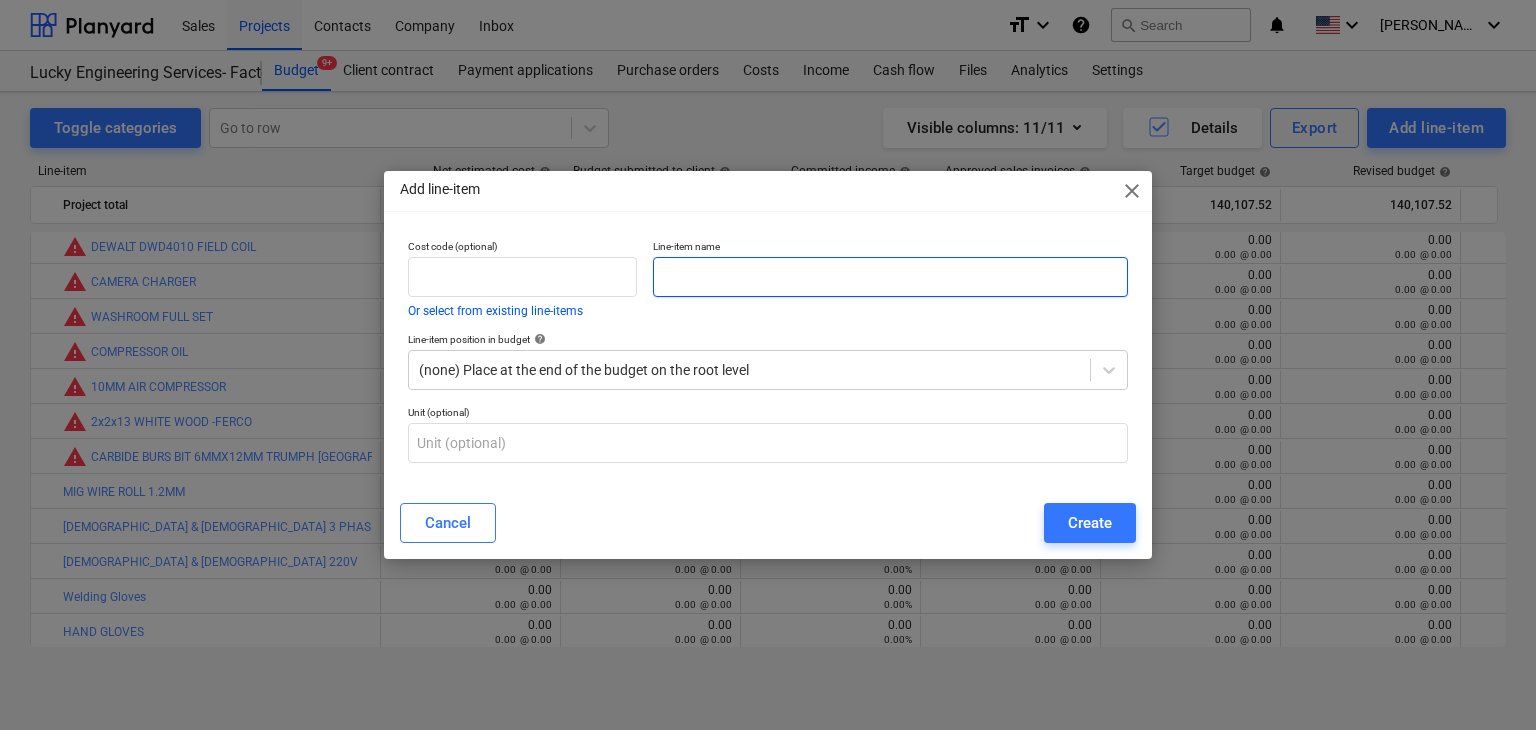 paste on "SAFETY GOOGLE BLACK" 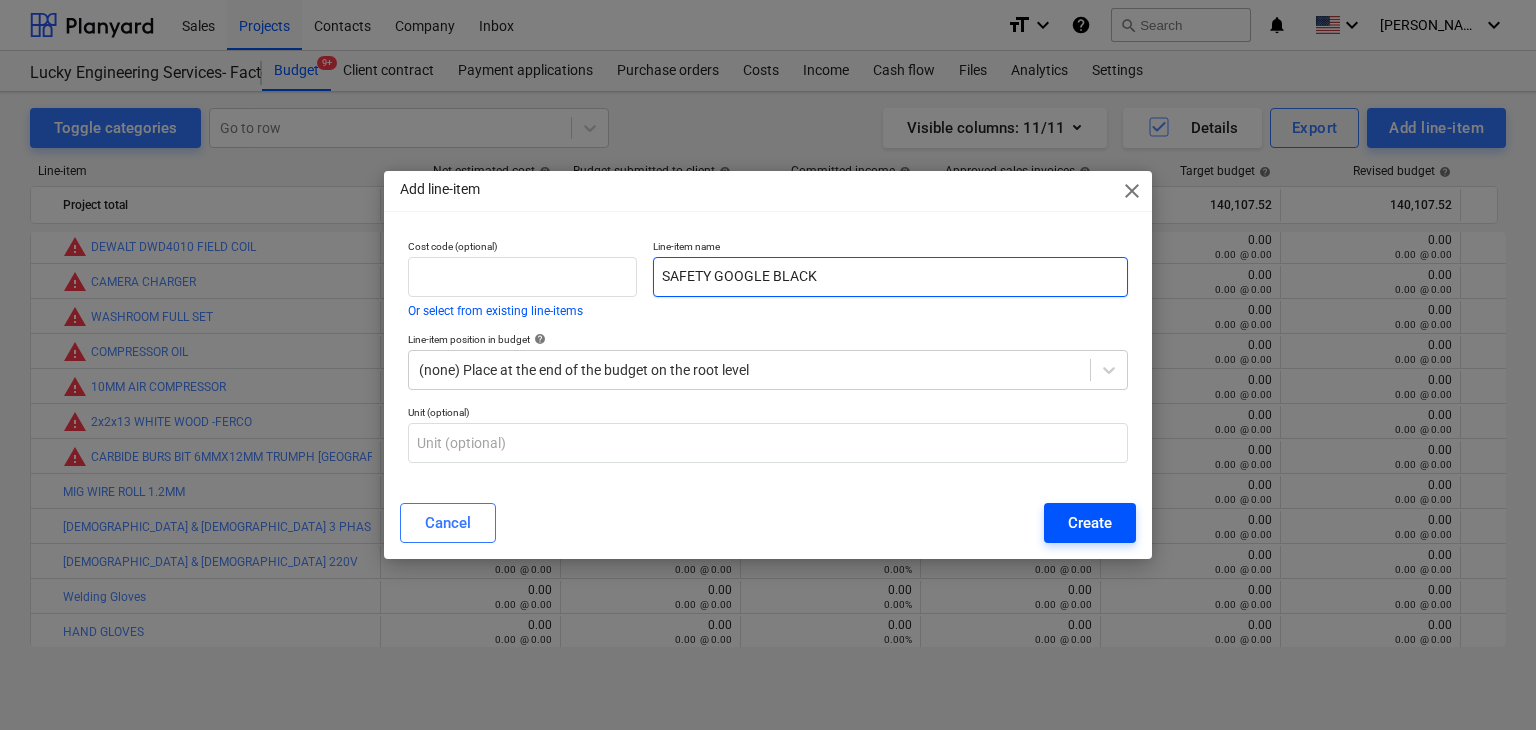 type on "SAFETY GOOGLE BLACK" 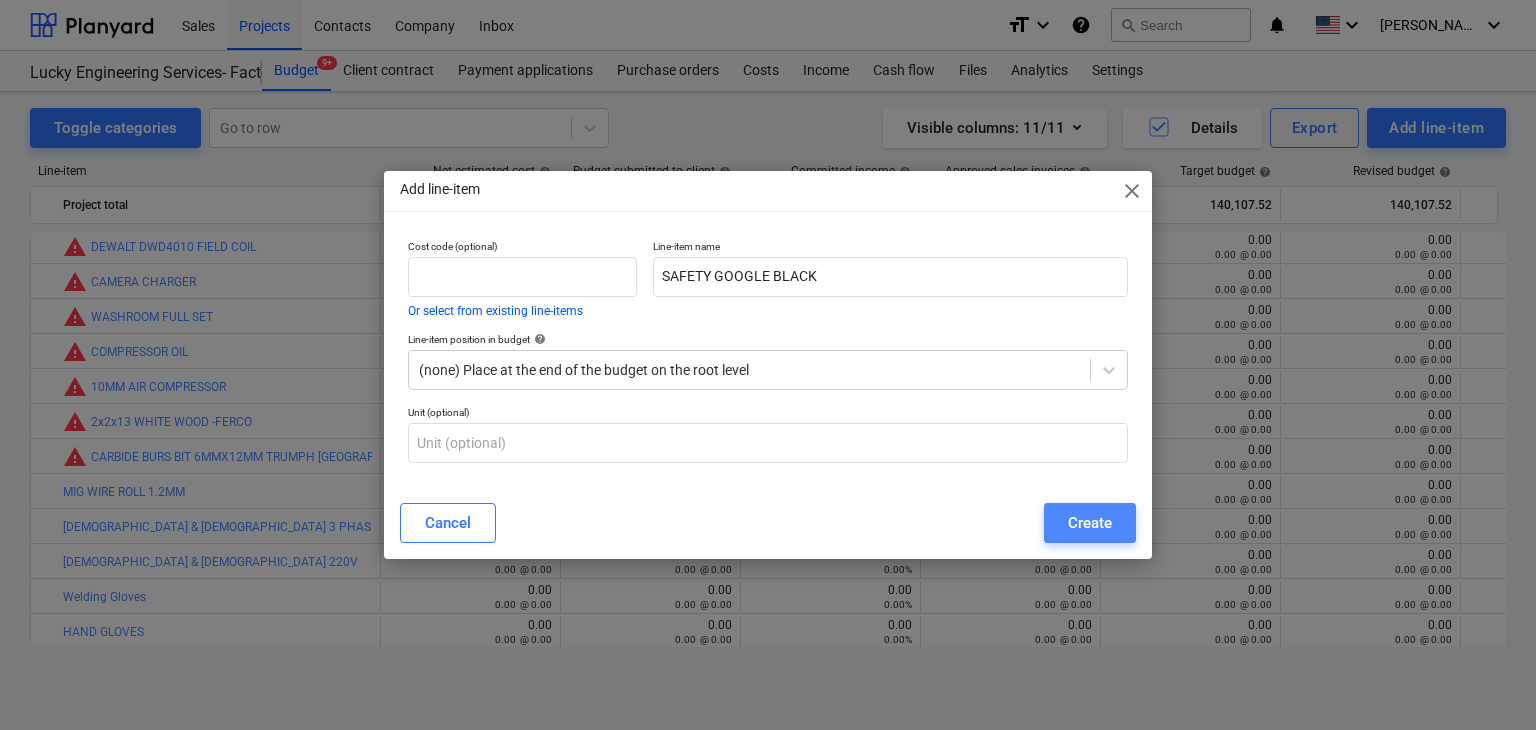click on "Create" at bounding box center (1090, 523) 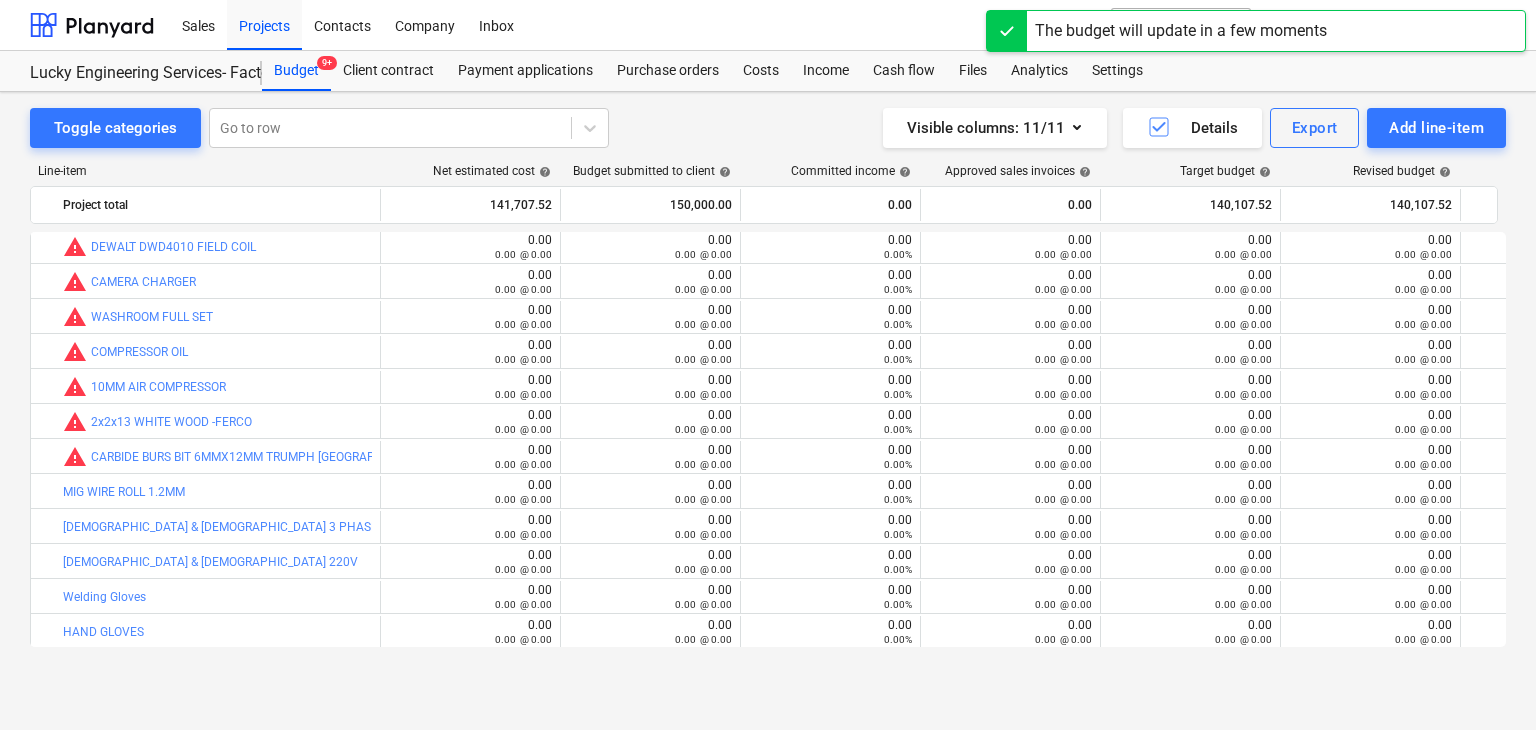 click on "Toggle categories Go to row Visible columns :   11/11 Details Export Add line-item Line-item Net estimated cost help Budget submitted to client help Committed income help Approved sales invoices help Target budget help Revised budget help Committed costs help Committed change orders help Approved costs help Remaining budget help Budget variance help Project total 141,707.52 150,000.00 0.00 0.00 140,107.52 140,107.52 581,684.55 0.00 0.00 -441,577.03 0.00 more_vert bar_chart warning  MIG ALUMINIUM LINER edit 0.00 0.00  @ 0.00 edit 0.00 0.00  @ 0.00 0.00 0.00% 0.00 0.00  @ 0.00 edit 0.00 0.00  @ 0.00 edit 0.00 0.00  @ 0.00 168.00 0.00% 0.00 0.00 0.00  @ 0.00 -168.00 0.00% 0.00 0.00% more_vert bar_chart warning  PAINT MASK edit 0.00 0.00  @ 0.00 edit 0.00 0.00  @ 0.00 0.00 0.00% 0.00 0.00  @ 0.00 edit 0.00 0.00  @ 0.00 edit 0.00 0.00  @ 0.00 14.00 0.00% 0.00 0.00 0.00  @ 0.00 -14.00 0.00% 0.00 0.00% more_vert bar_chart warning  SPANNER KEY 10 NO edit 0.00 0.00  @ 0.00 edit 0.00 0.00  @ 0.00 0.00 0.00% 0.00 edit" at bounding box center (768, 389) 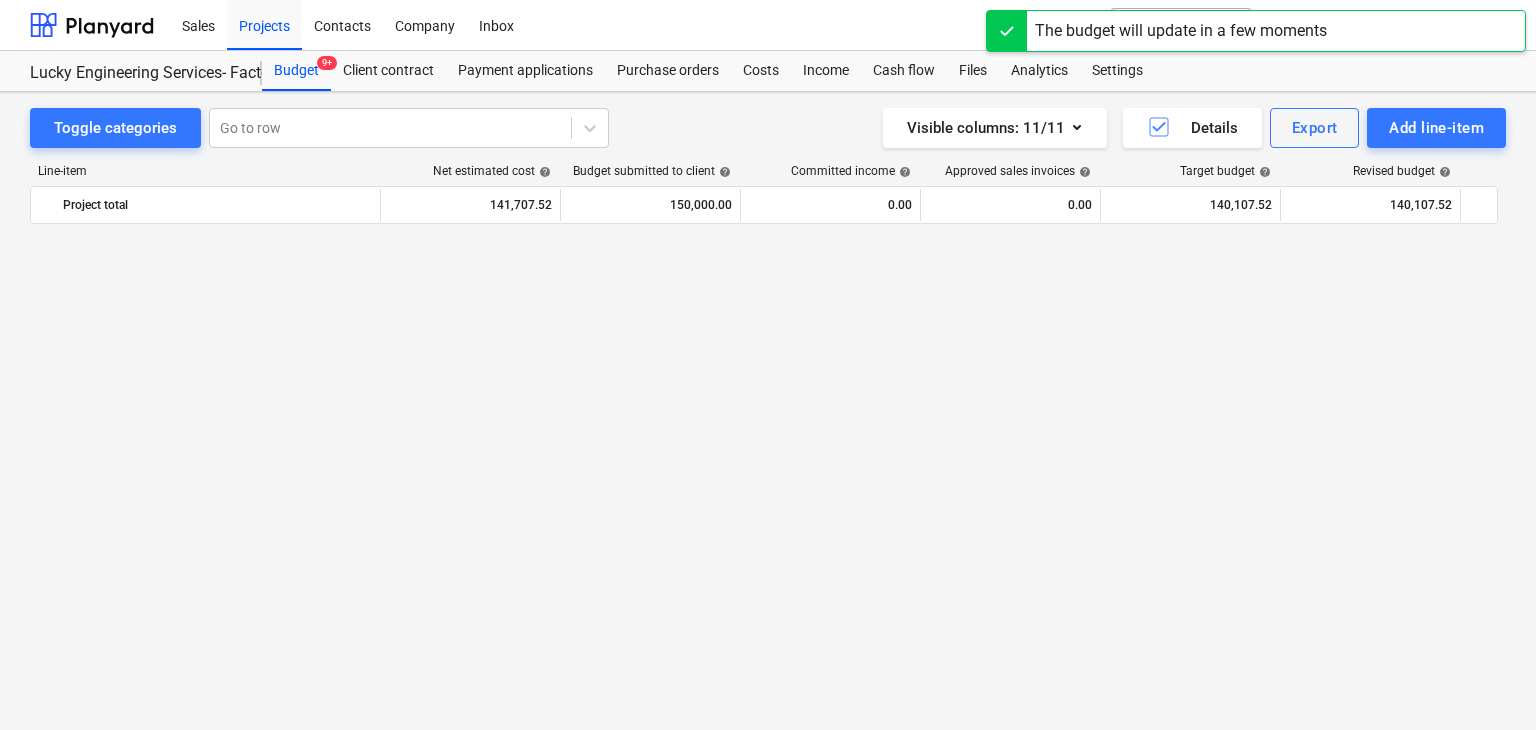 scroll, scrollTop: 44524, scrollLeft: 0, axis: vertical 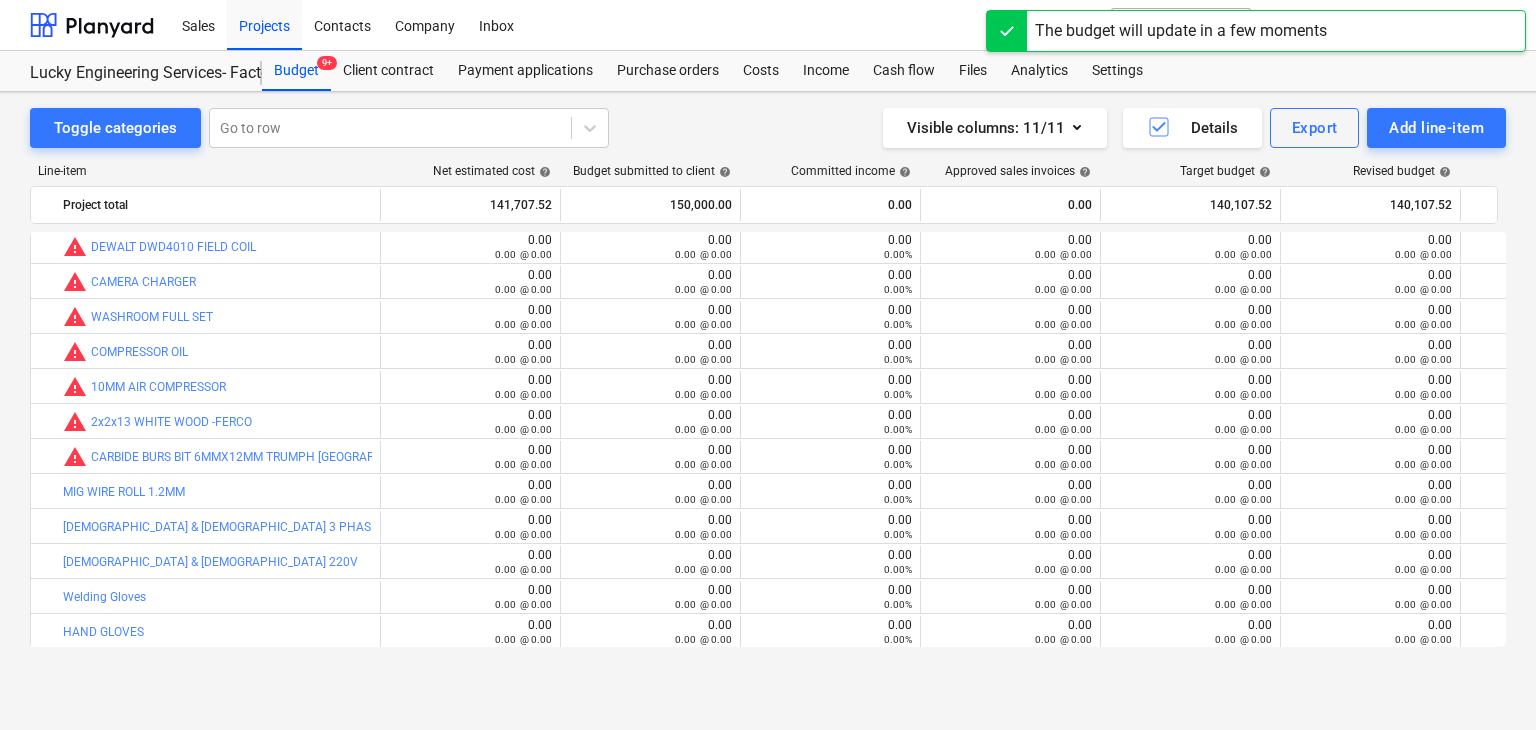 click on "Toggle categories Go to row Visible columns :   11/11 Details Export Add line-item Line-item Net estimated cost help Budget submitted to client help Committed income help Approved sales invoices help Target budget help Revised budget help Committed costs help Committed change orders help Approved costs help Remaining budget help Budget variance help Project total 141,707.52 150,000.00 0.00 0.00 140,107.52 140,107.52 581,684.55 0.00 0.00 -441,577.03 0.00 more_vert bar_chart warning  MIG ALUMINIUM LINER edit 0.00 0.00  @ 0.00 edit 0.00 0.00  @ 0.00 0.00 0.00% 0.00 0.00  @ 0.00 edit 0.00 0.00  @ 0.00 edit 0.00 0.00  @ 0.00 168.00 0.00% 0.00 0.00 0.00  @ 0.00 -168.00 0.00% 0.00 0.00% more_vert bar_chart warning  PAINT MASK edit 0.00 0.00  @ 0.00 edit 0.00 0.00  @ 0.00 0.00 0.00% 0.00 0.00  @ 0.00 edit 0.00 0.00  @ 0.00 edit 0.00 0.00  @ 0.00 14.00 0.00% 0.00 0.00 0.00  @ 0.00 -14.00 0.00% 0.00 0.00% more_vert bar_chart warning  SPANNER KEY 10 NO edit 0.00 0.00  @ 0.00 edit 0.00 0.00  @ 0.00 0.00 0.00% 0.00 edit" at bounding box center (768, 389) 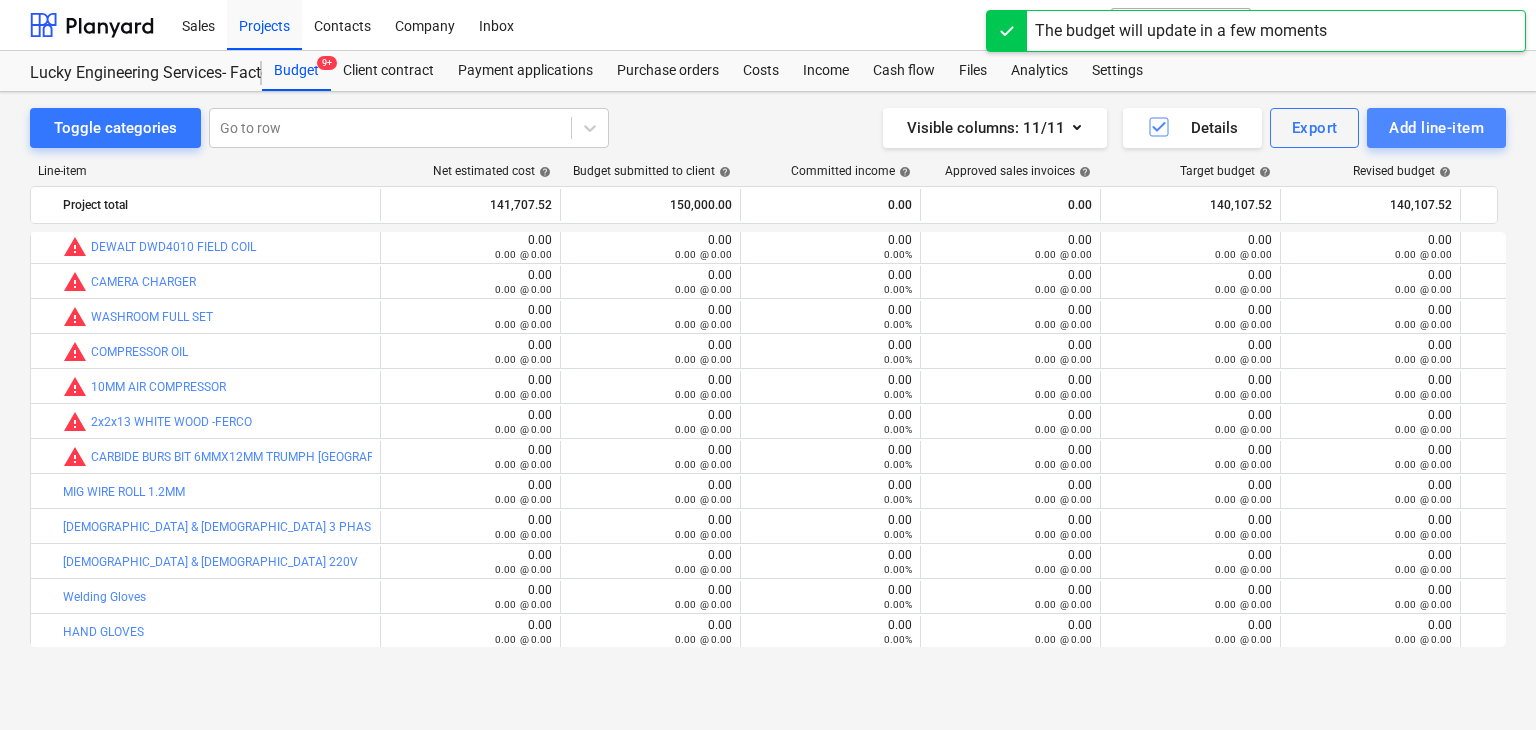 click on "Add line-item" at bounding box center (1436, 128) 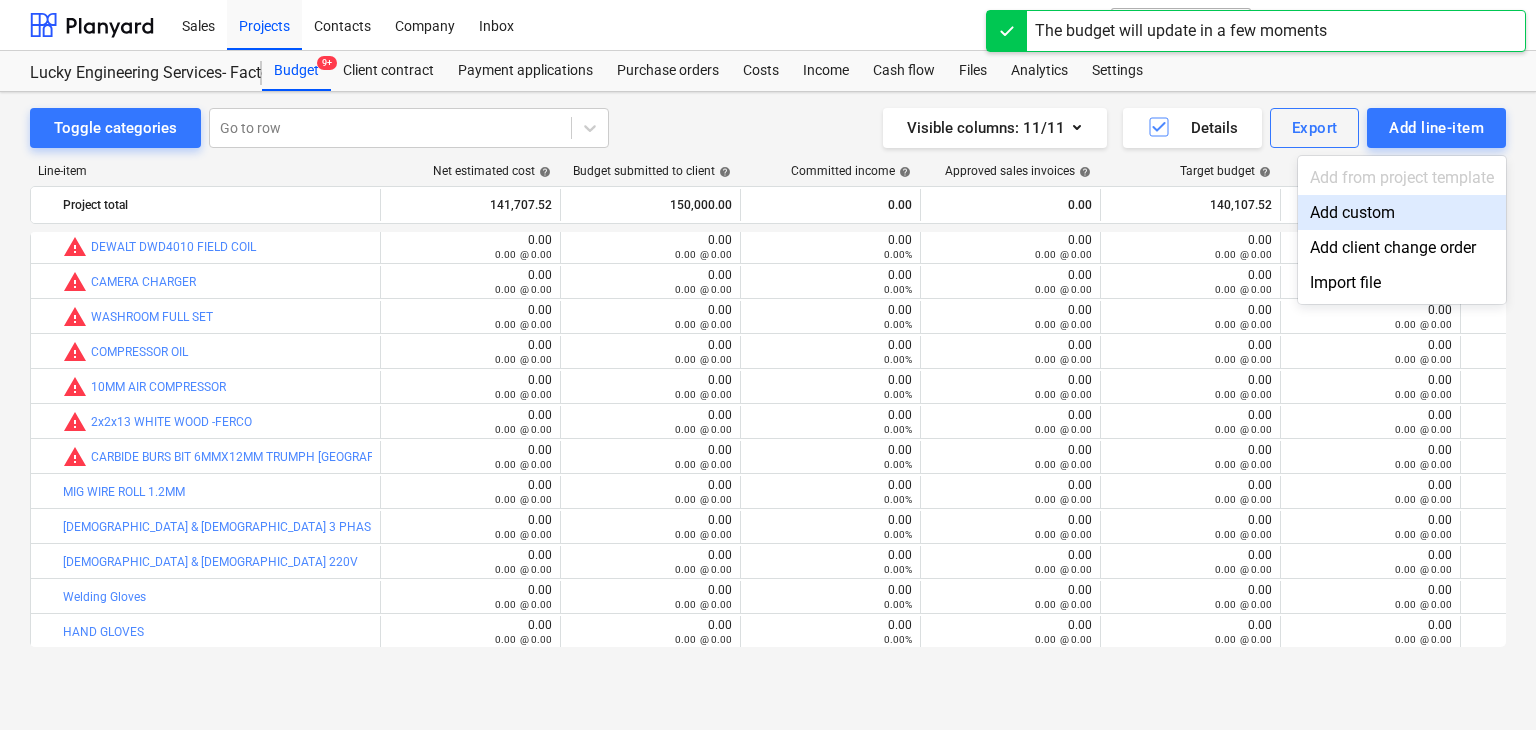 click on "Add custom" at bounding box center [1402, 212] 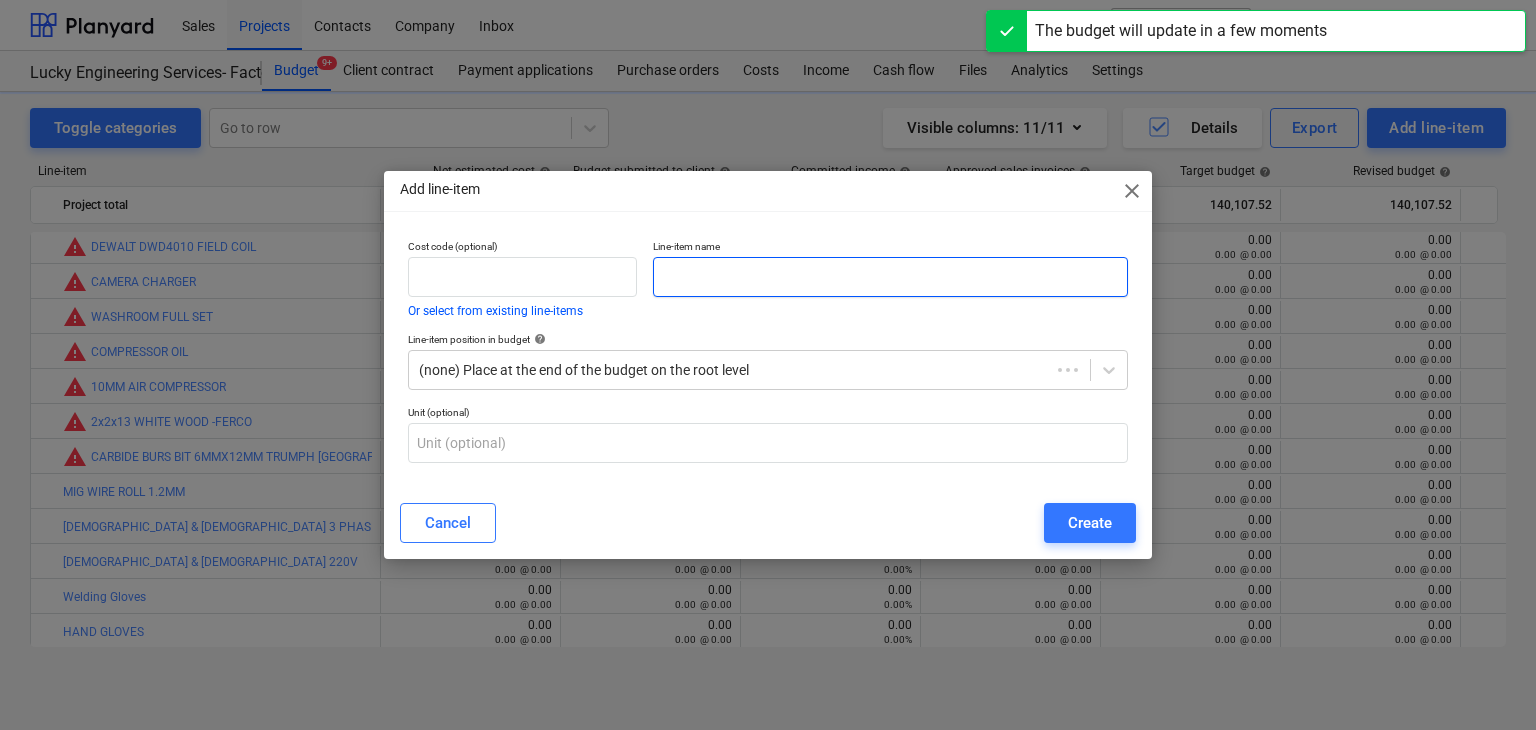click at bounding box center (890, 277) 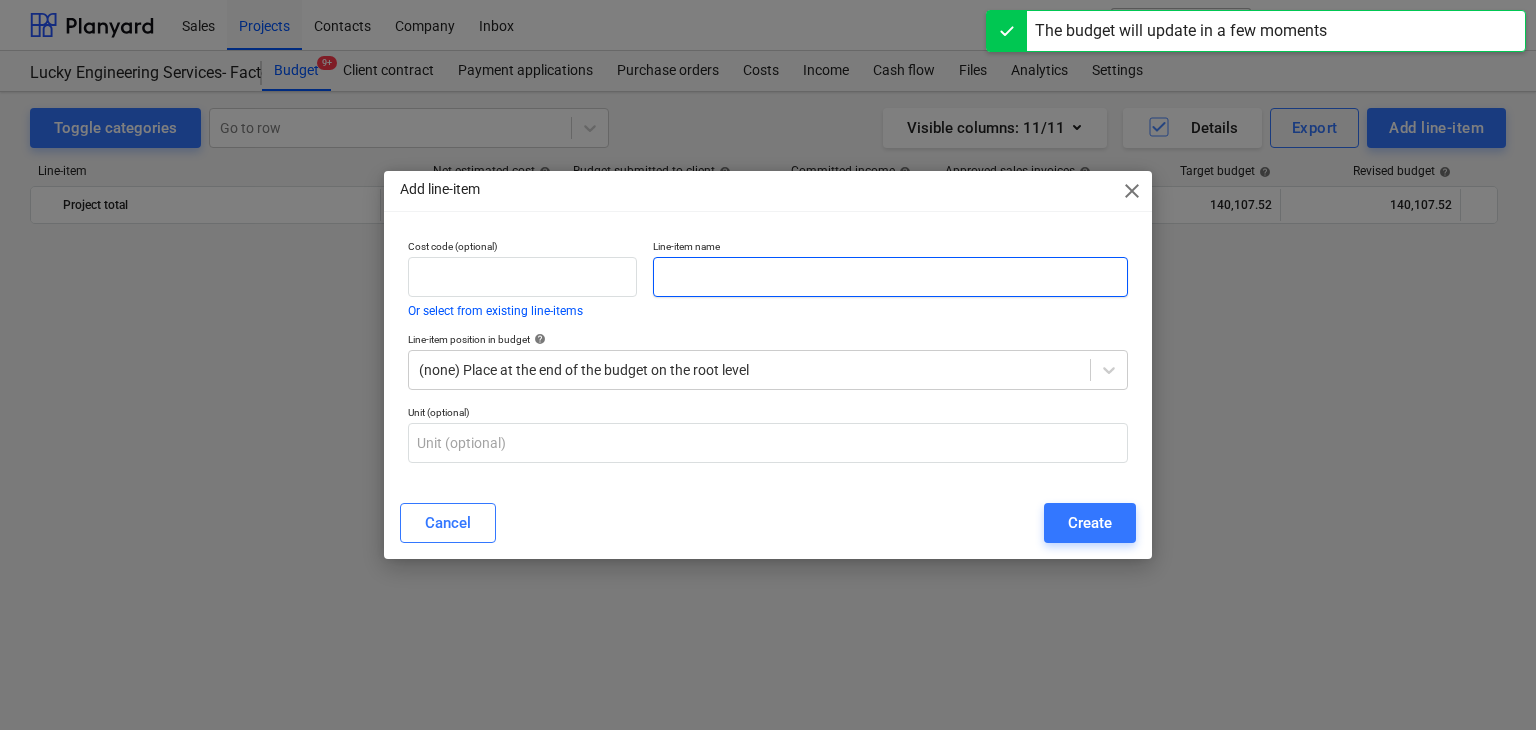 scroll, scrollTop: 44524, scrollLeft: 0, axis: vertical 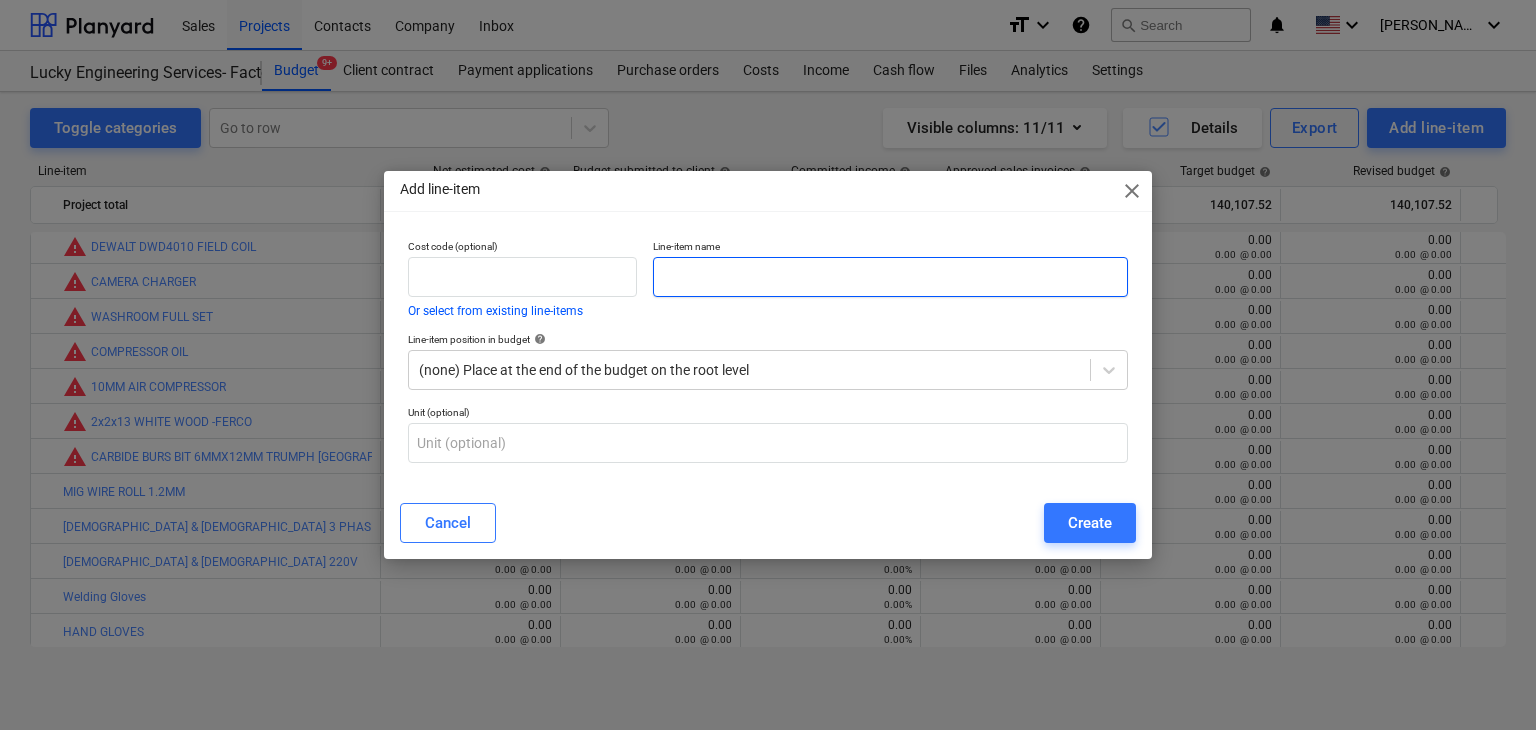 paste on "SAFETY GOOGLE WHITE" 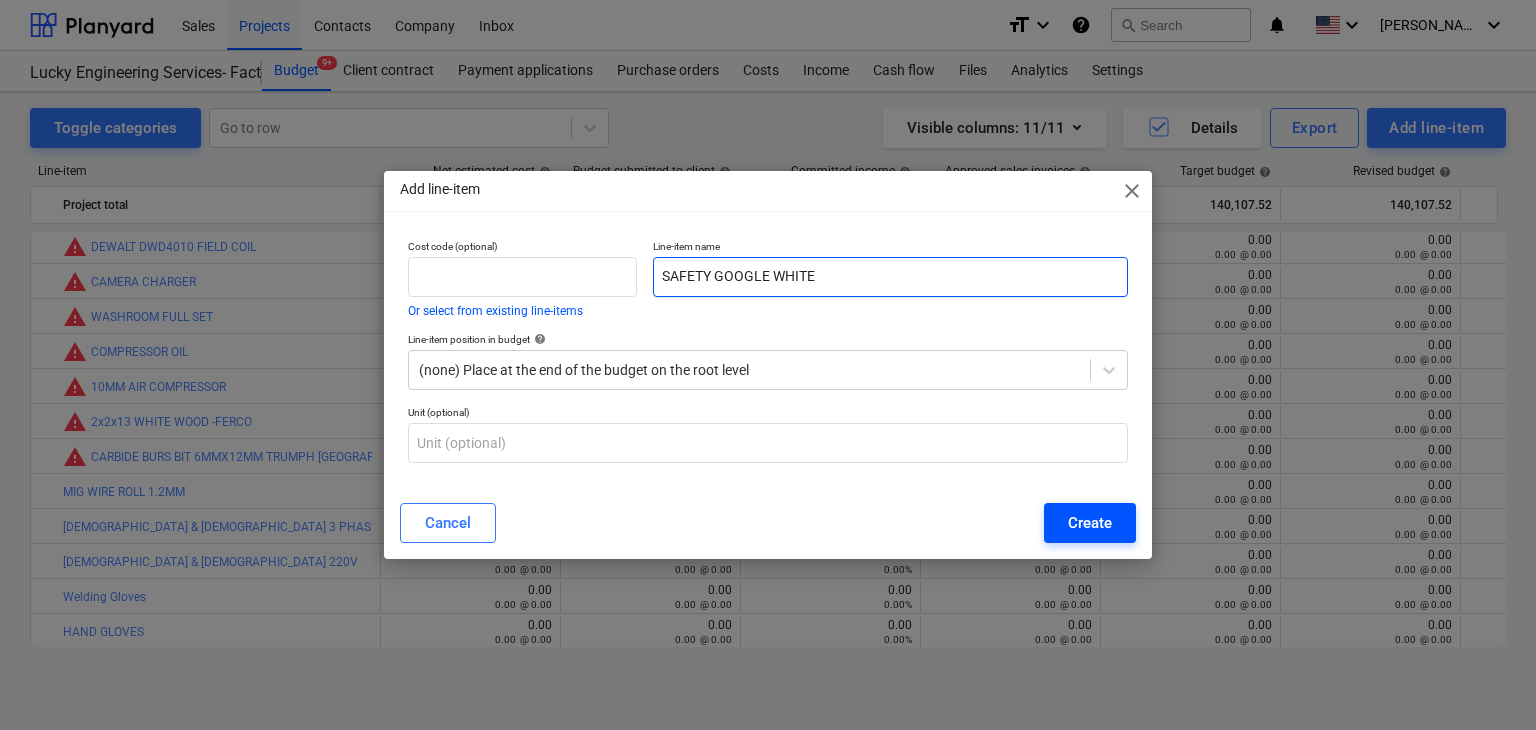type on "SAFETY GOOGLE WHITE" 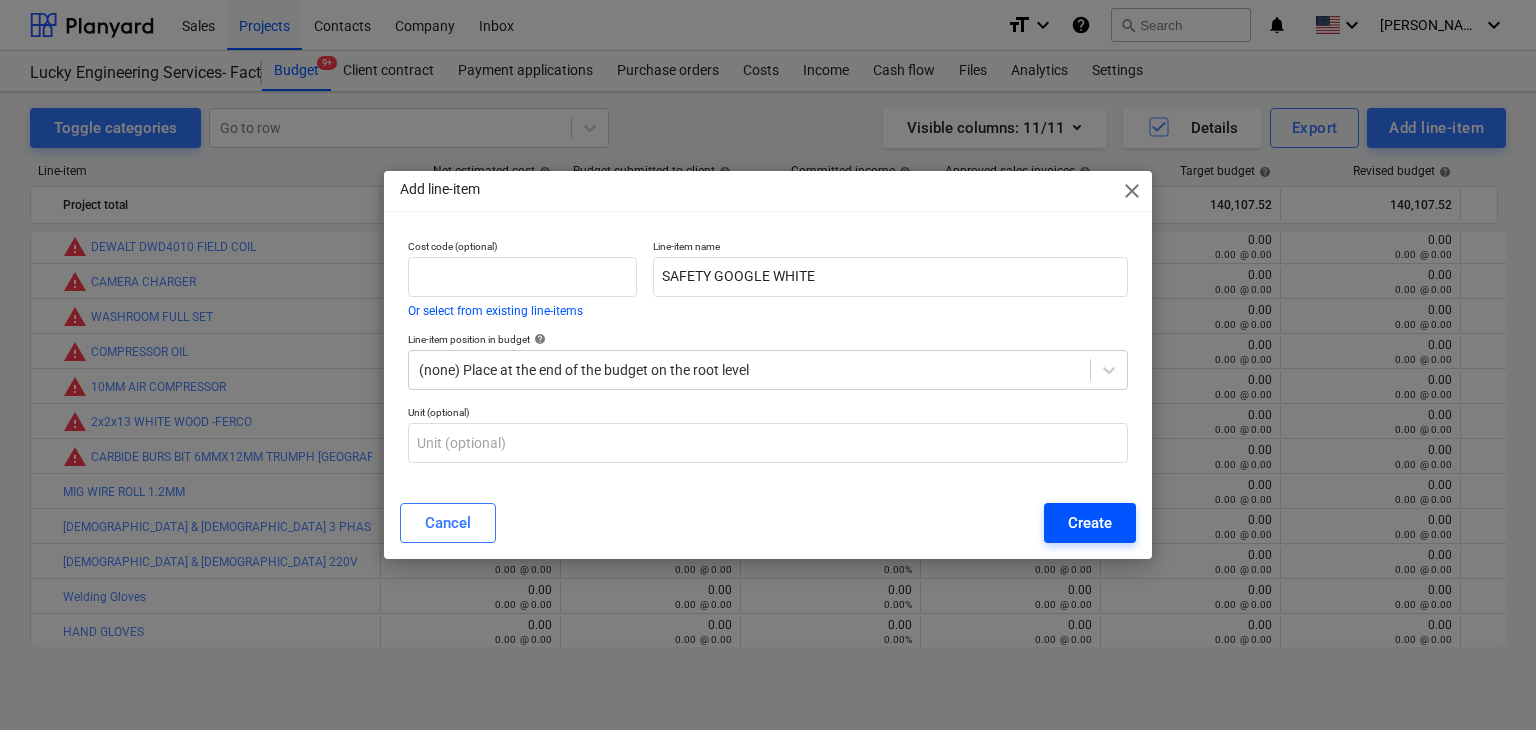 click on "Create" at bounding box center (1090, 523) 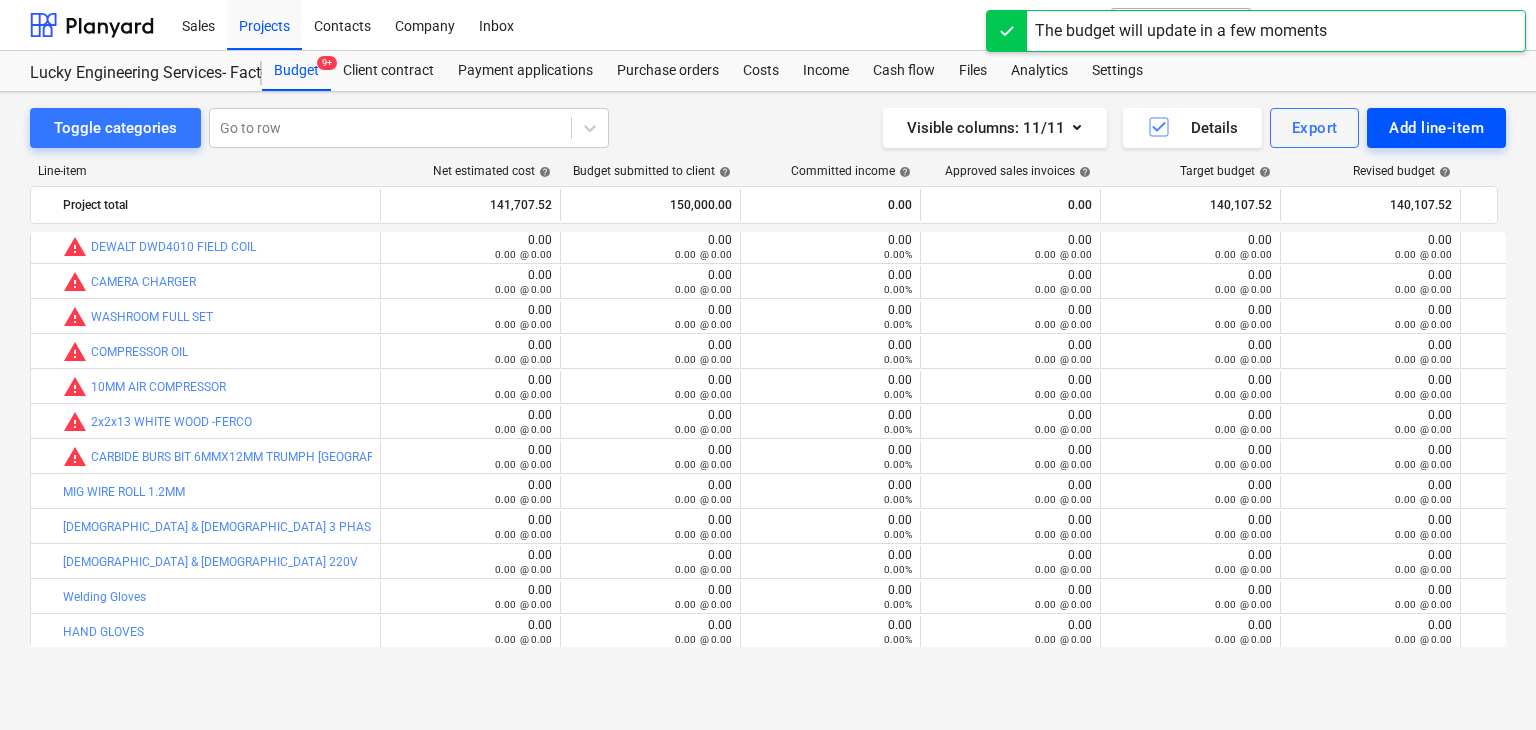 click on "Add line-item" at bounding box center (1436, 128) 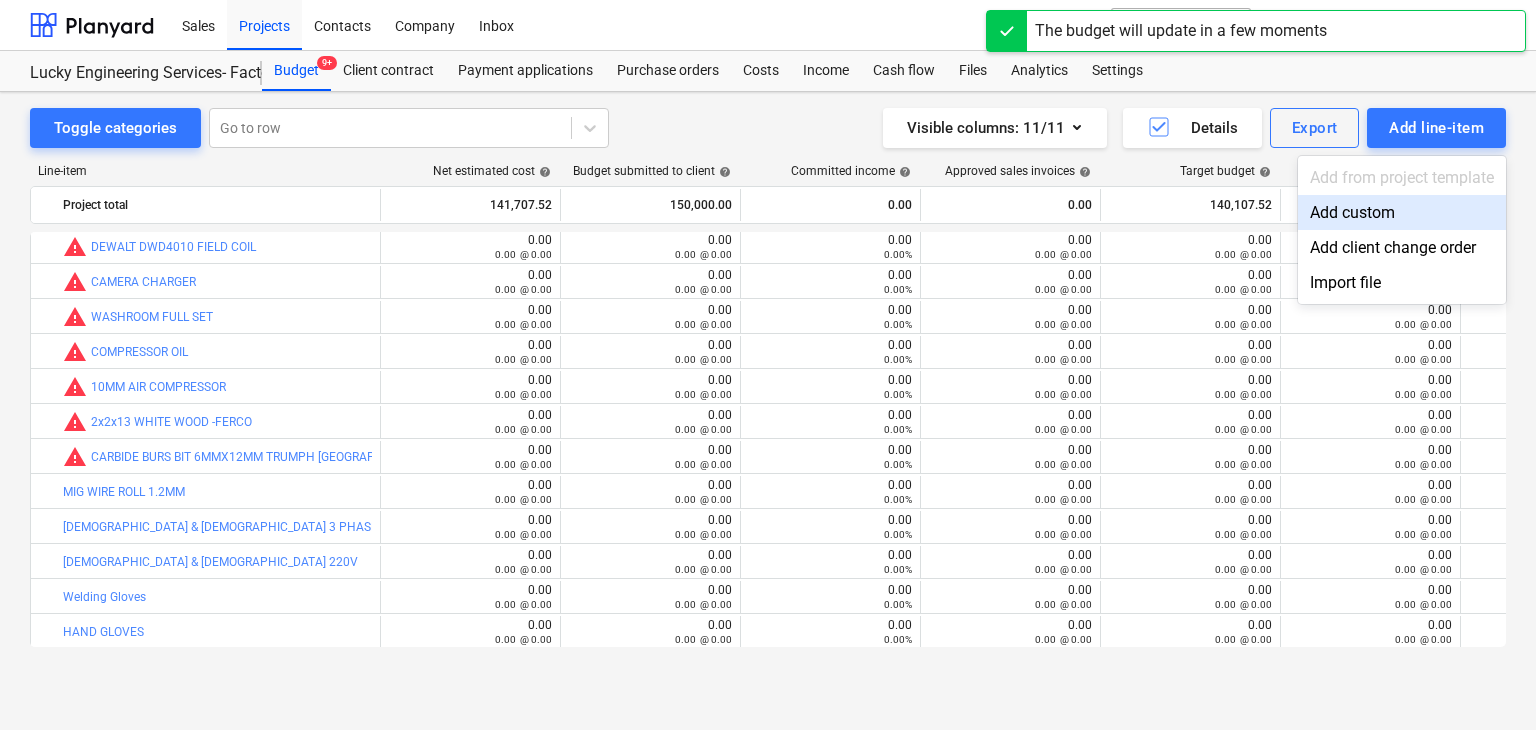 click on "Add custom" at bounding box center [1402, 212] 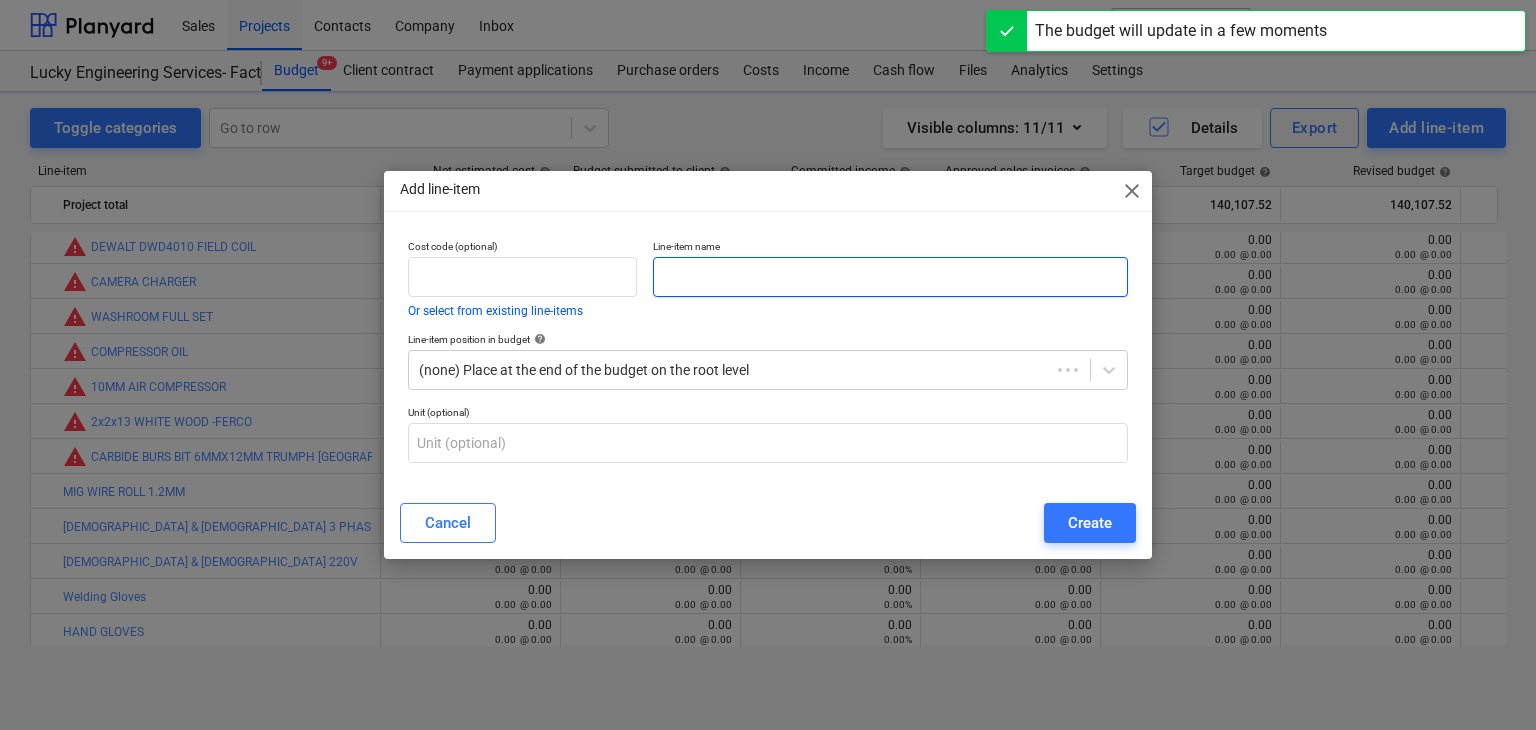 click at bounding box center [890, 277] 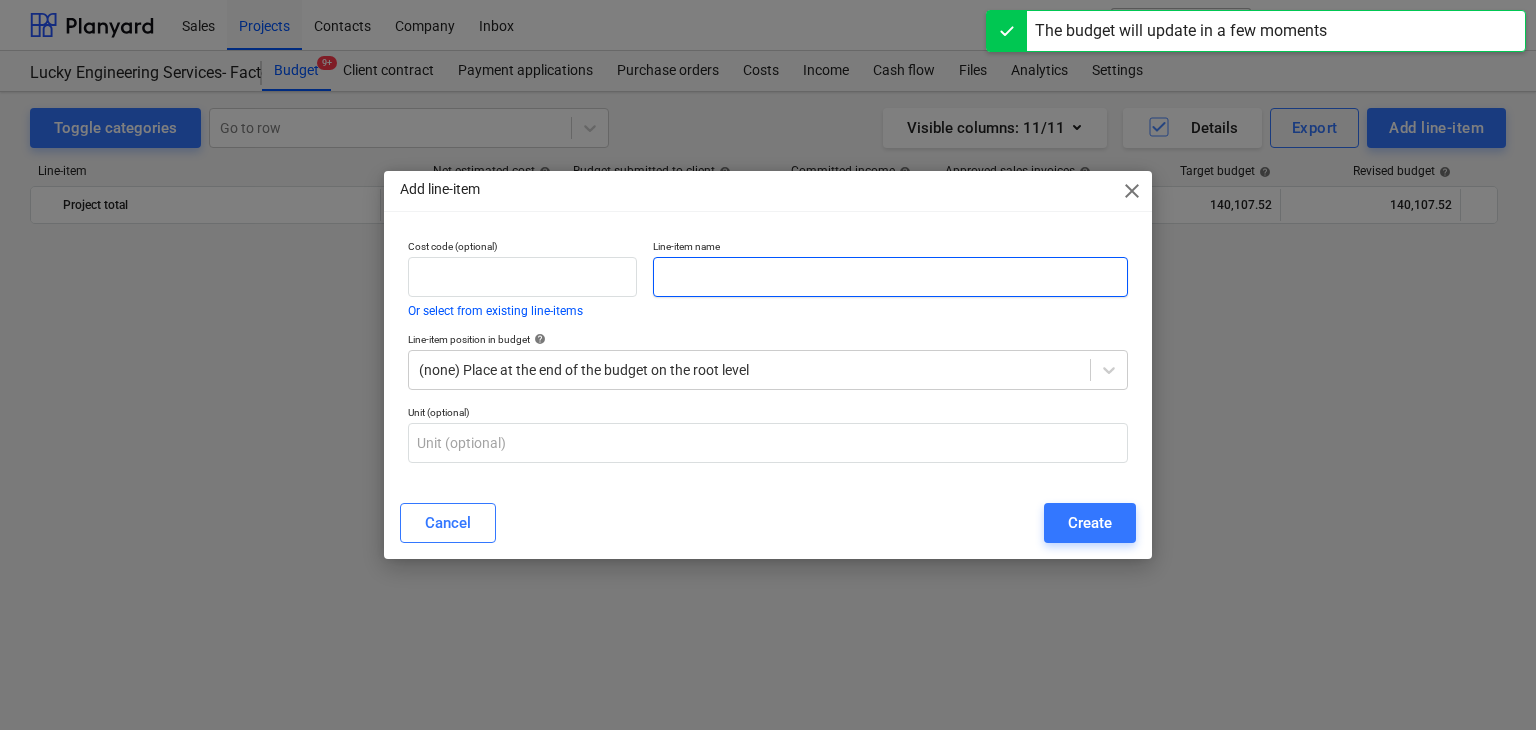 scroll, scrollTop: 44524, scrollLeft: 0, axis: vertical 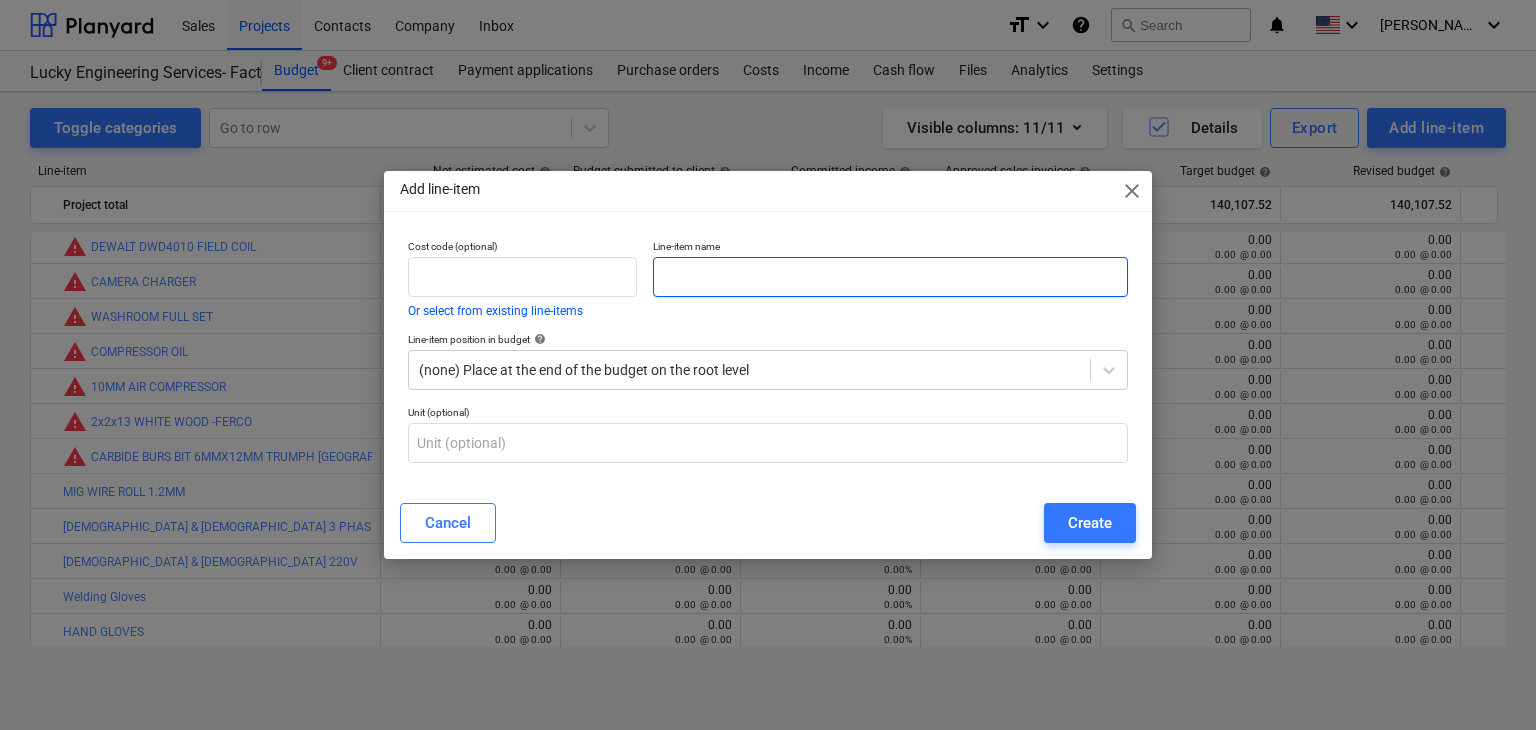 paste on "MARBLE CHALK" 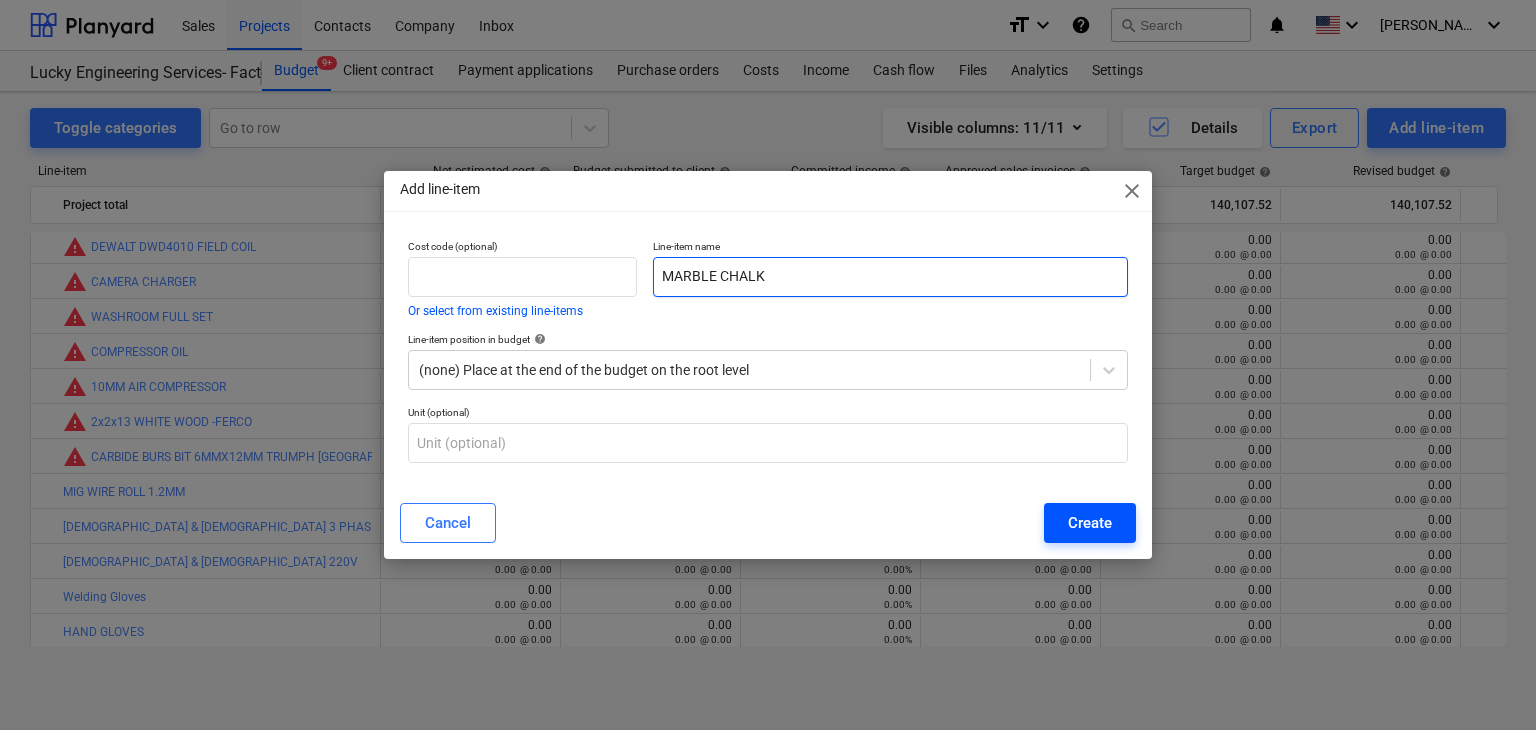 type on "MARBLE CHALK" 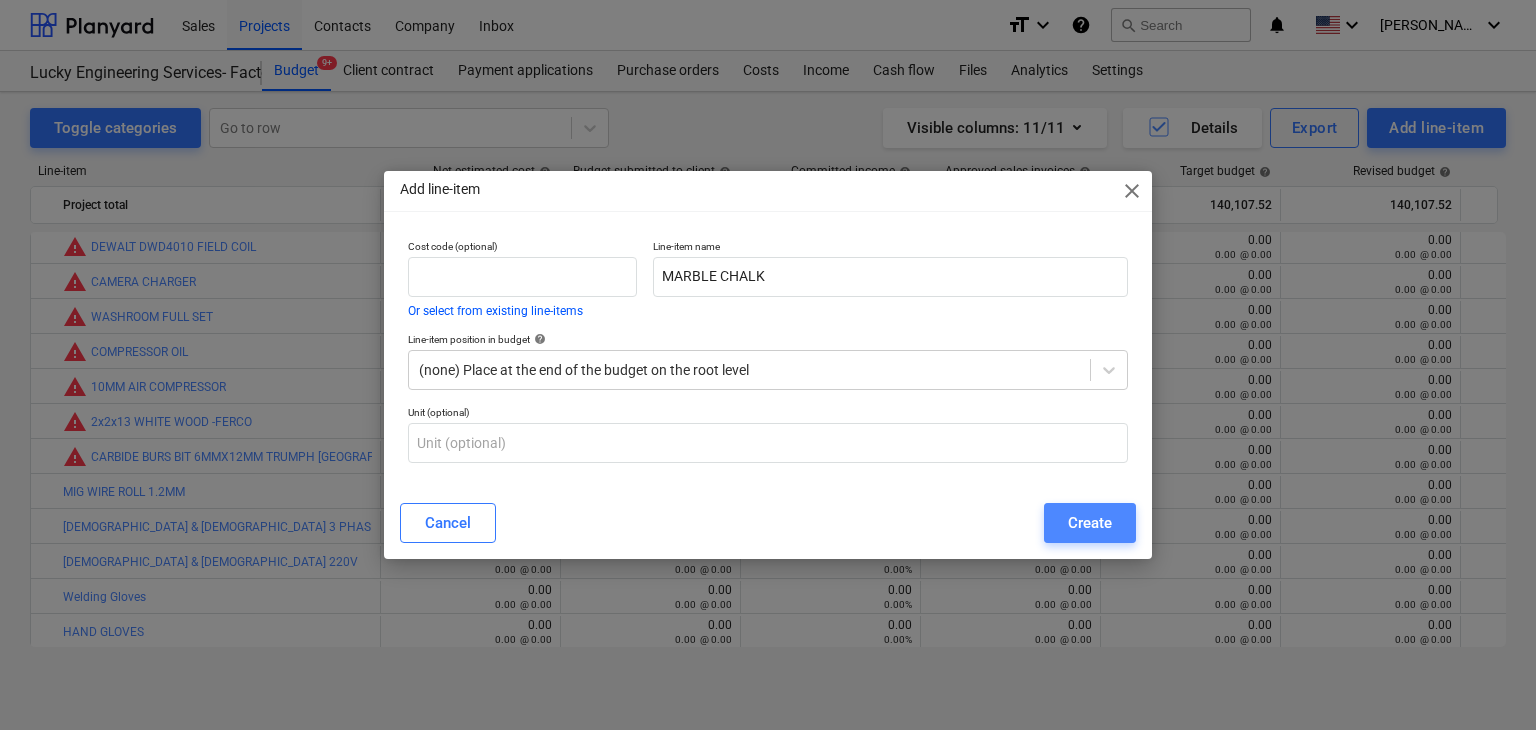 click on "Create" at bounding box center [1090, 523] 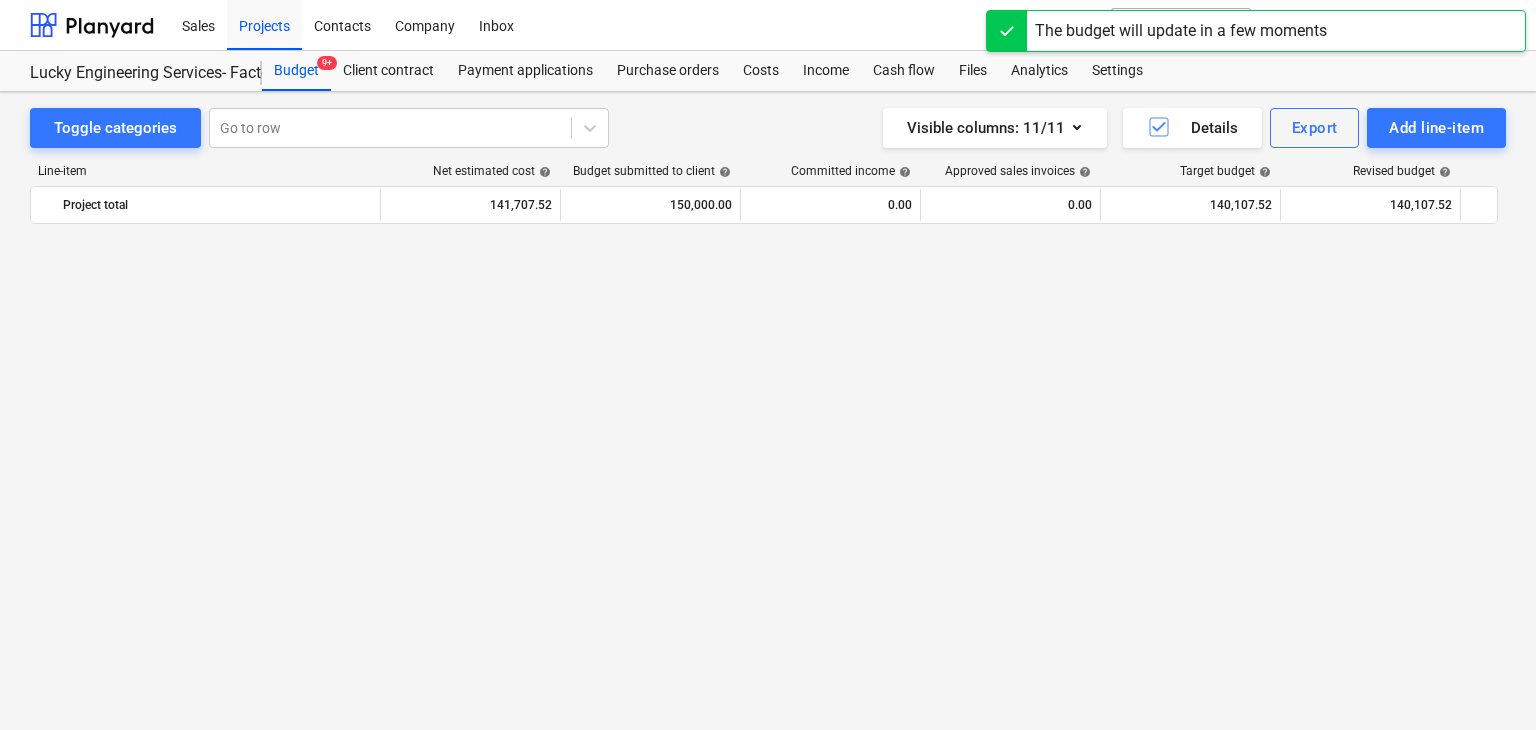 scroll, scrollTop: 44524, scrollLeft: 0, axis: vertical 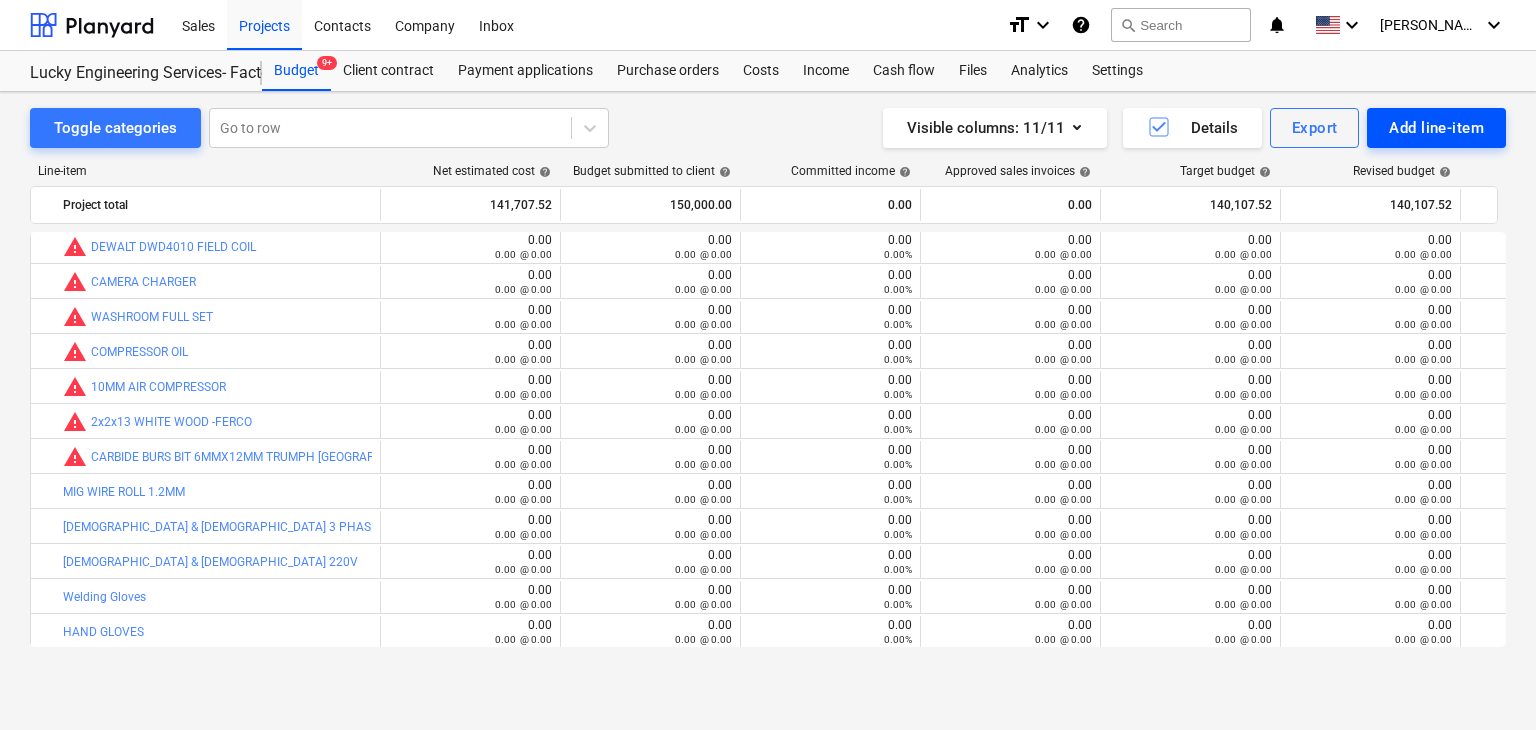 click on "Add line-item" at bounding box center (1436, 128) 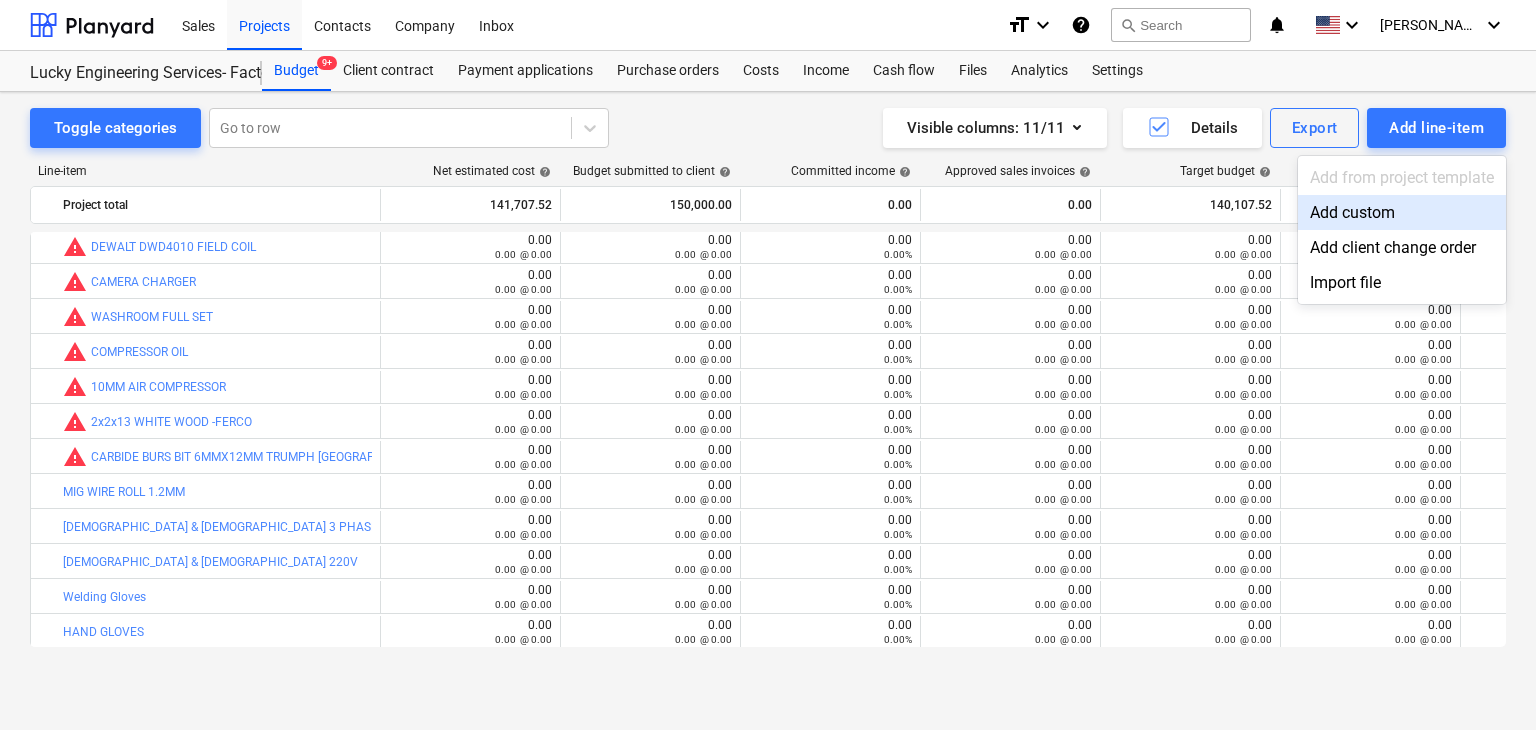 click on "Add custom" at bounding box center (1402, 212) 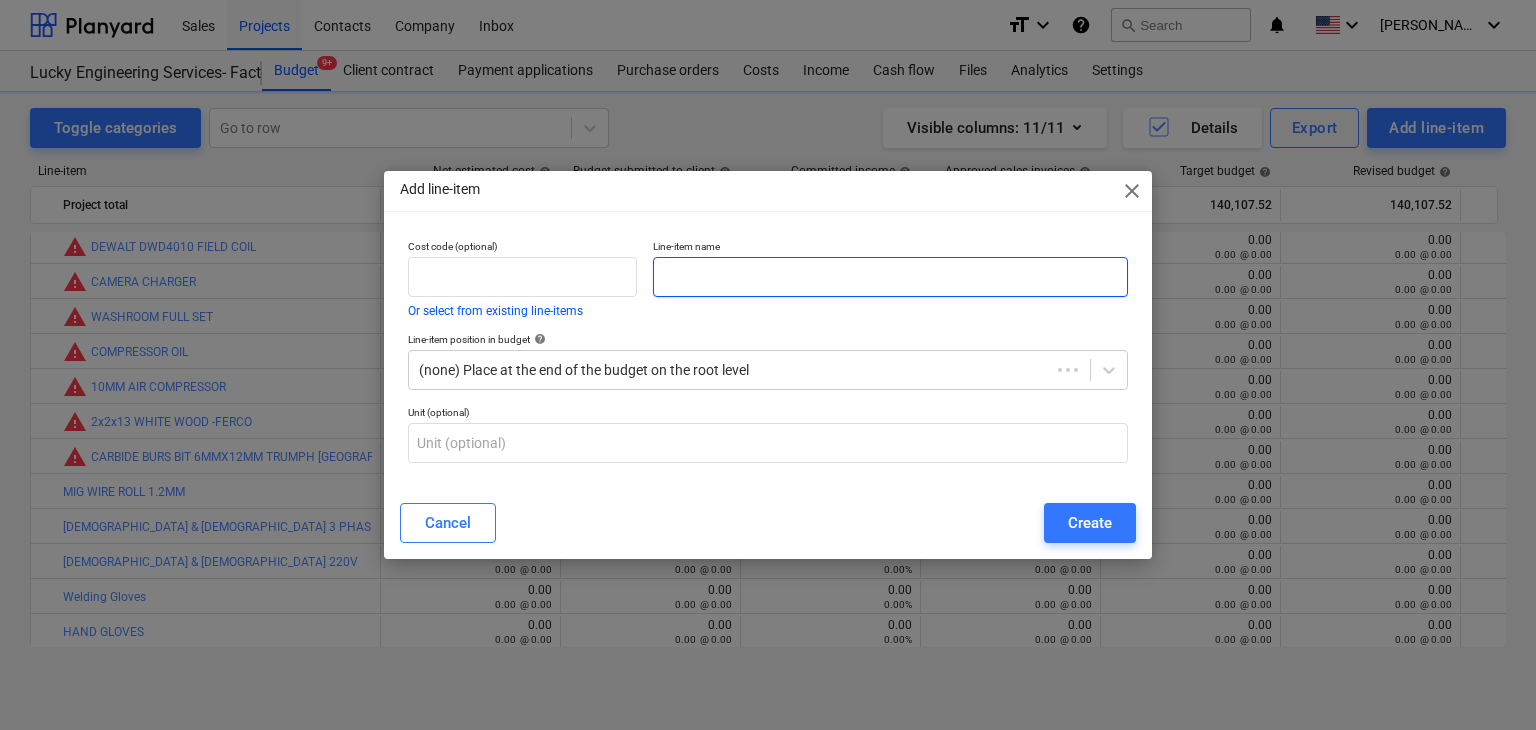 click at bounding box center [890, 277] 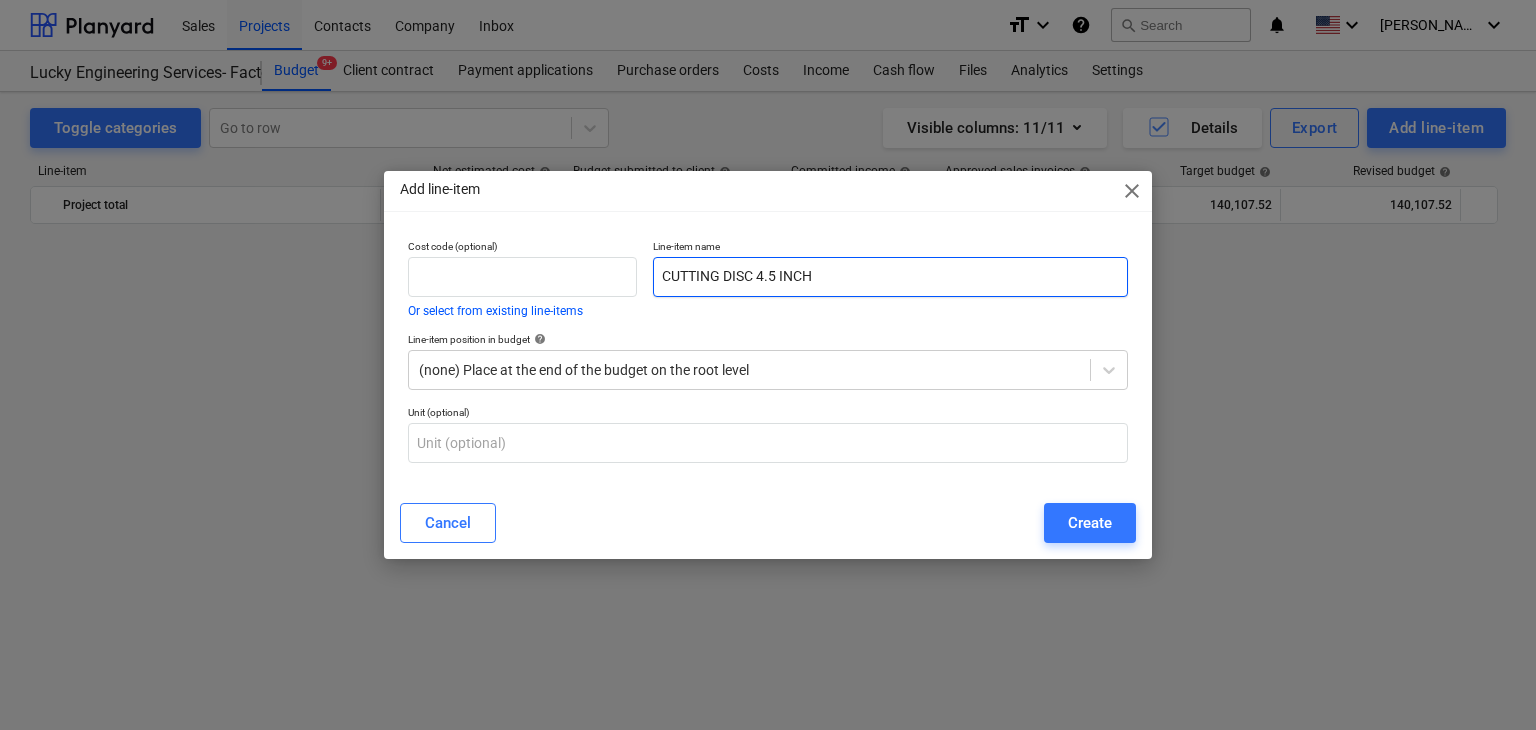 scroll, scrollTop: 44524, scrollLeft: 0, axis: vertical 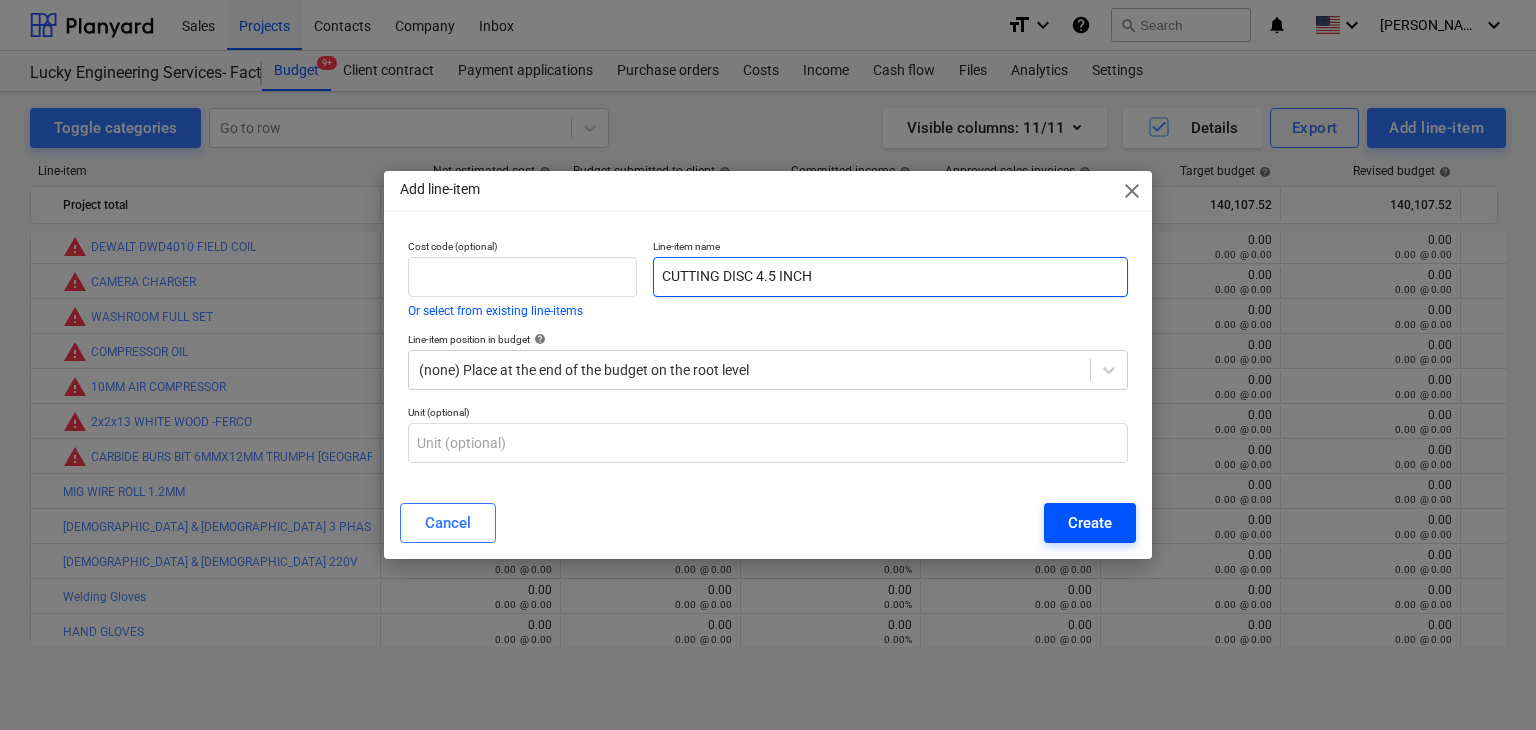 type on "CUTTING DISC 4.5 INCH" 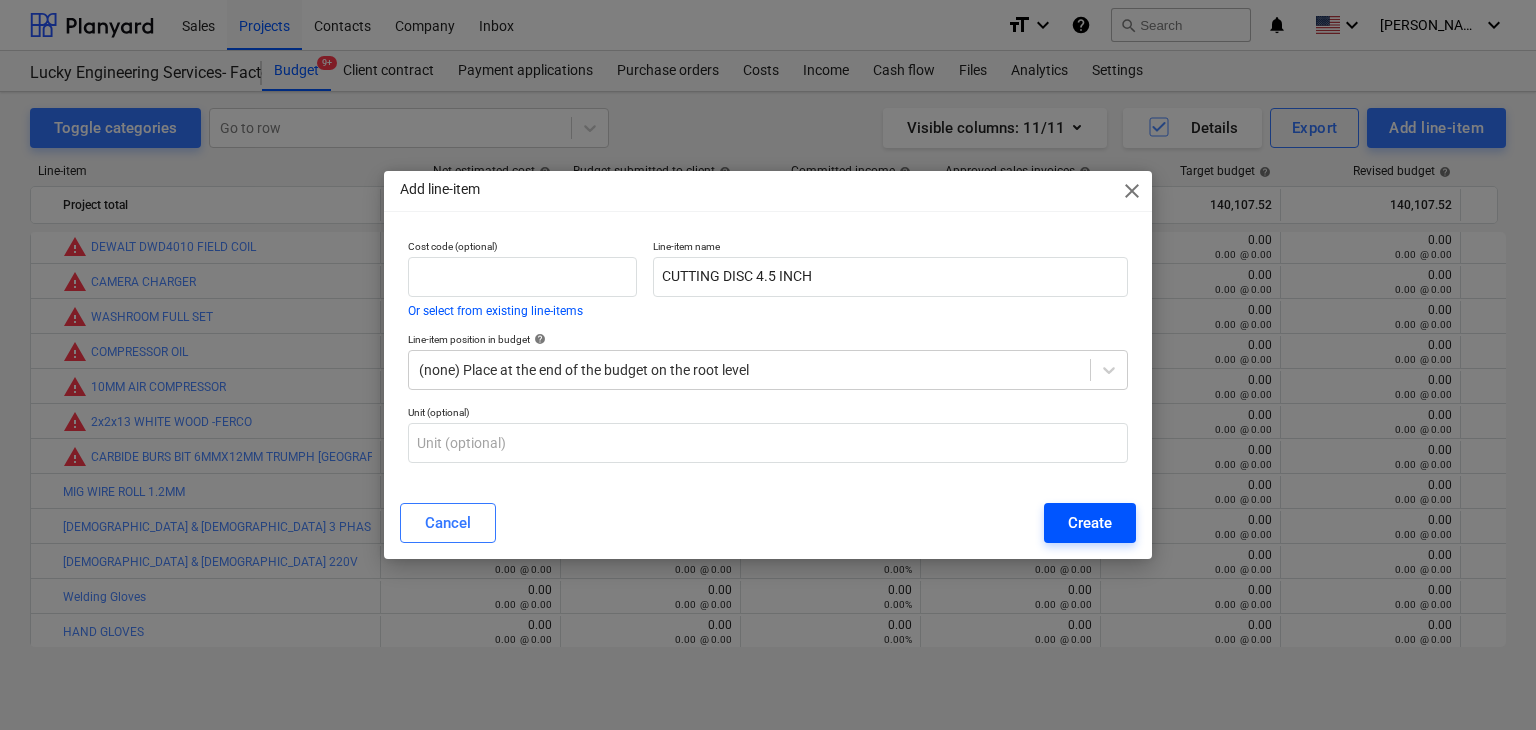 click on "Create" at bounding box center [1090, 523] 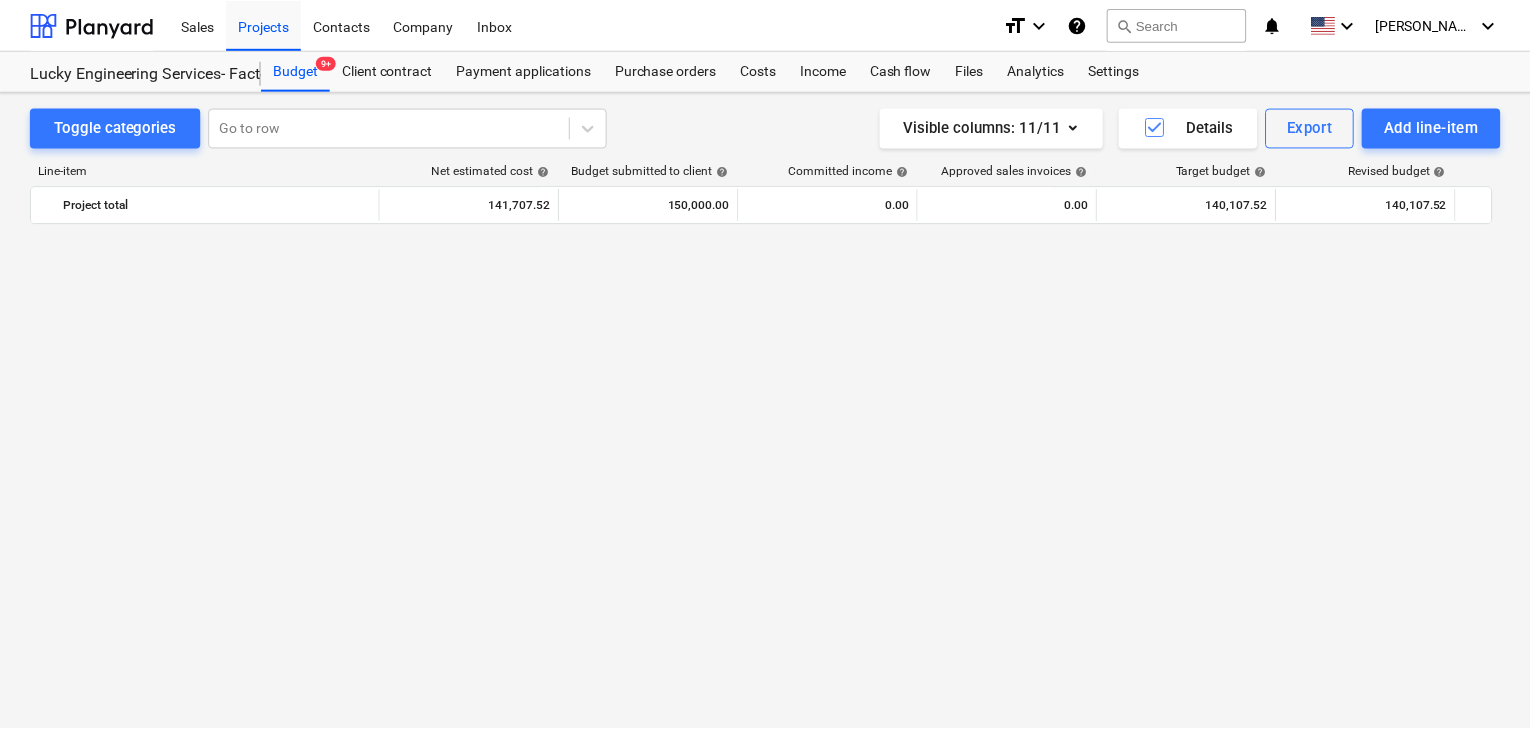 scroll, scrollTop: 44524, scrollLeft: 0, axis: vertical 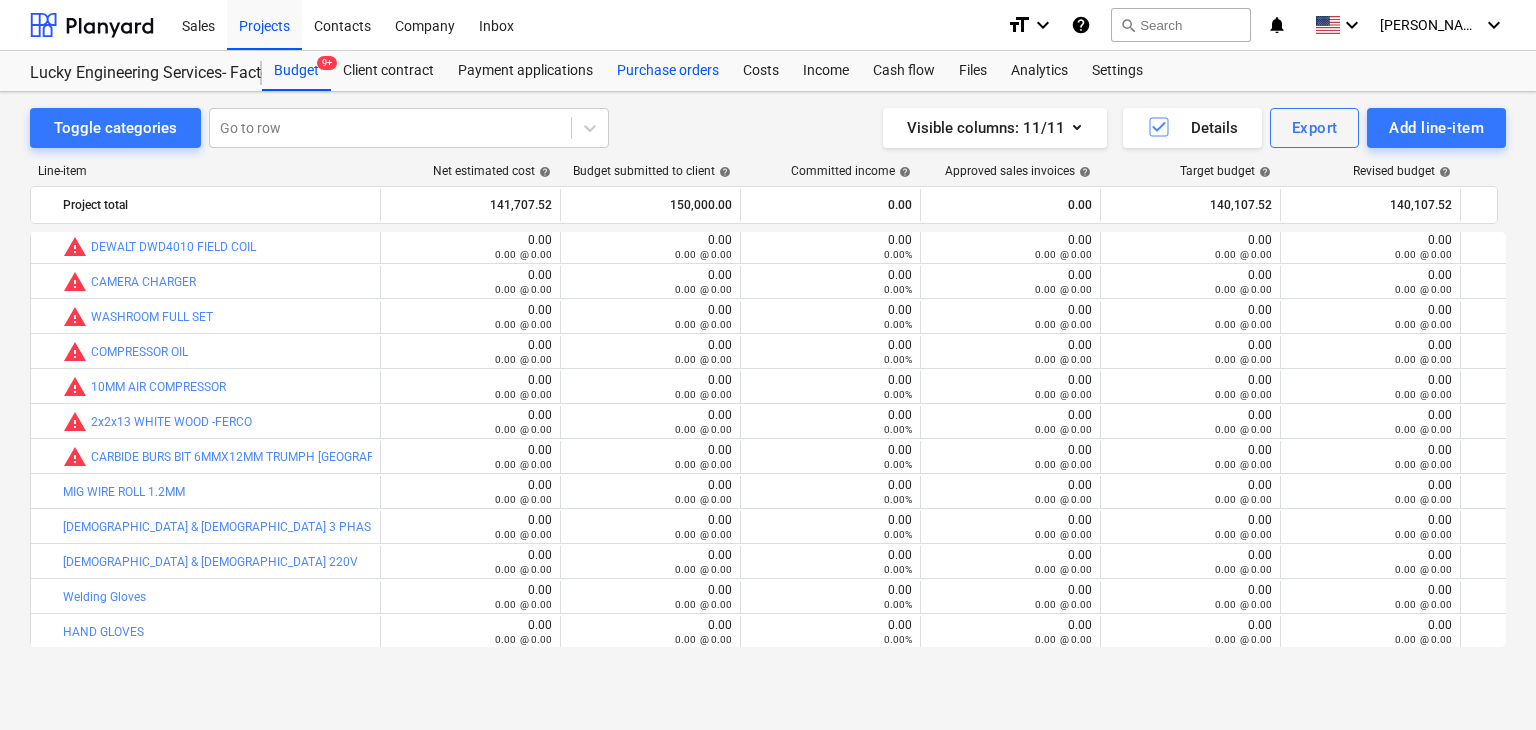 click on "Purchase orders" at bounding box center [668, 71] 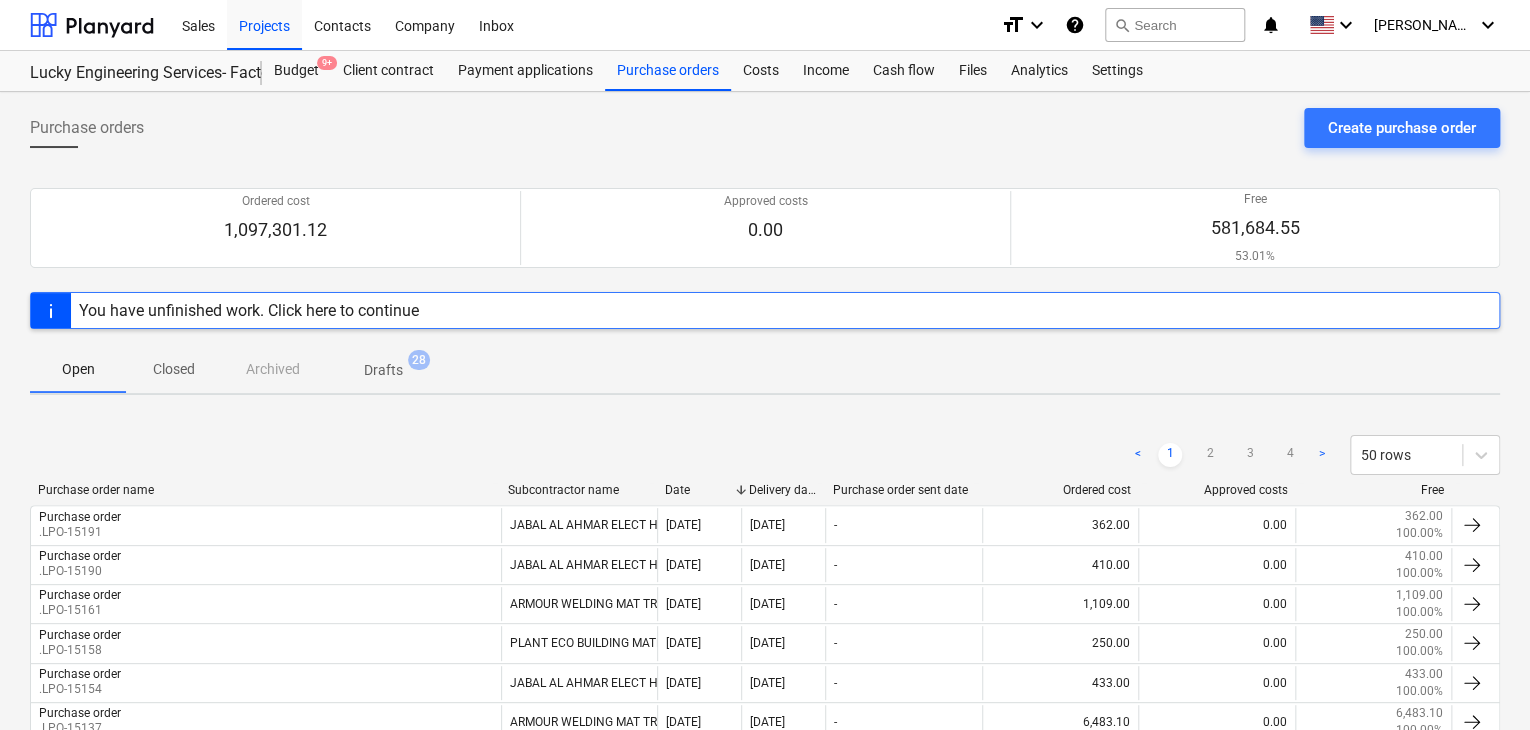 click on "Create purchase order" at bounding box center (1402, 128) 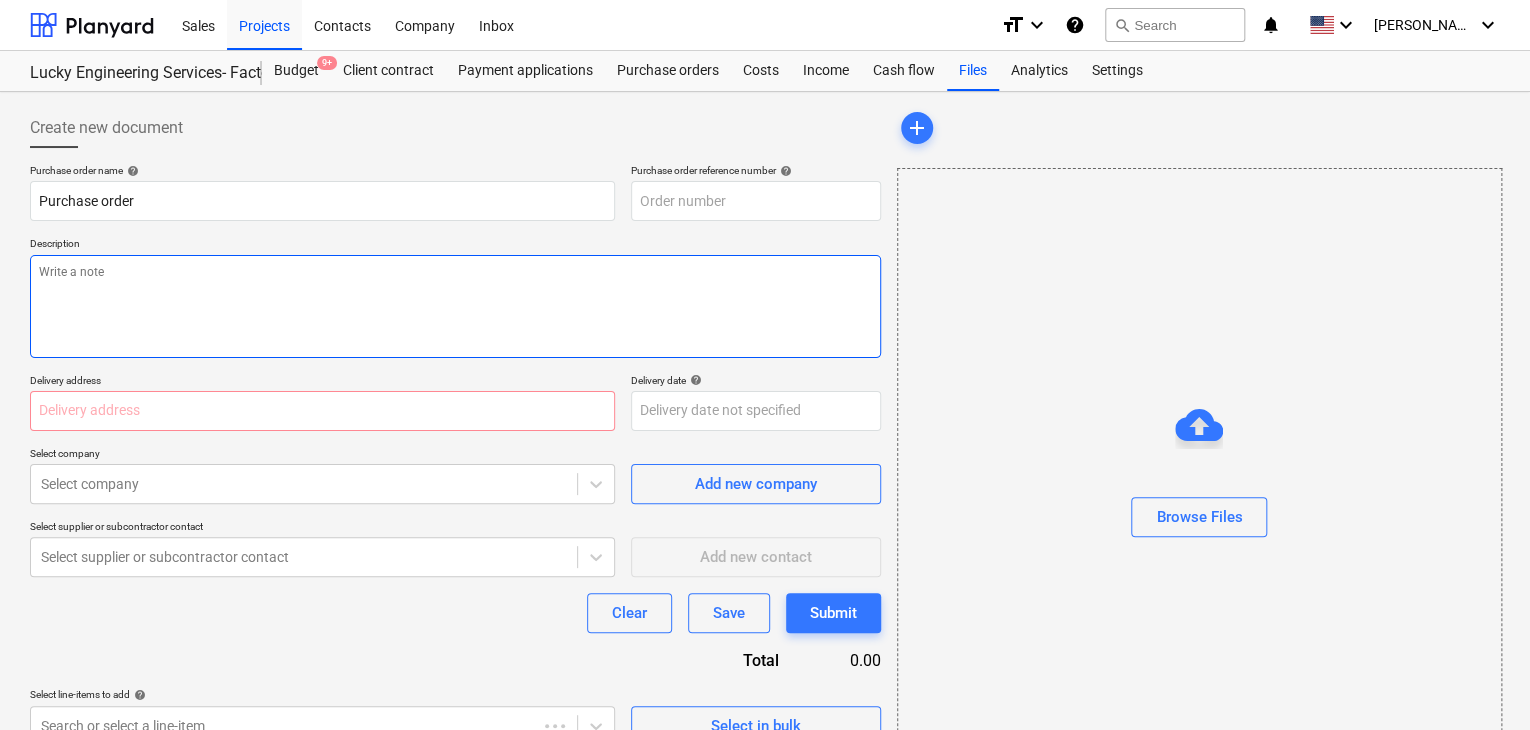 click at bounding box center [455, 306] 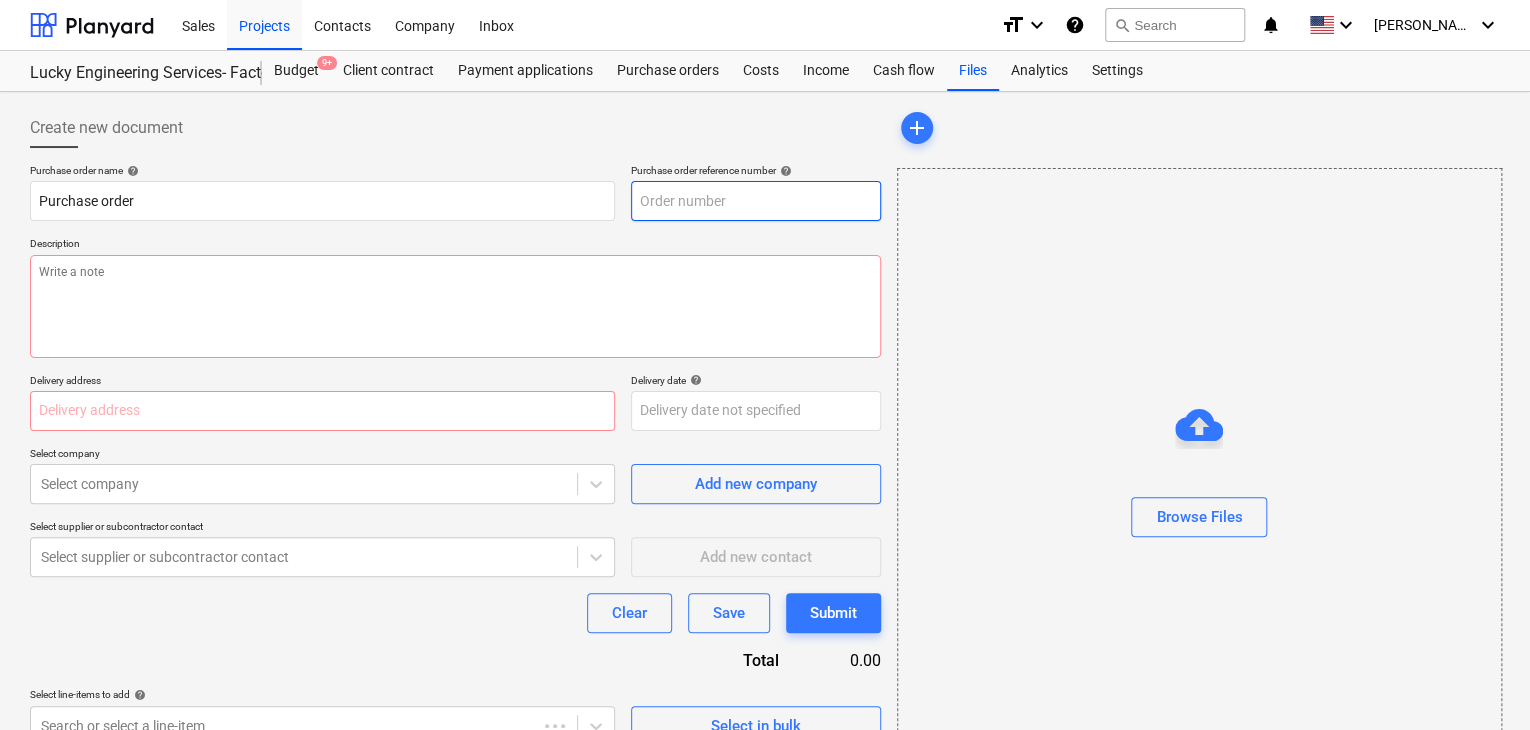 click at bounding box center (756, 201) 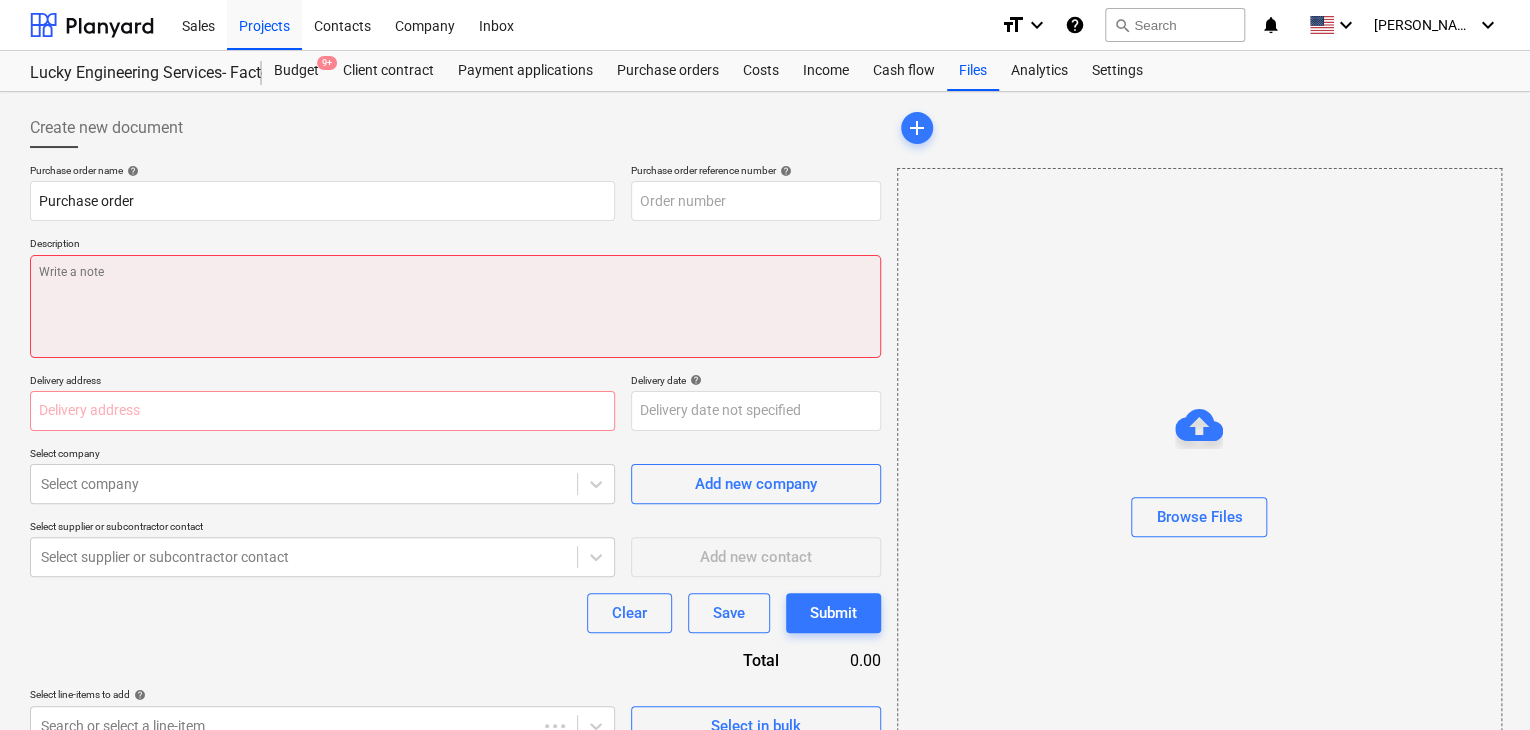 click at bounding box center [455, 306] 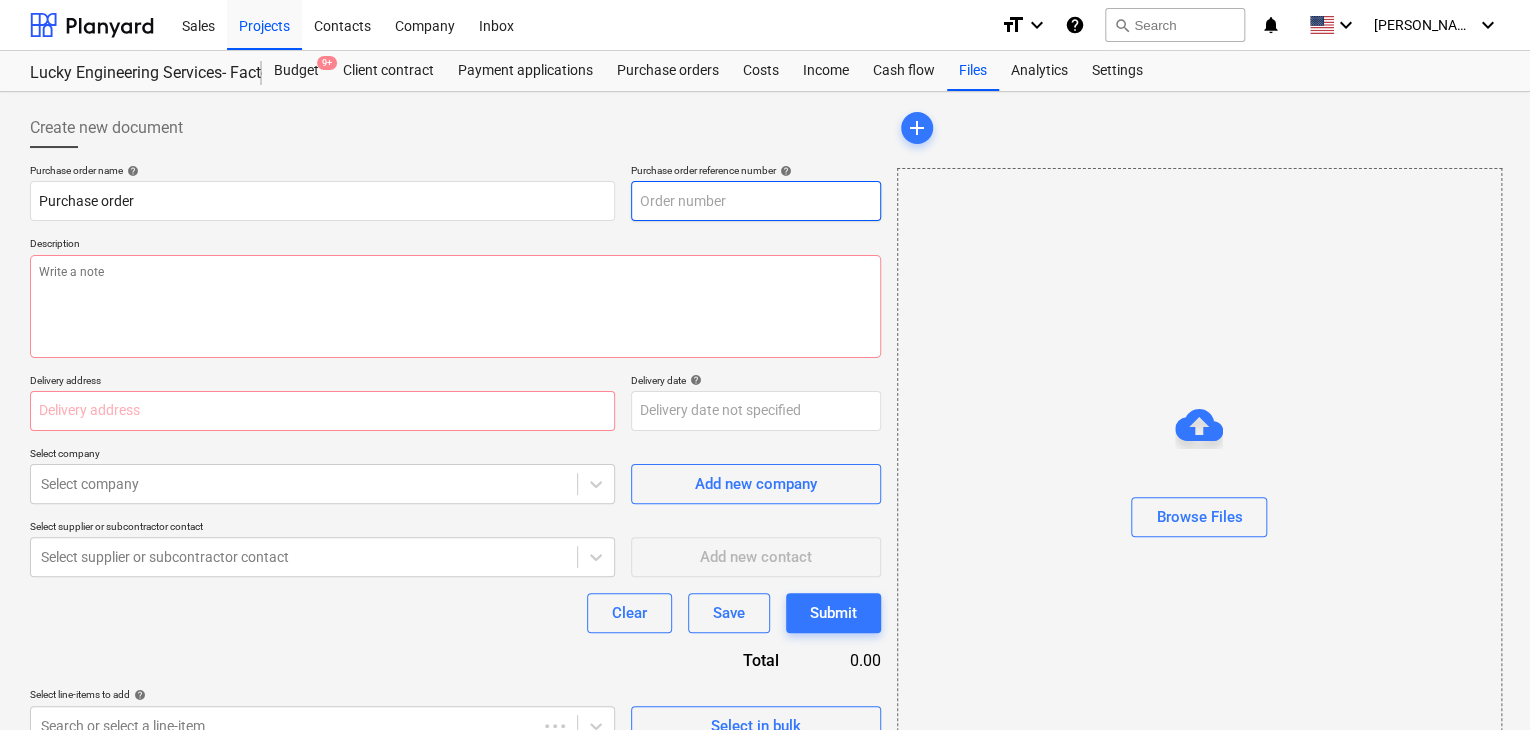 click at bounding box center (756, 201) 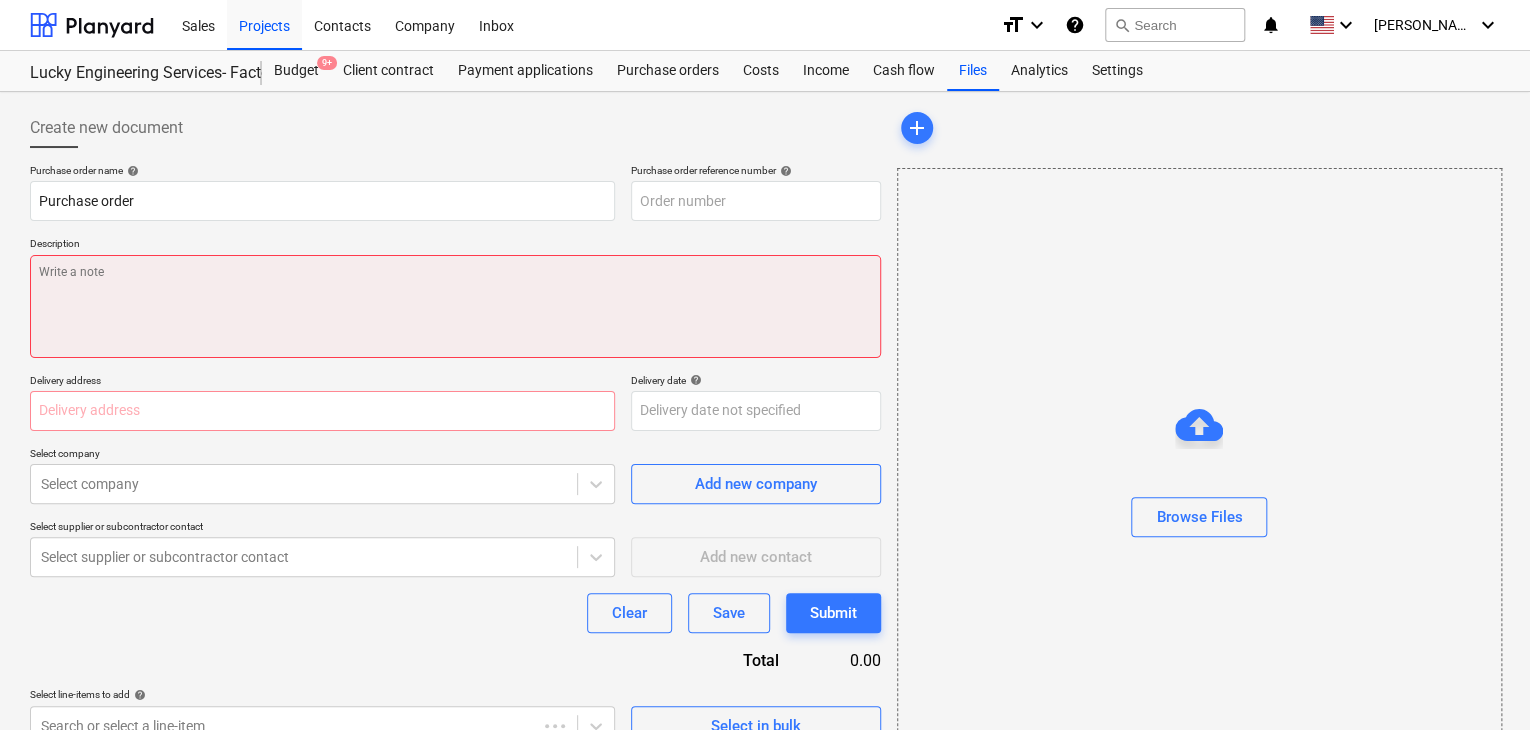 click at bounding box center (455, 306) 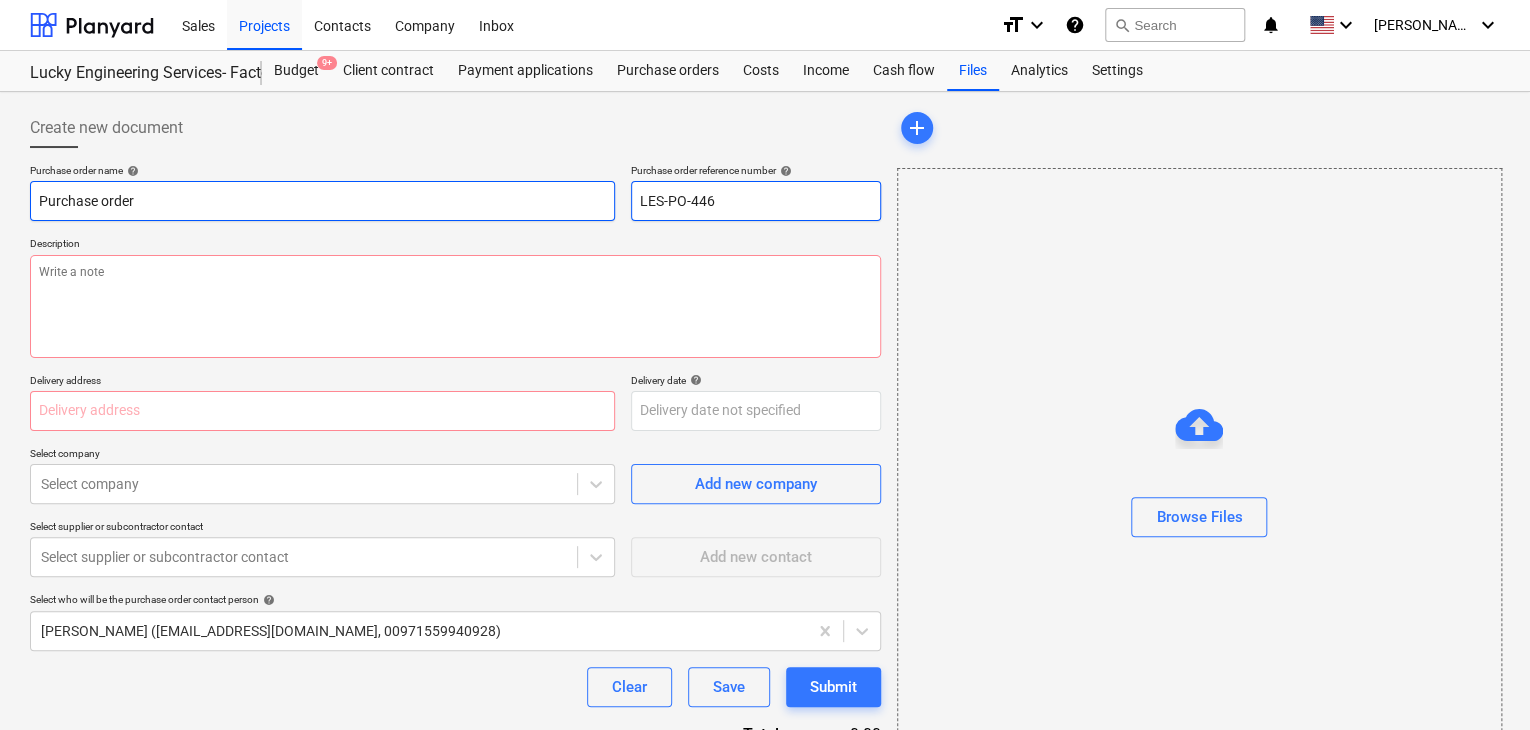 drag, startPoint x: 721, startPoint y: 194, endPoint x: 600, endPoint y: 184, distance: 121.41252 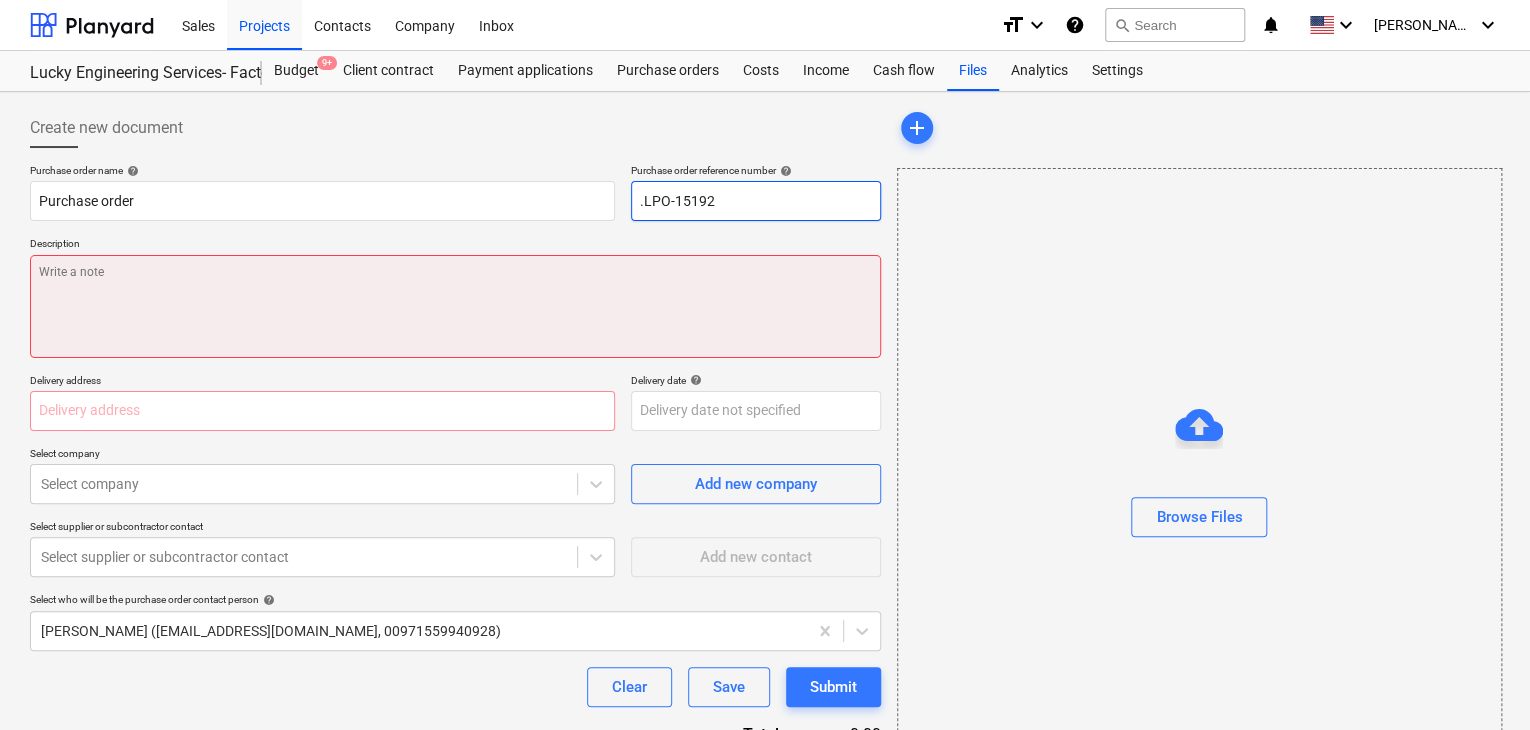 type on ".LPO-15192" 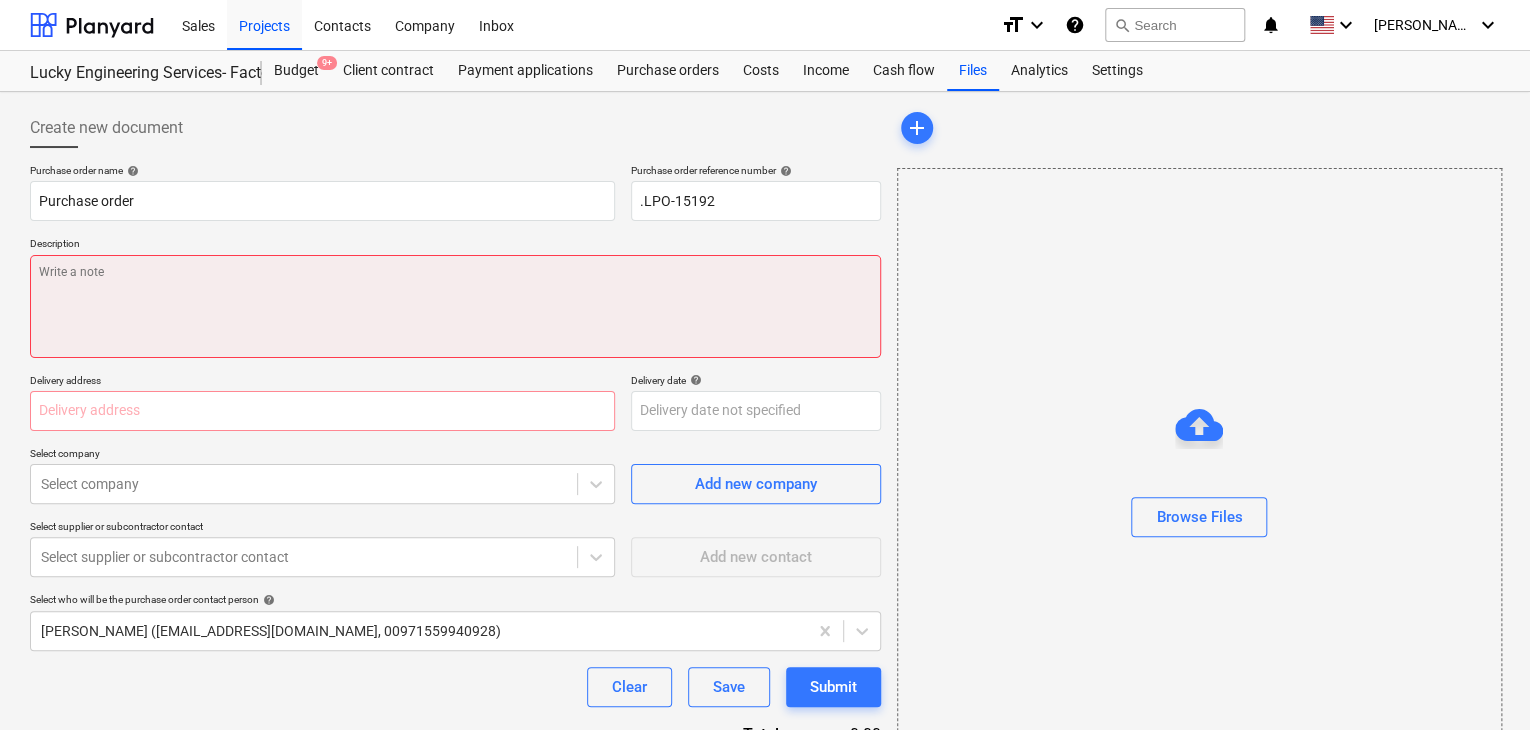 click at bounding box center [455, 306] 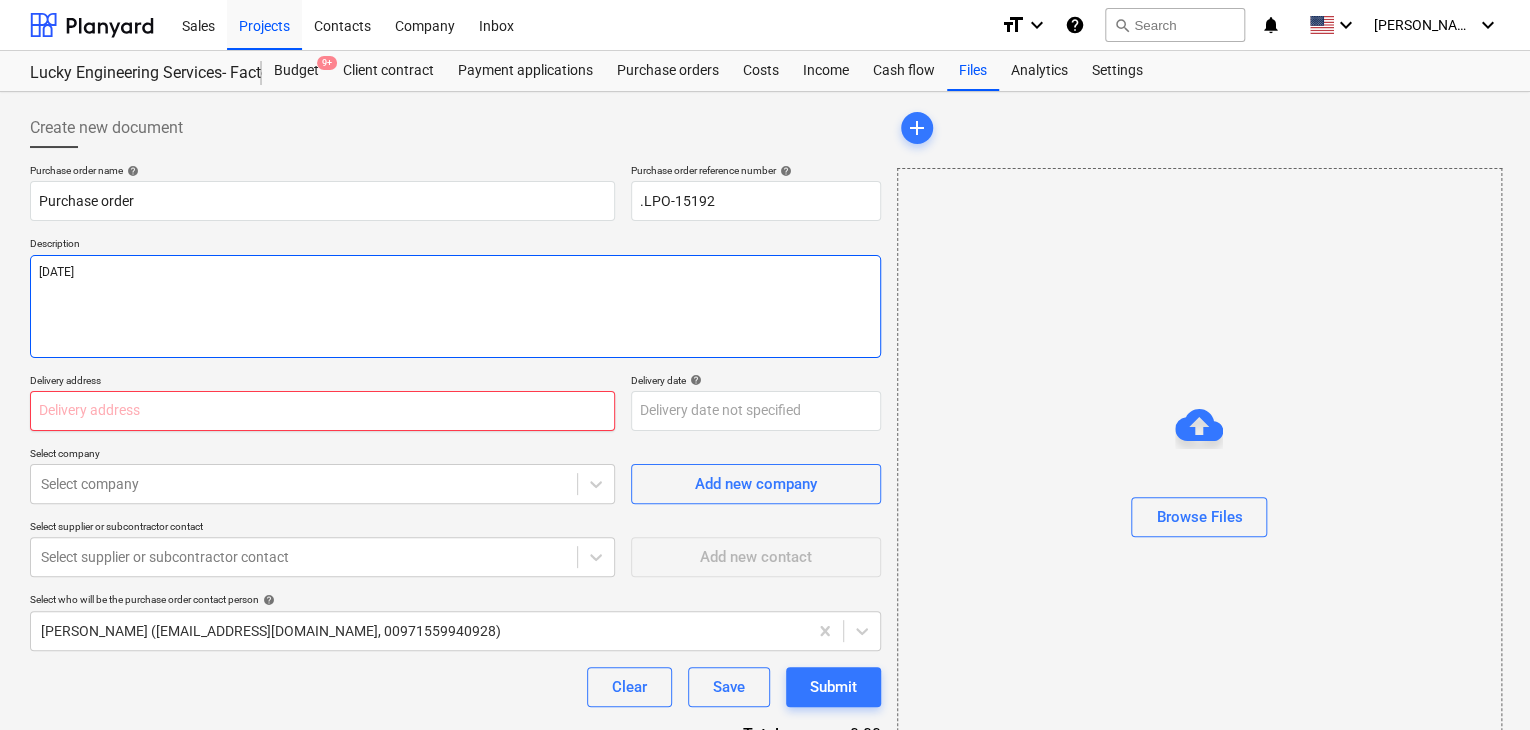 type on "[DATE]" 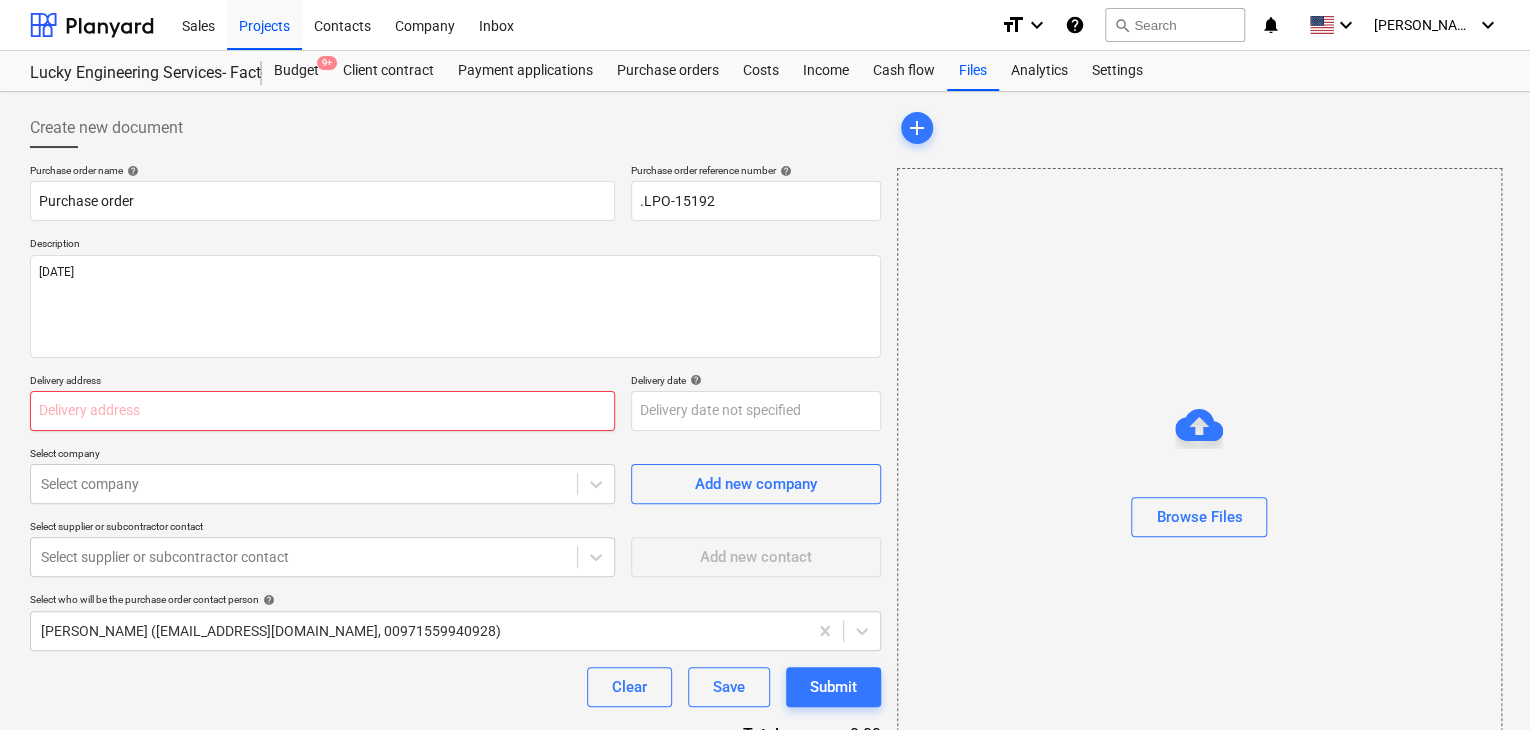 click at bounding box center (322, 411) 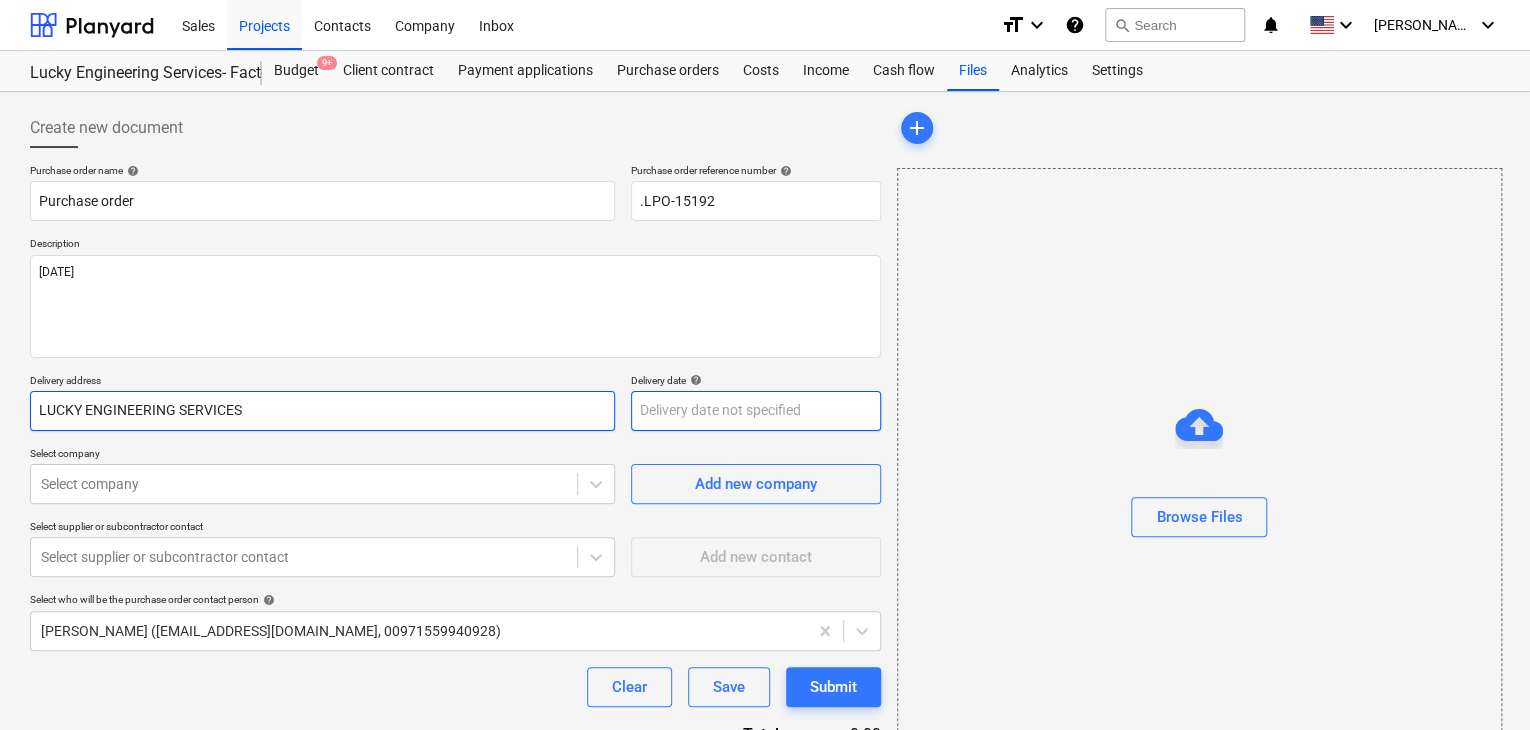 type on "LUCKY ENGINEERING SERVICES" 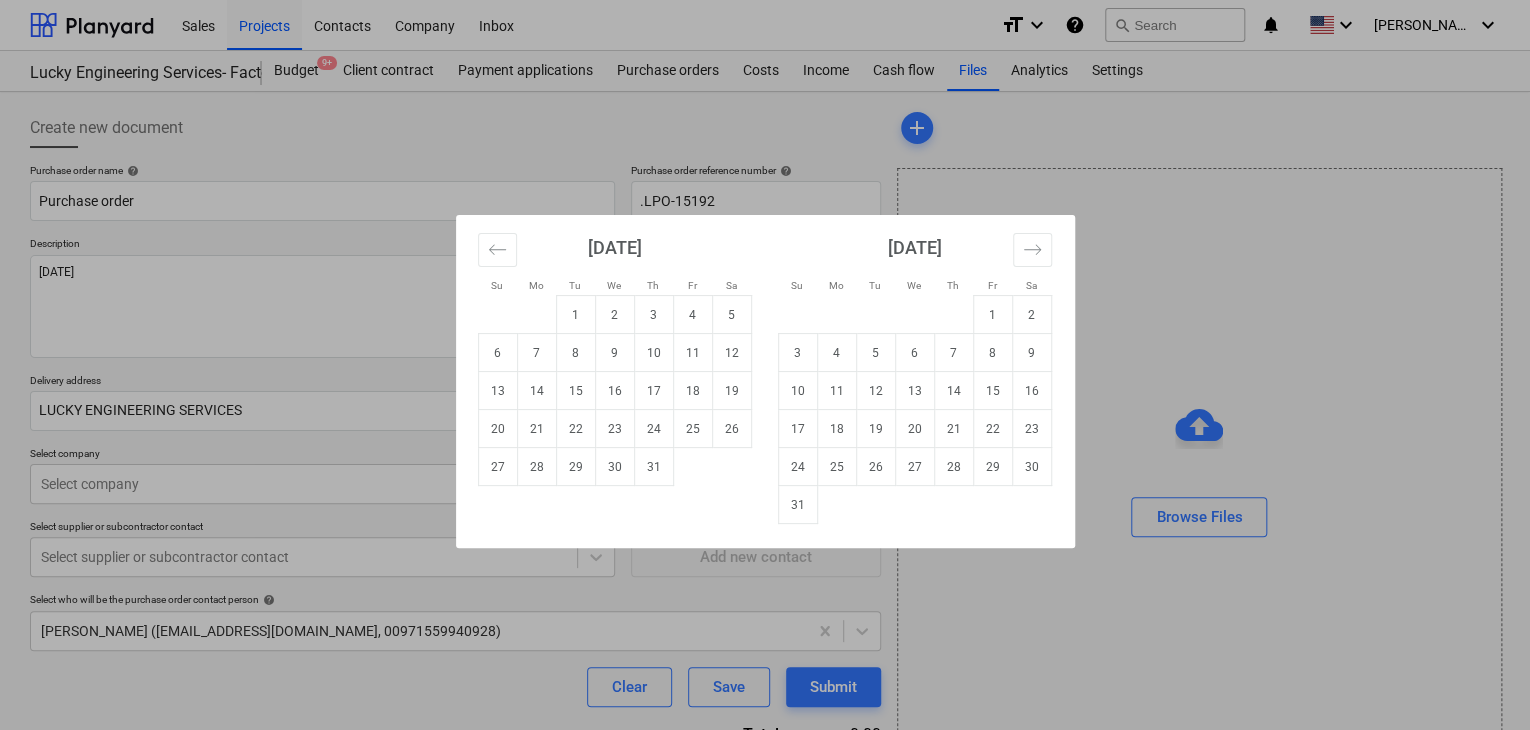 click on "Sales Projects Contacts Company Inbox format_size keyboard_arrow_down help search Search notifications 0 keyboard_arrow_down [PERSON_NAME] keyboard_arrow_down Lucky Engineering Services- Factory/Office Budget 9+ Client contract Payment applications Purchase orders Costs Income Cash flow Files Analytics Settings Create new document Purchase order name help Purchase order Purchase order reference number help .LPO-15192 Description [DATE] Delivery address LUCKY ENGINEERING SERVICES Delivery date help Press the down arrow key to interact with the calendar and
select a date. Press the question mark key to get the keyboard shortcuts for changing dates. Select company Select company Add new company Select supplier or subcontractor contact Select supplier or subcontractor contact Add new contact Select who will be the purchase order contact person help [PERSON_NAME] ([EMAIL_ADDRESS][DOMAIN_NAME], 00971559940928) Clear Save Submit Total 0.00 Select line-items to add help Search or select a line-item Select in bulk add" at bounding box center (765, 365) 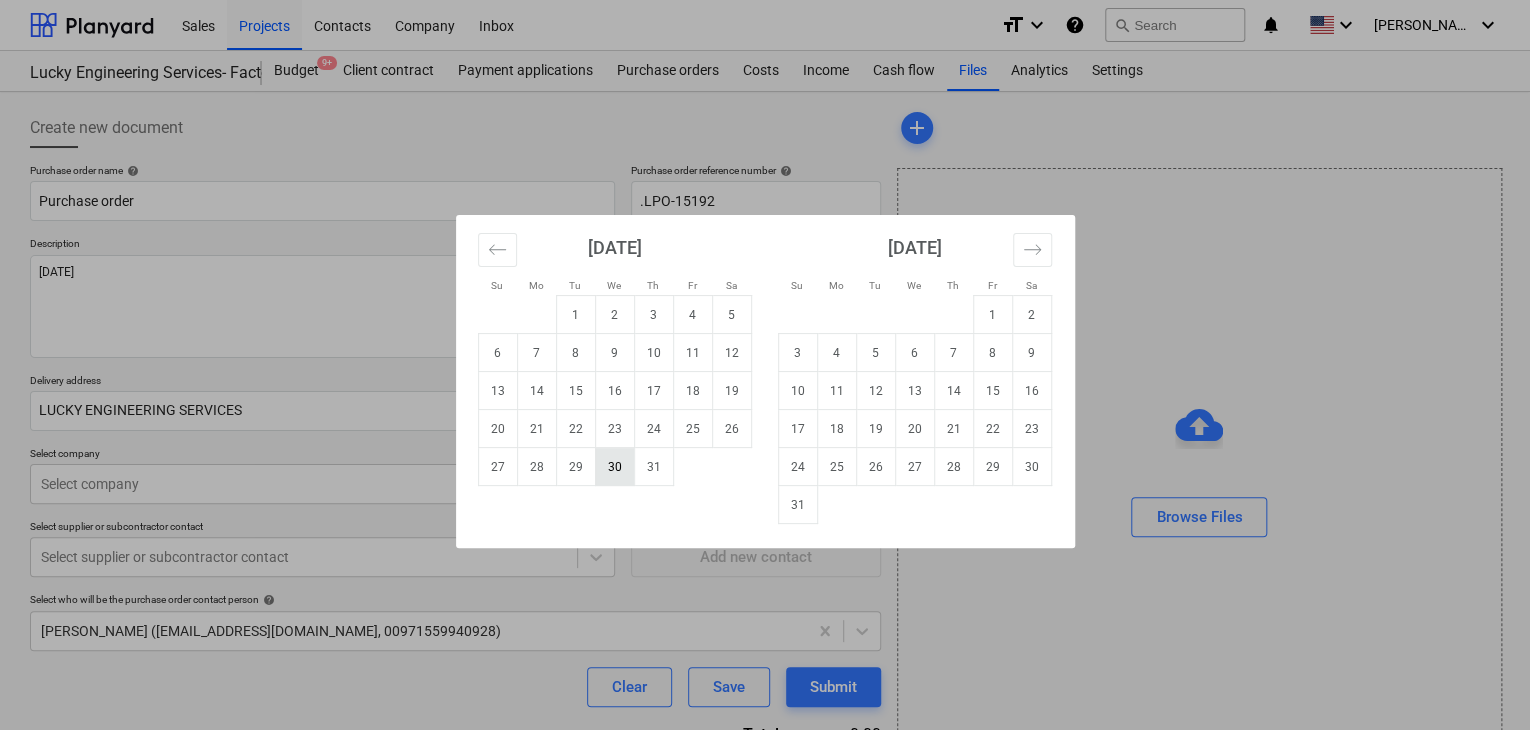 click on "30" at bounding box center [614, 467] 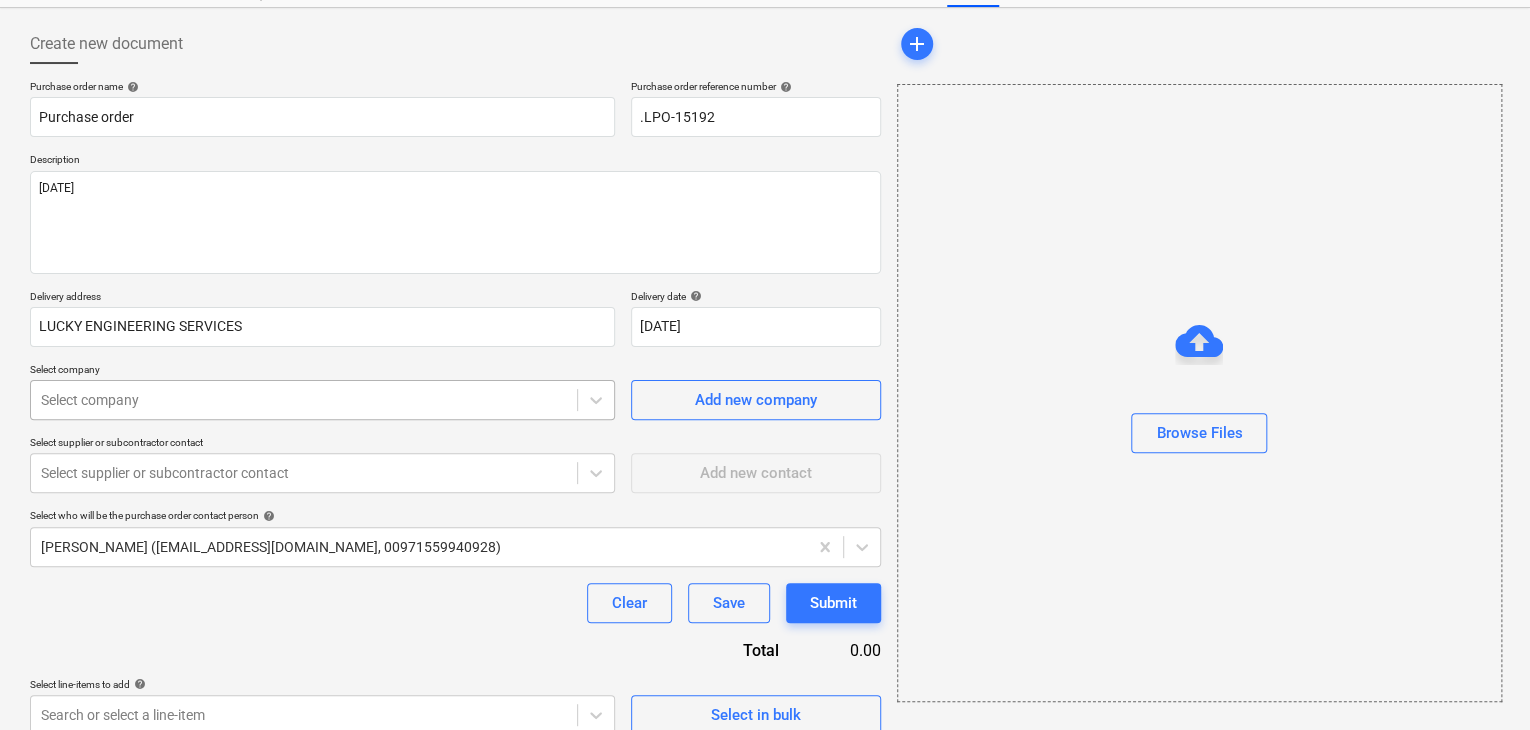 click on "Sales Projects Contacts Company Inbox format_size keyboard_arrow_down help search Search notifications 0 keyboard_arrow_down [PERSON_NAME] keyboard_arrow_down Lucky Engineering Services- Factory/Office Budget 9+ Client contract Payment applications Purchase orders Costs Income Cash flow Files Analytics Settings Create new document Purchase order name help Purchase order Purchase order reference number help .LPO-15192 Description [DATE] Delivery address LUCKY ENGINEERING SERVICES Delivery date help [DATE] [DATE] Press the down arrow key to interact with the calendar and
select a date. Press the question mark key to get the keyboard shortcuts for changing dates. Select company Select company Add new company Select supplier or subcontractor contact Select supplier or subcontractor contact Add new contact Select who will be the purchase order contact person help [PERSON_NAME] ([EMAIL_ADDRESS][DOMAIN_NAME], 00971559940928) Clear Save Submit Total 0.00 Select line-items to add help Select in bulk add" at bounding box center (765, 281) 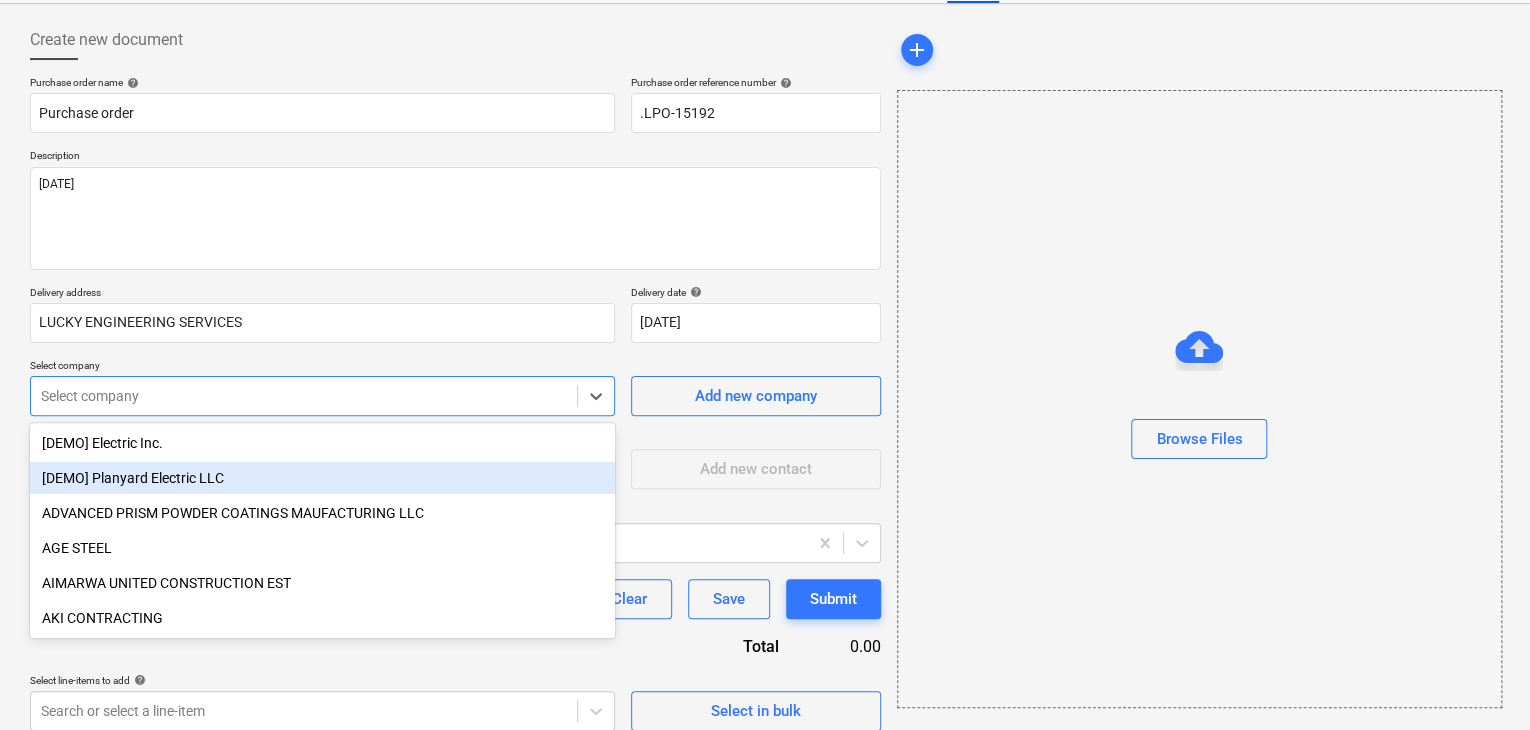 scroll, scrollTop: 93, scrollLeft: 0, axis: vertical 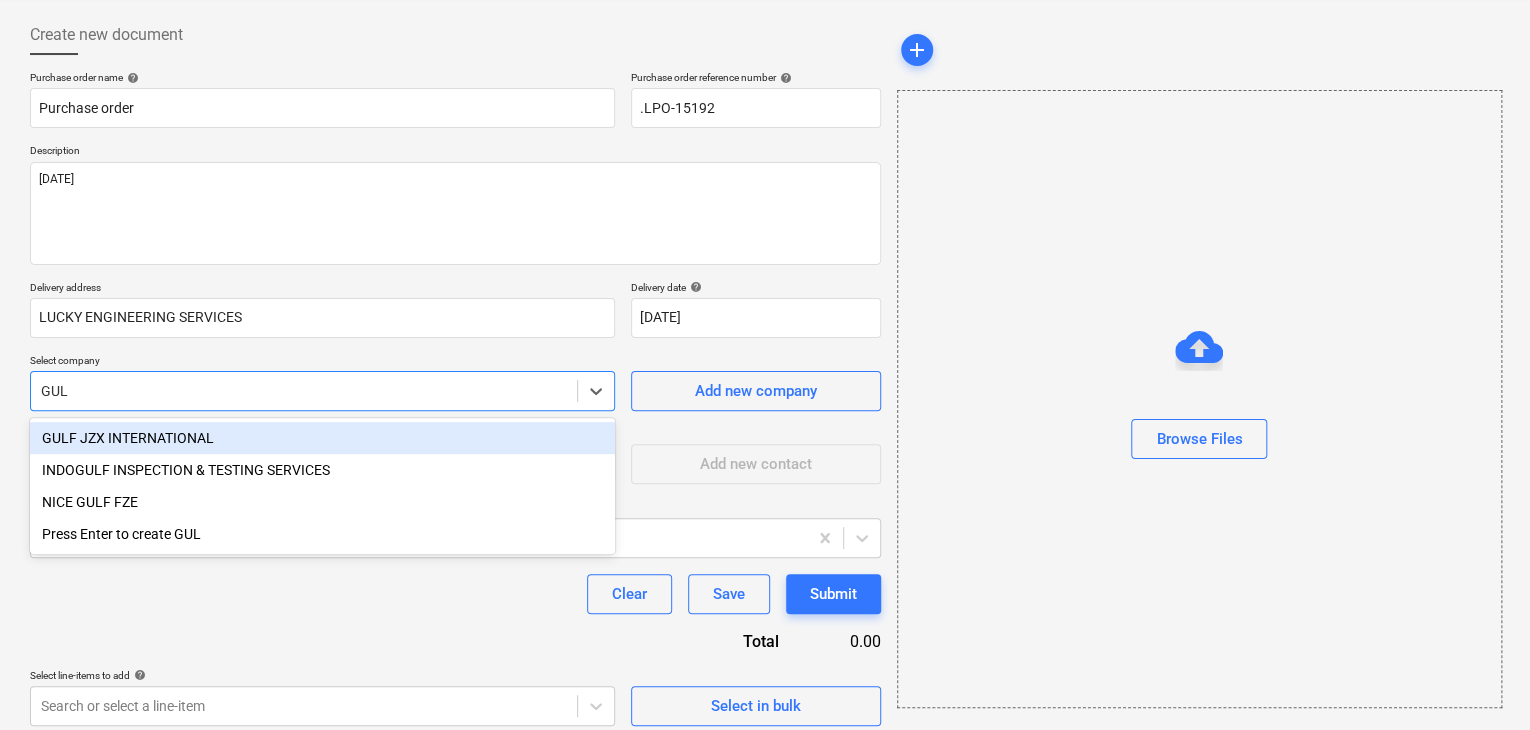 type on "GULF" 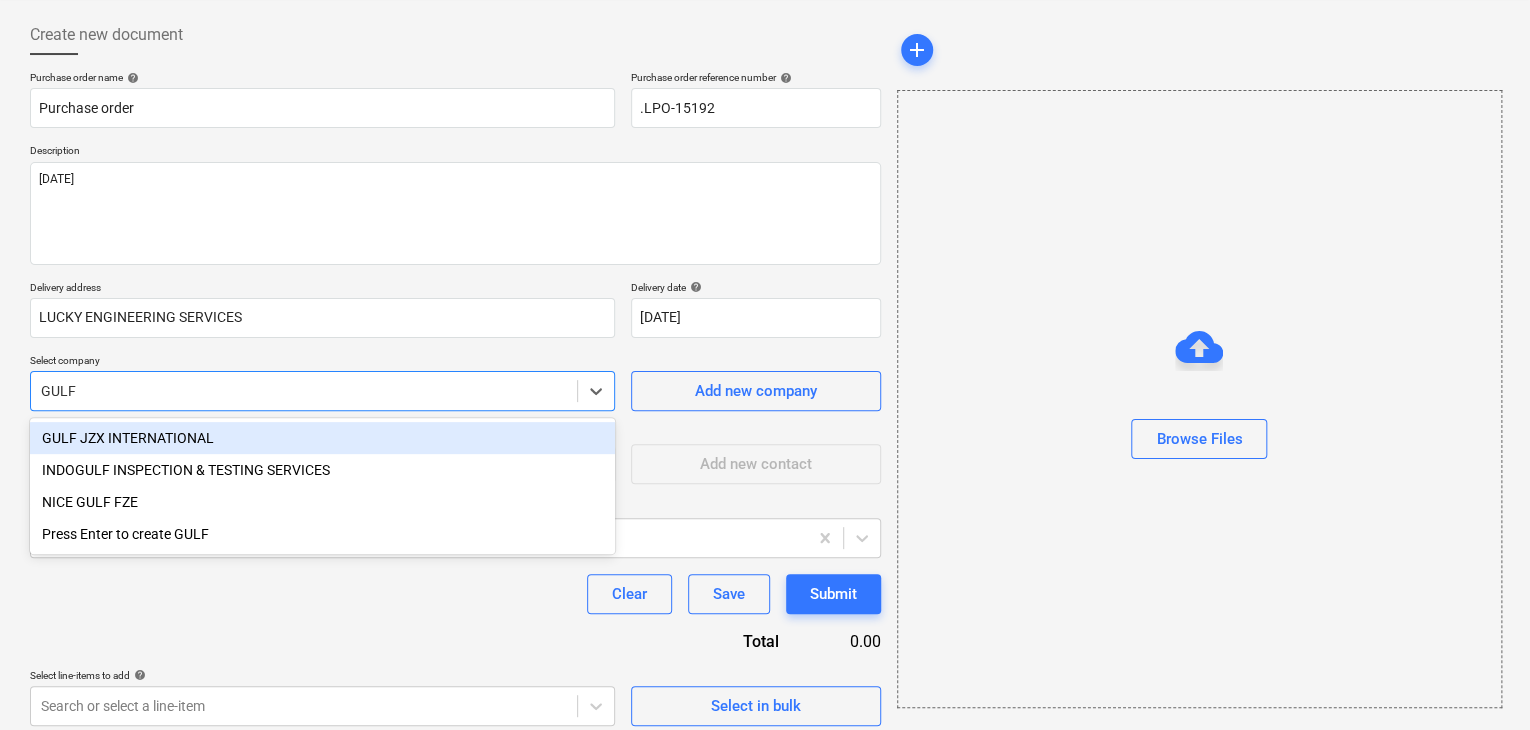 click on "GULF JZX INTERNATIONAL" at bounding box center [322, 438] 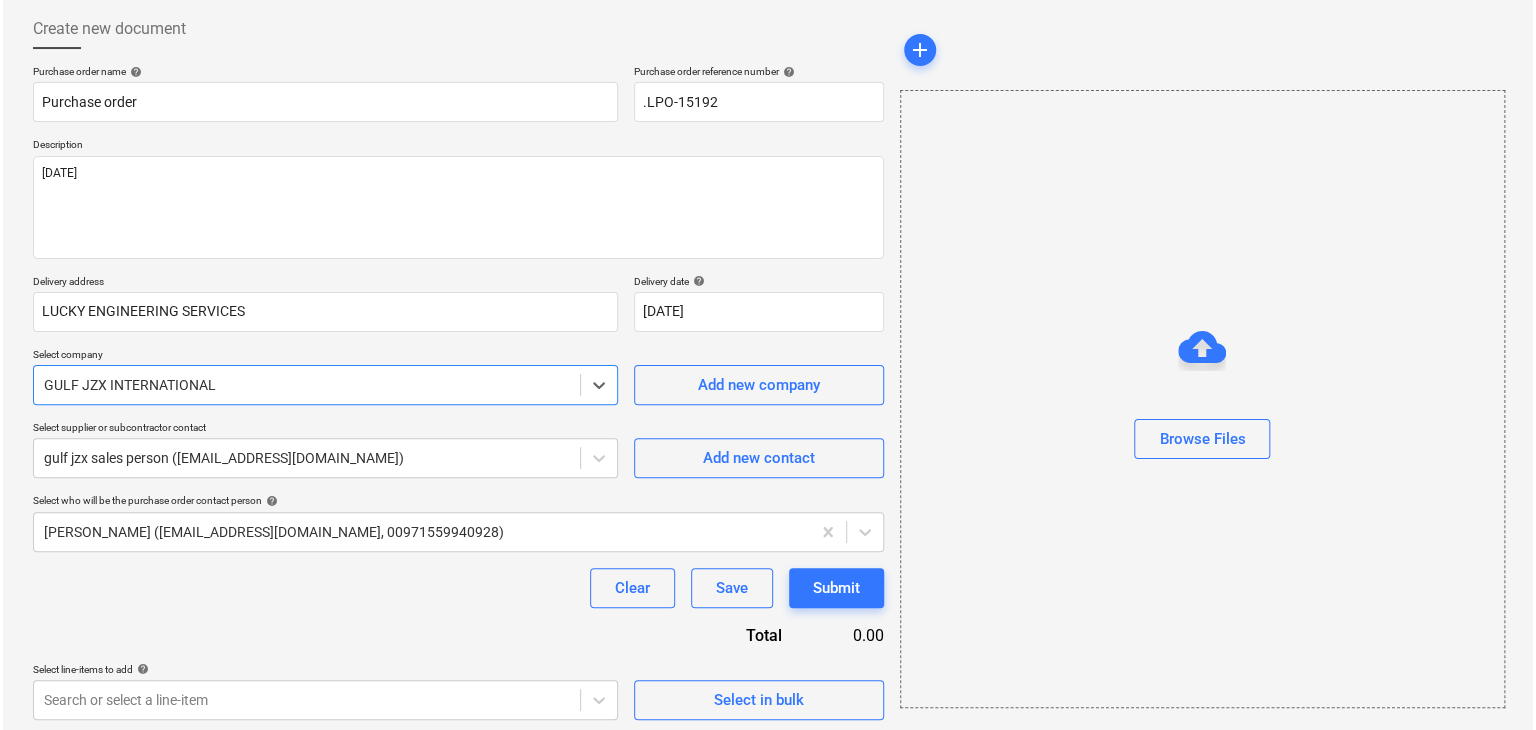 scroll, scrollTop: 104, scrollLeft: 0, axis: vertical 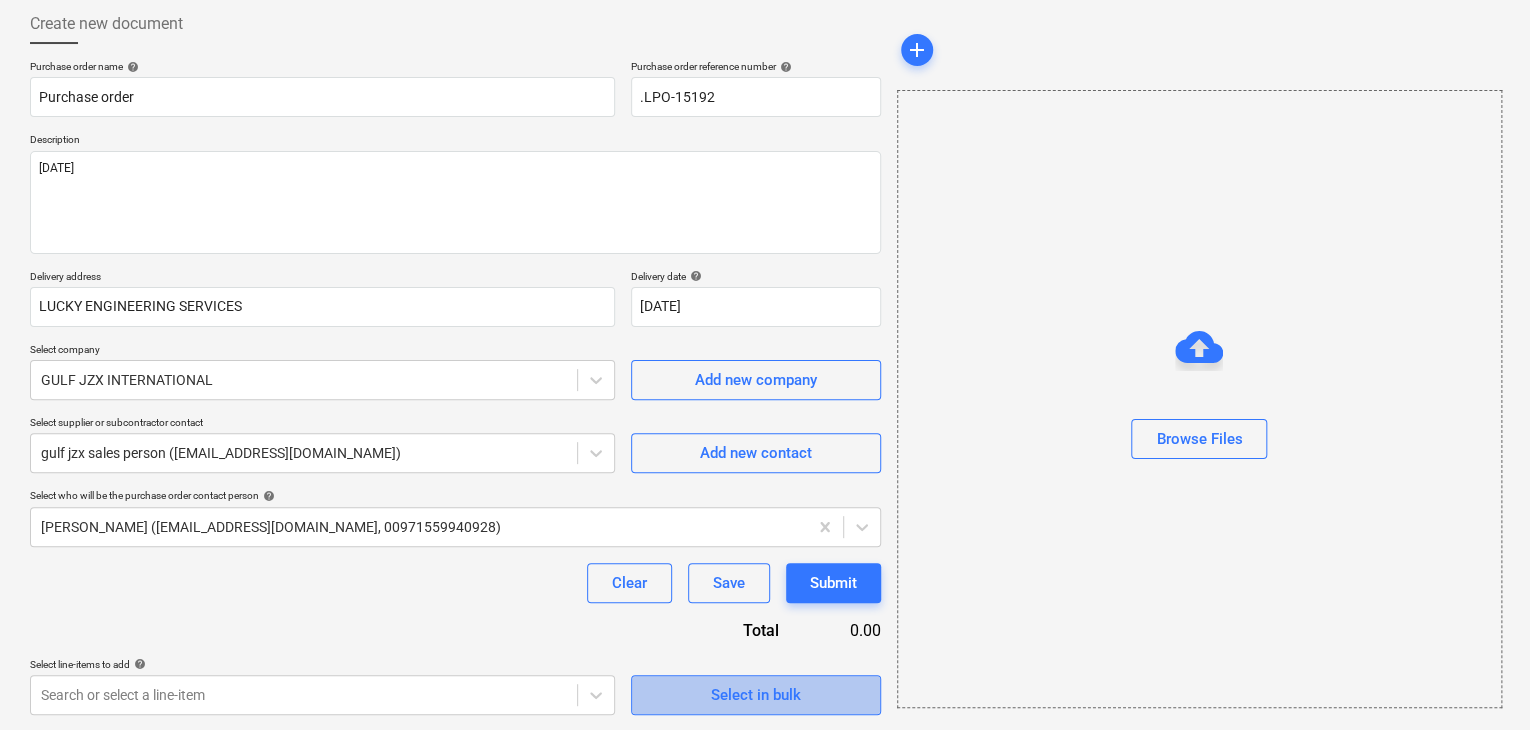 click on "Select in bulk" at bounding box center (756, 695) 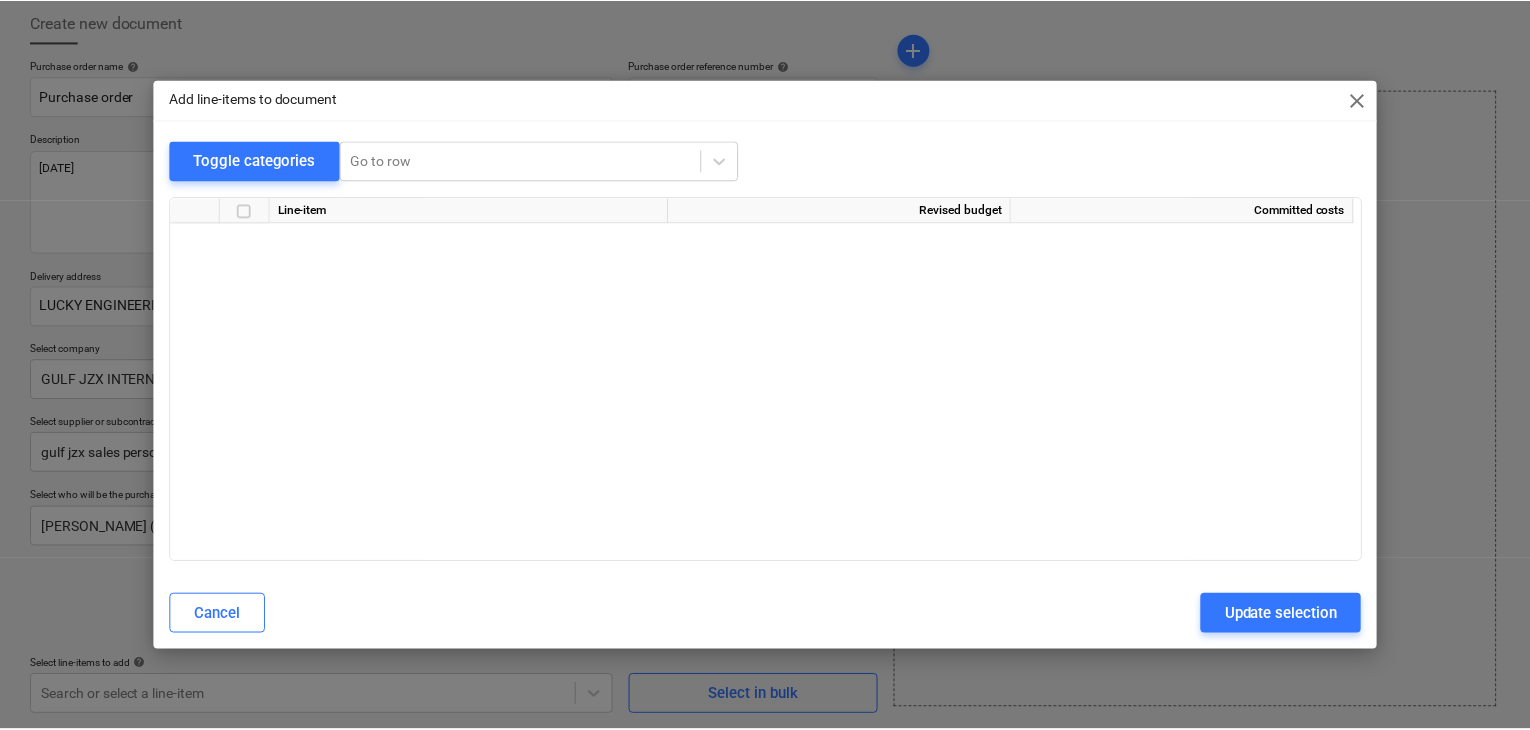 scroll, scrollTop: 38161, scrollLeft: 0, axis: vertical 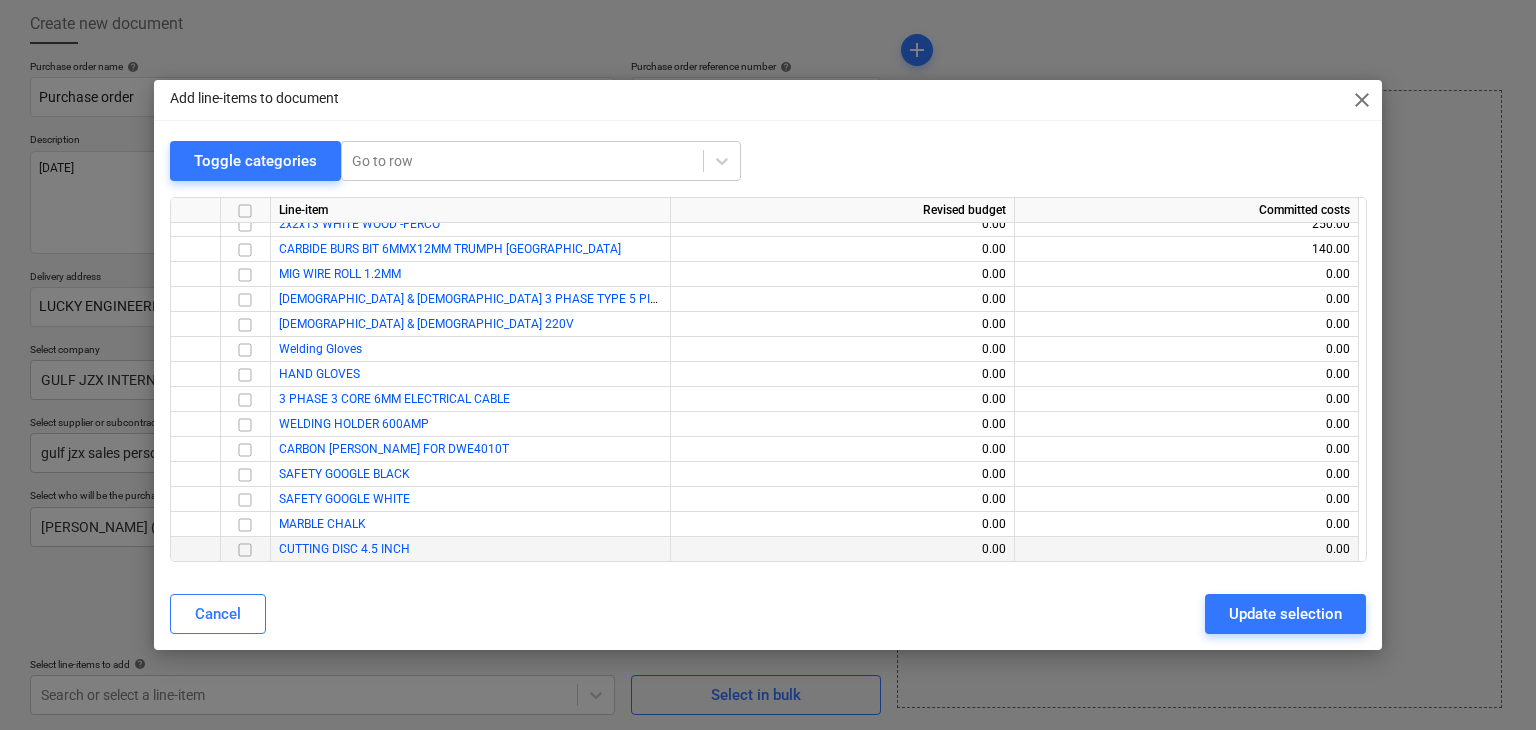 click at bounding box center (245, 550) 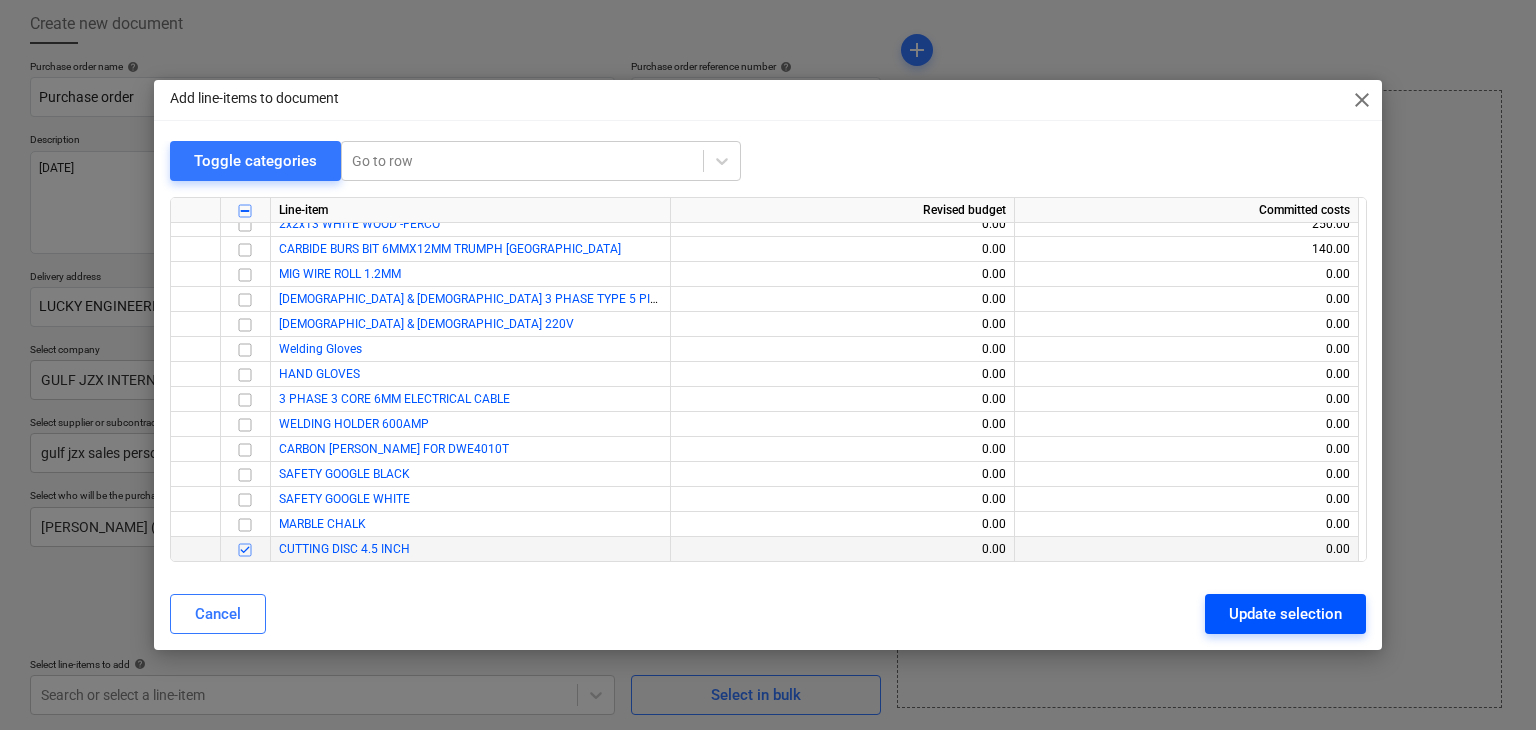 drag, startPoint x: 1288, startPoint y: 617, endPoint x: 649, endPoint y: 603, distance: 639.1533 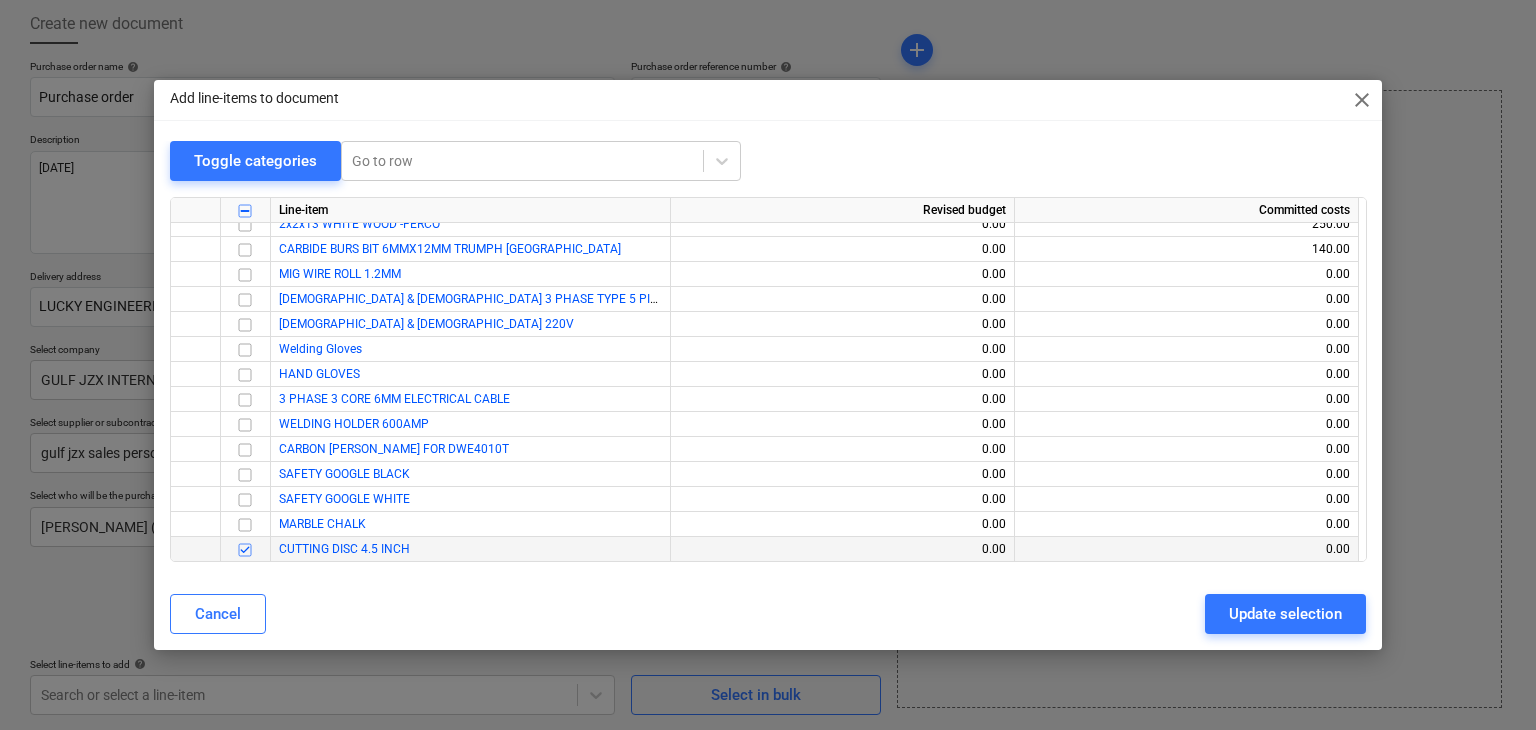 click on "Update selection" at bounding box center [1285, 614] 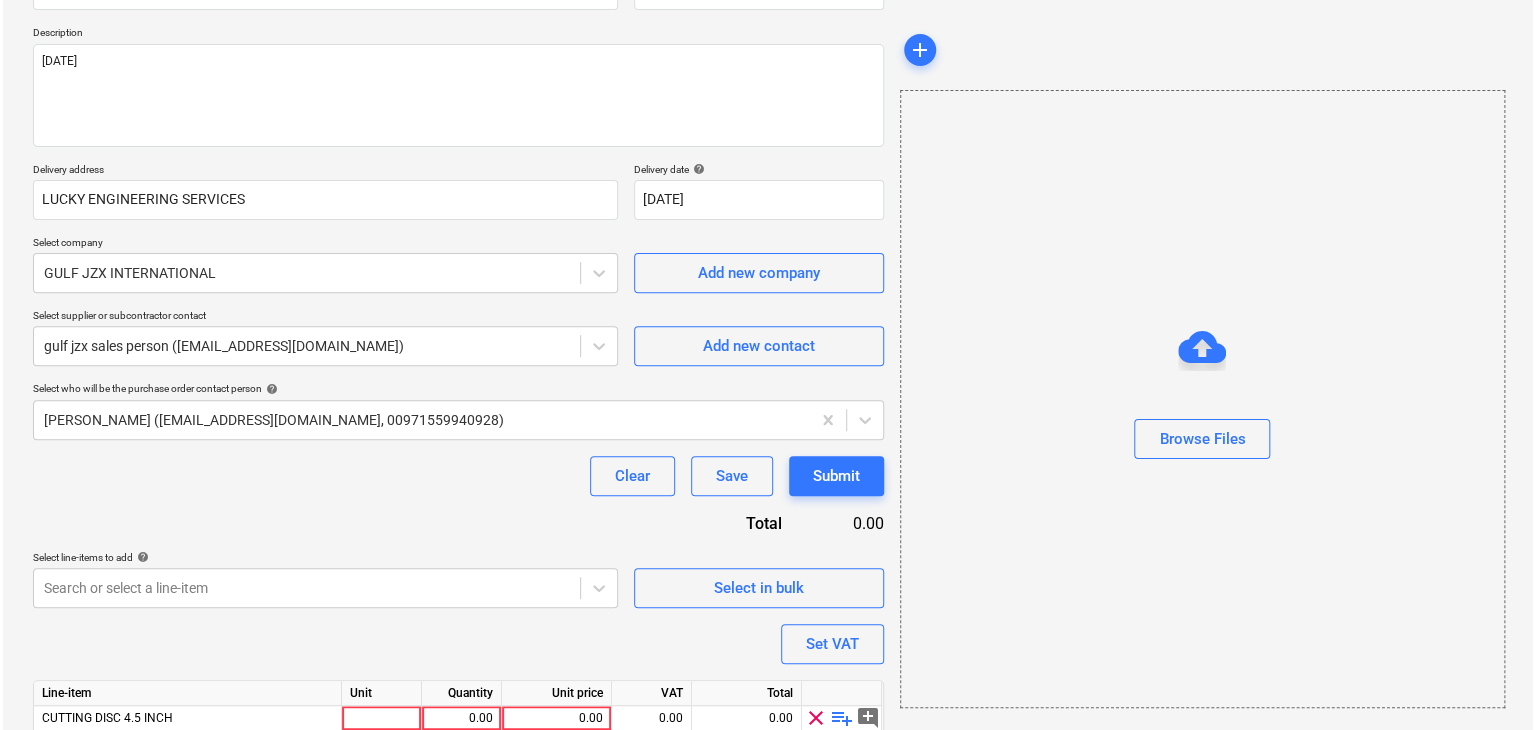 scroll, scrollTop: 292, scrollLeft: 0, axis: vertical 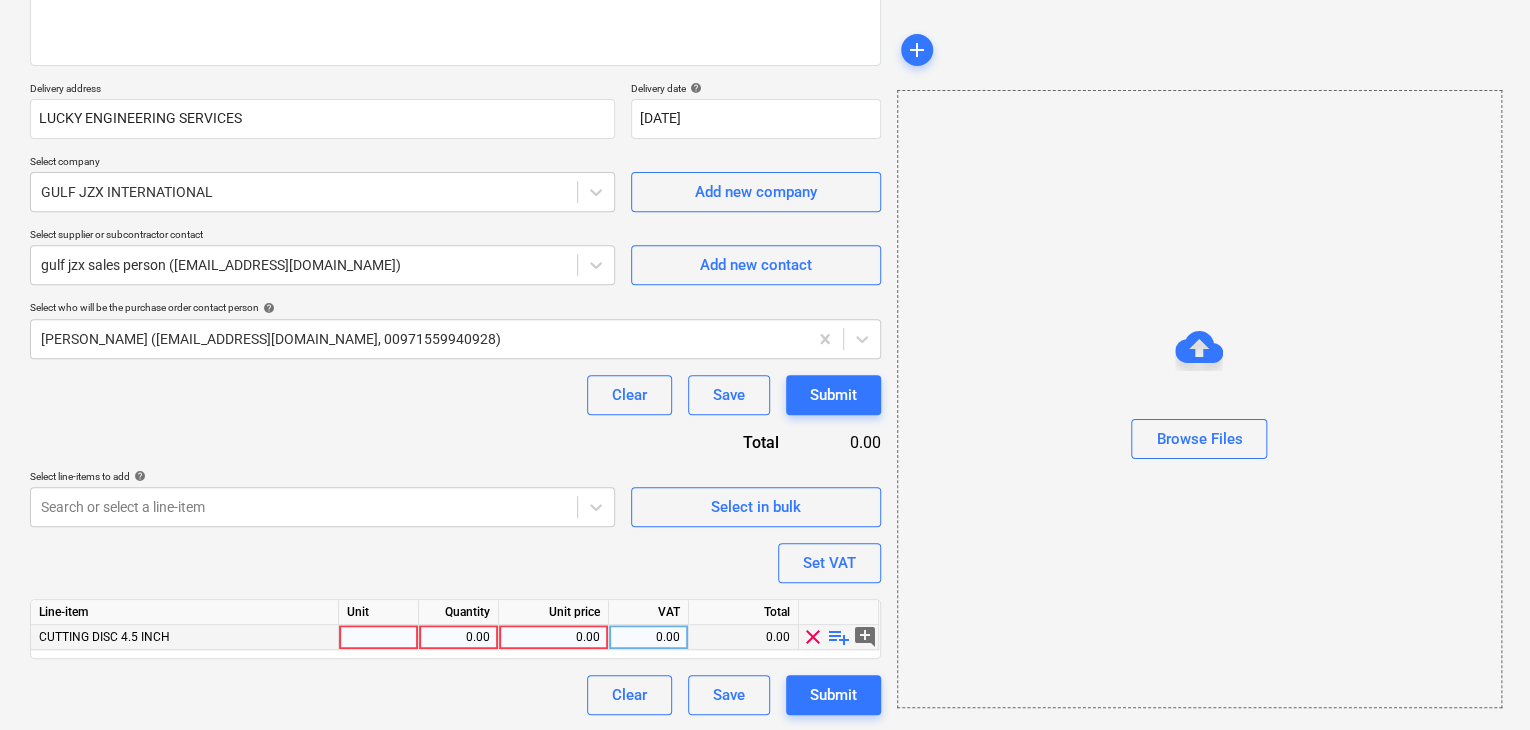 click at bounding box center (379, 637) 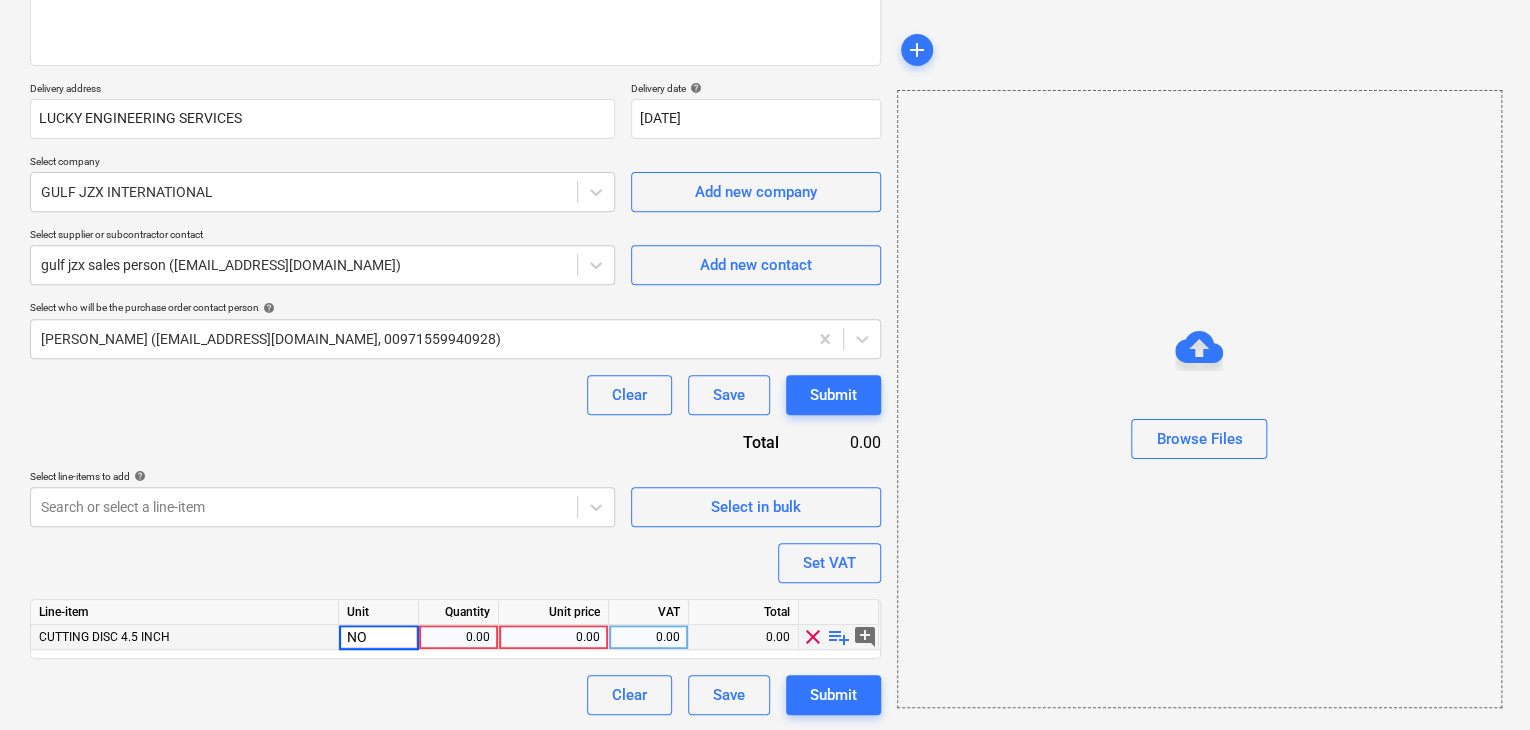 type on "NOS" 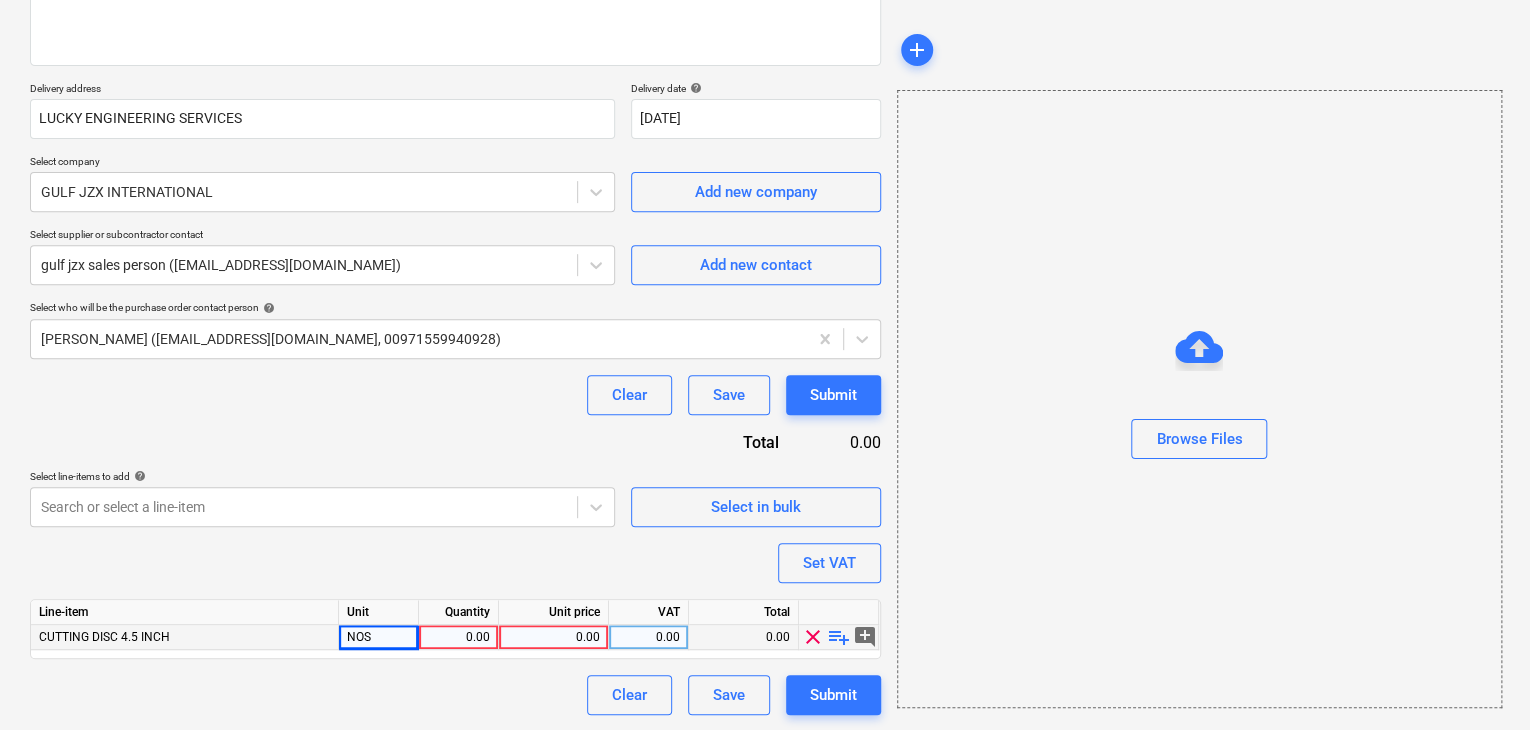 click on "0.00" at bounding box center (458, 637) 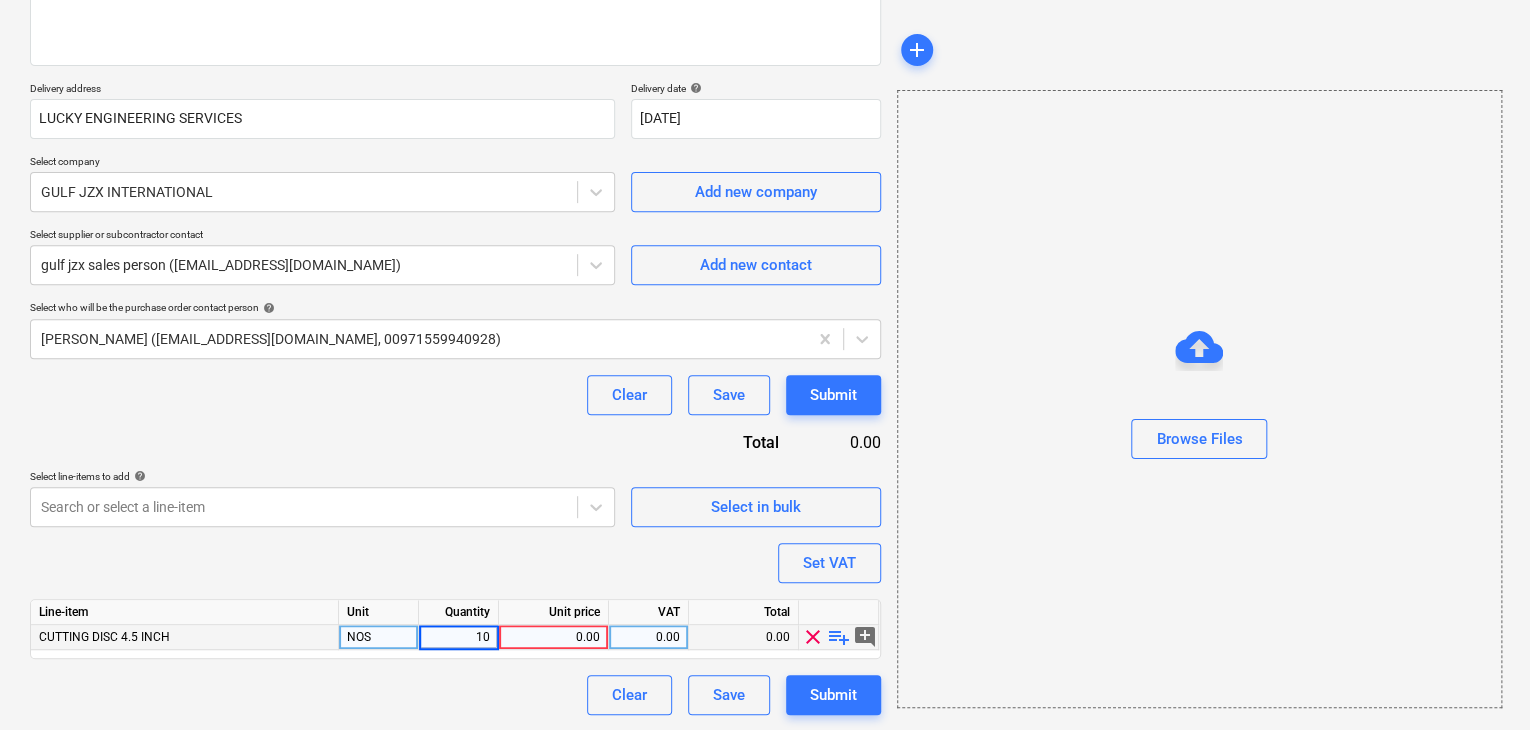 type on "100" 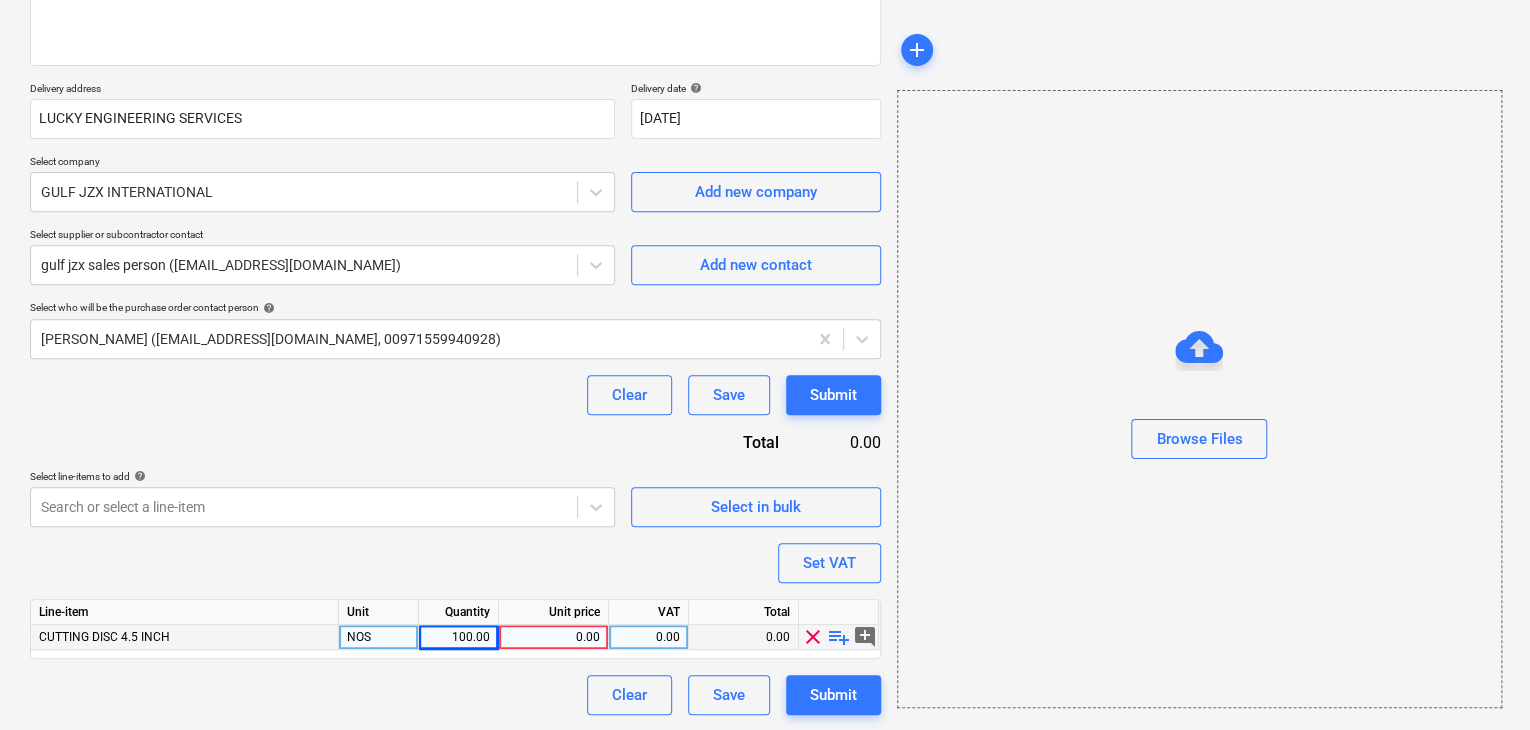 click on "0.00" at bounding box center (553, 637) 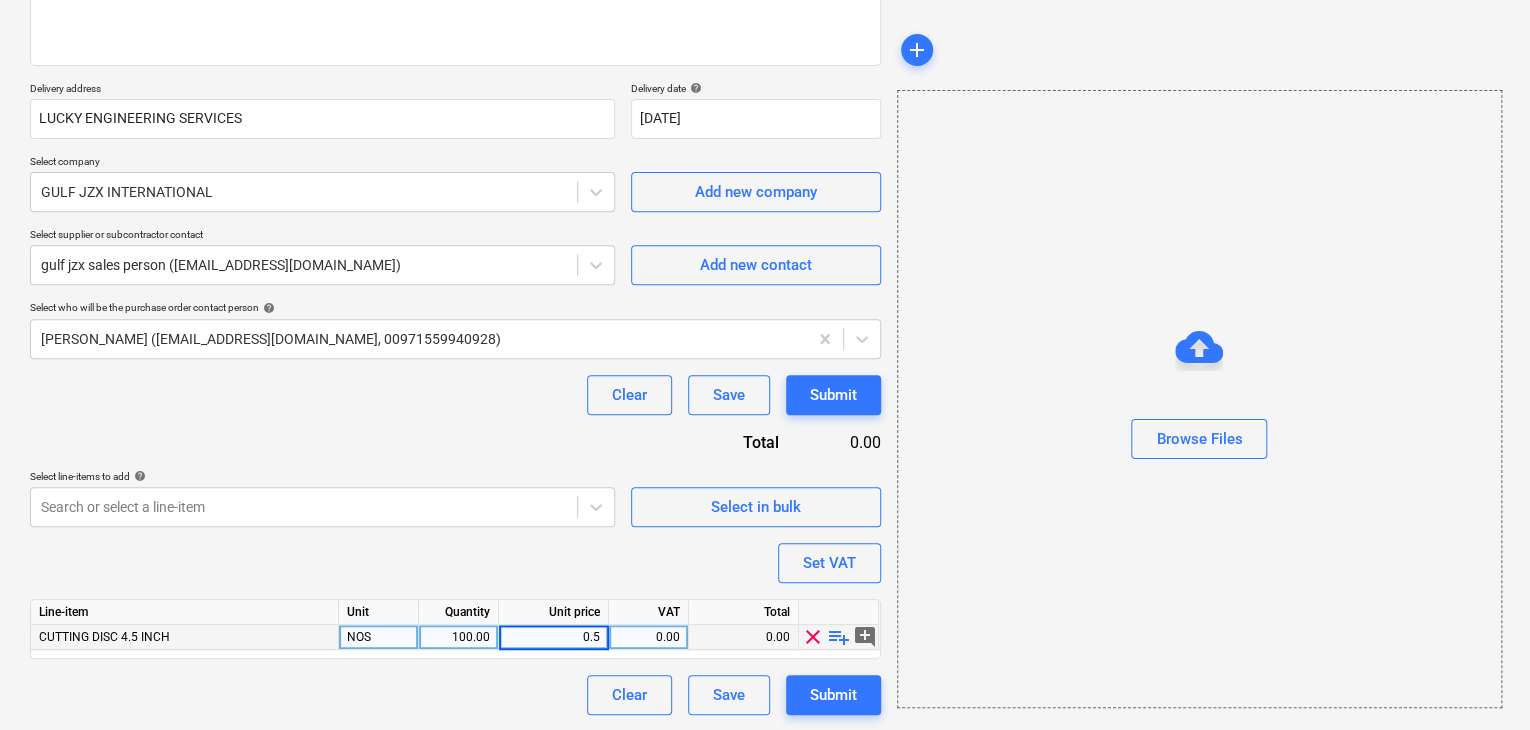 type on "0.50" 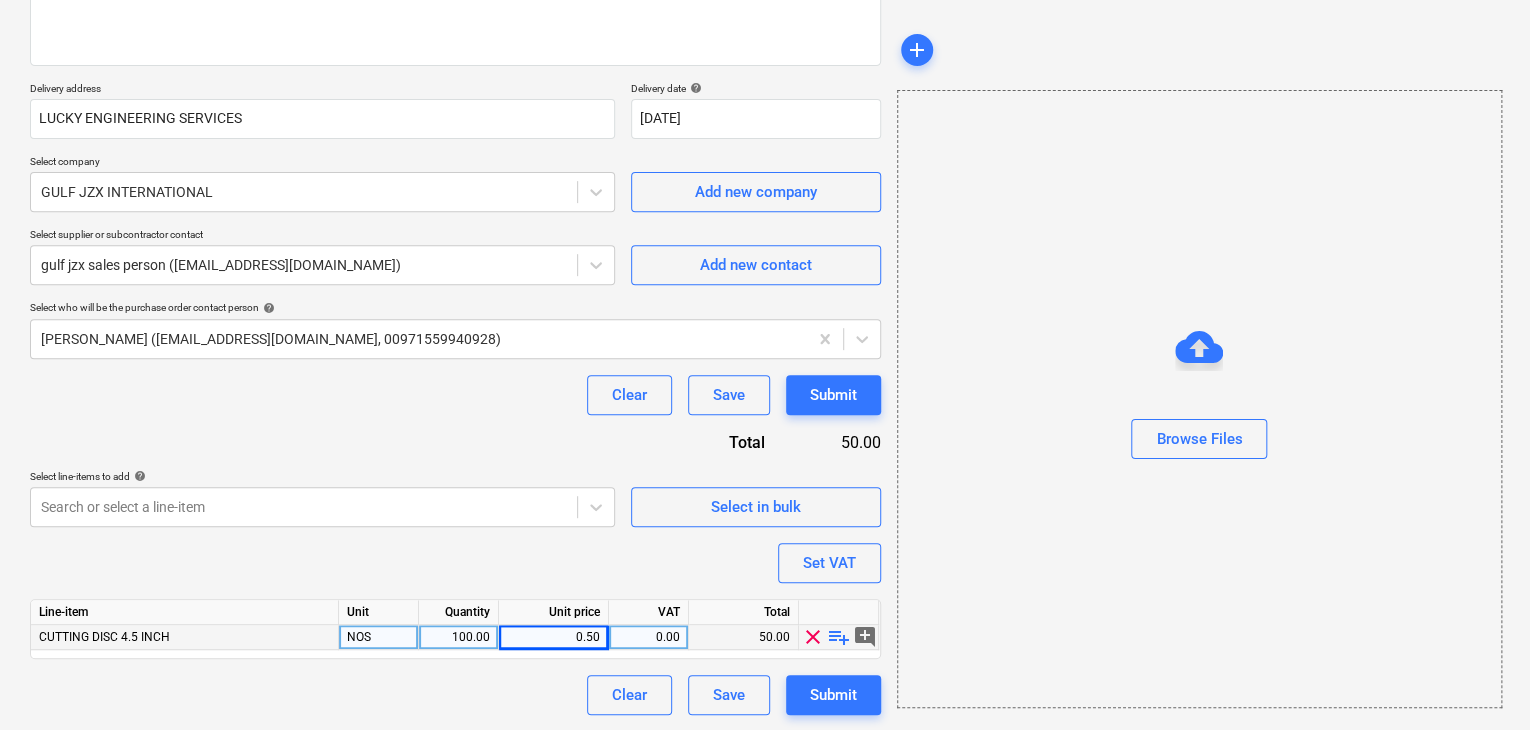 click on "Browse Files" at bounding box center [1199, 399] 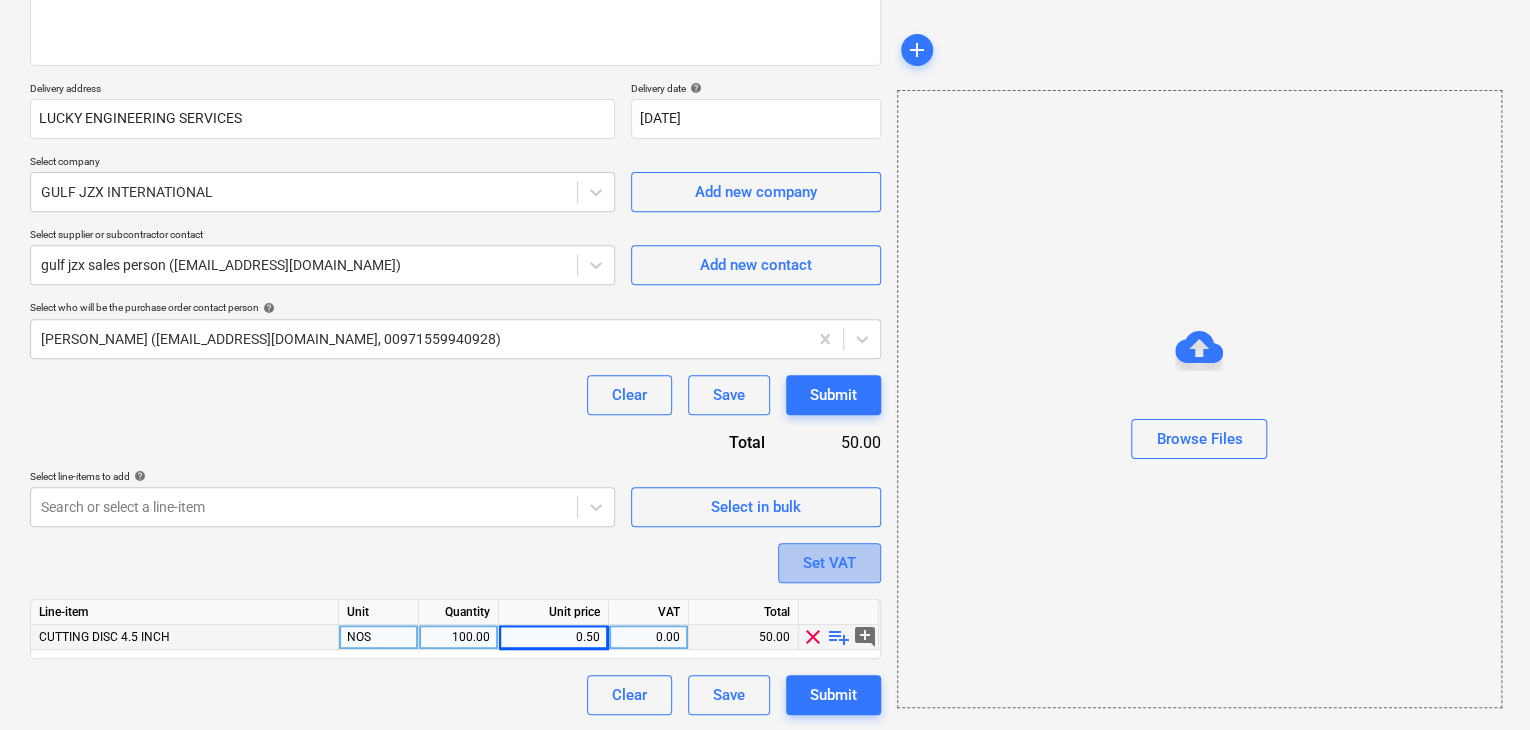 click on "Set VAT" at bounding box center (829, 563) 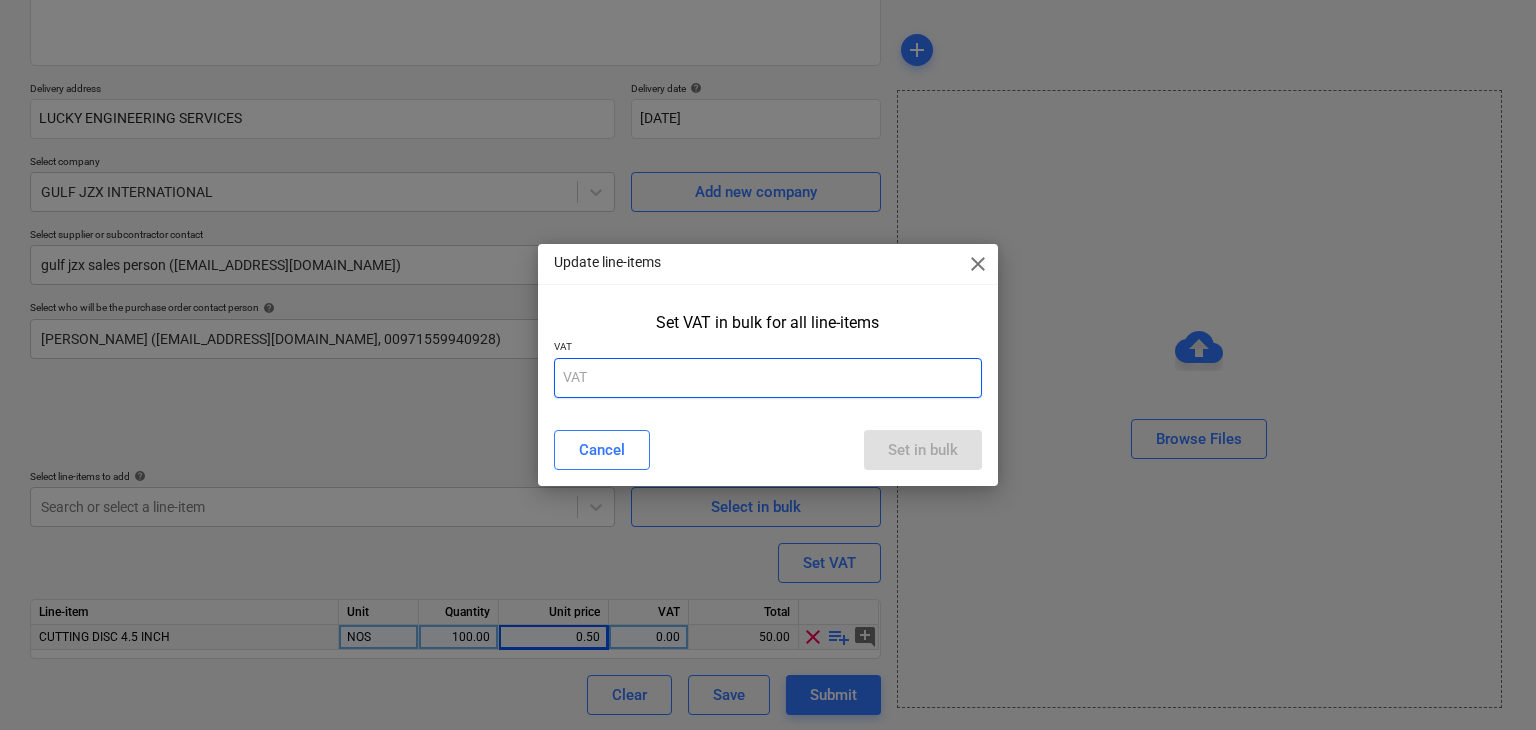 click at bounding box center (768, 378) 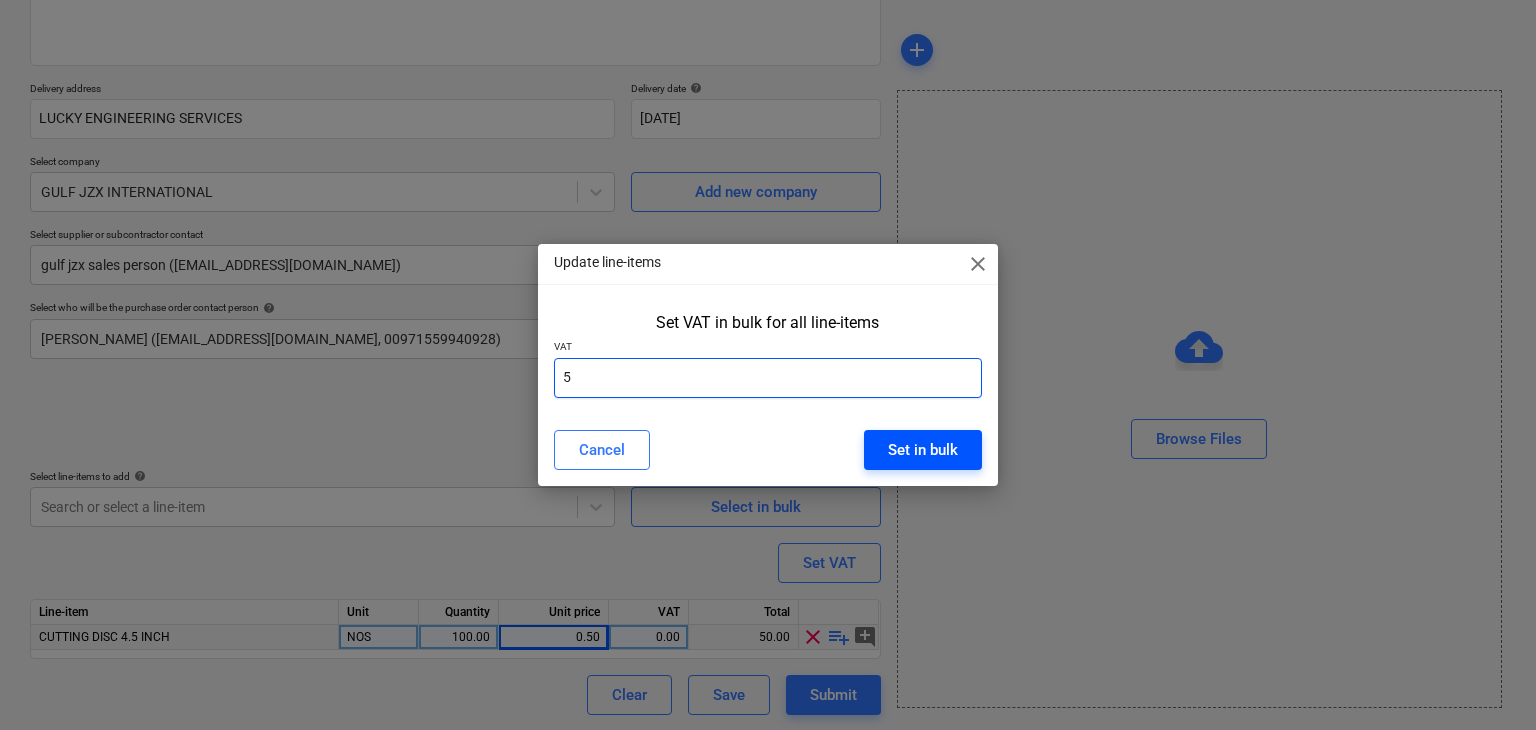 type on "5" 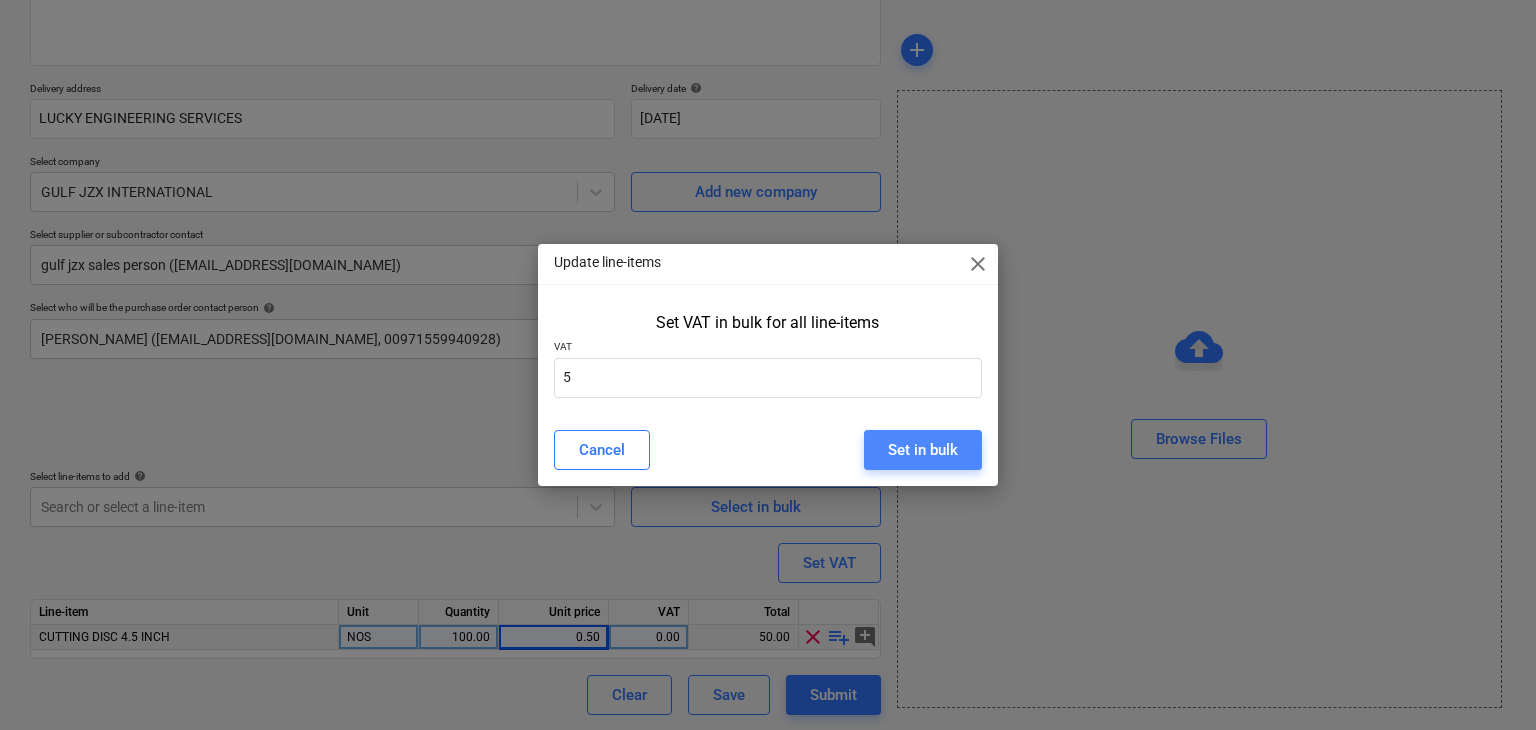 click on "Set in bulk" at bounding box center [923, 450] 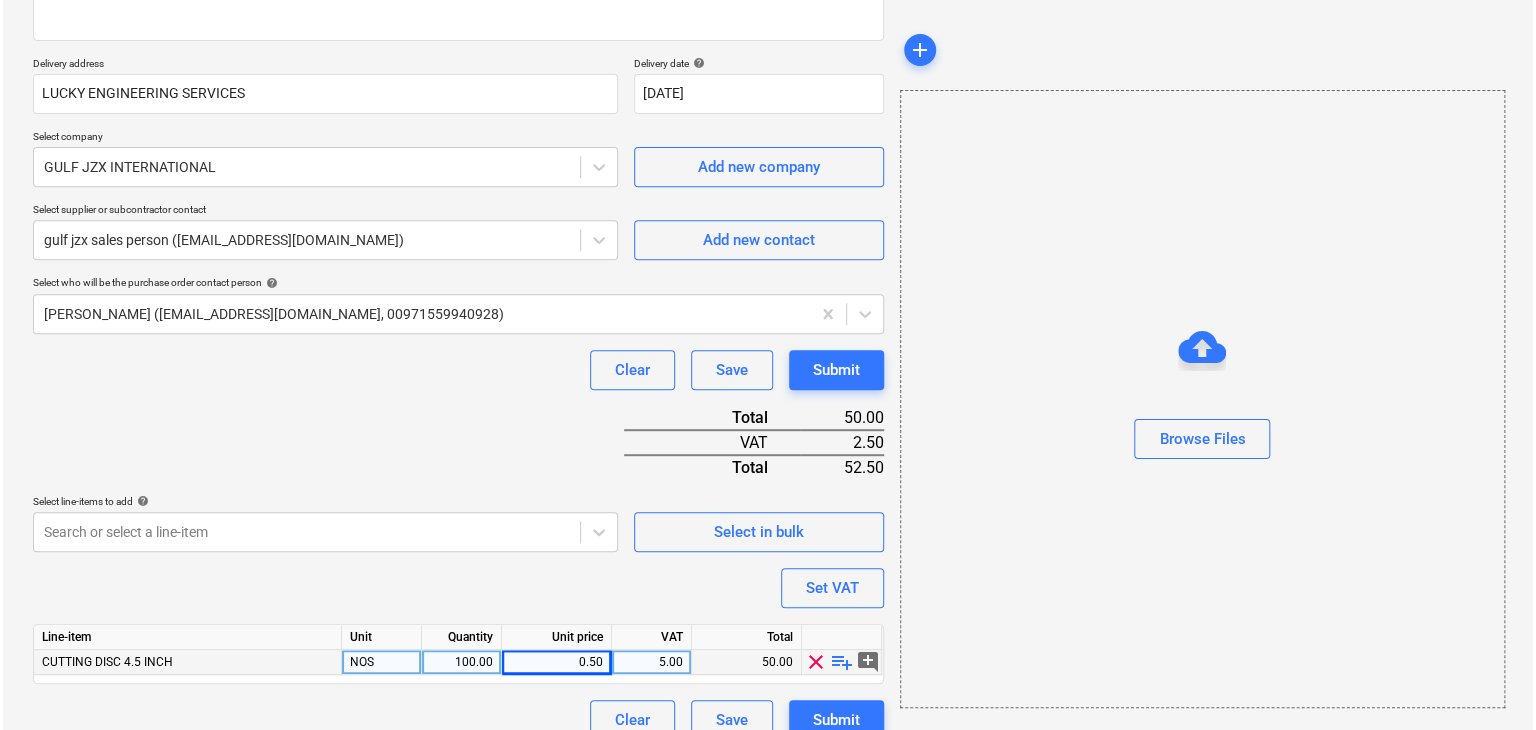scroll, scrollTop: 342, scrollLeft: 0, axis: vertical 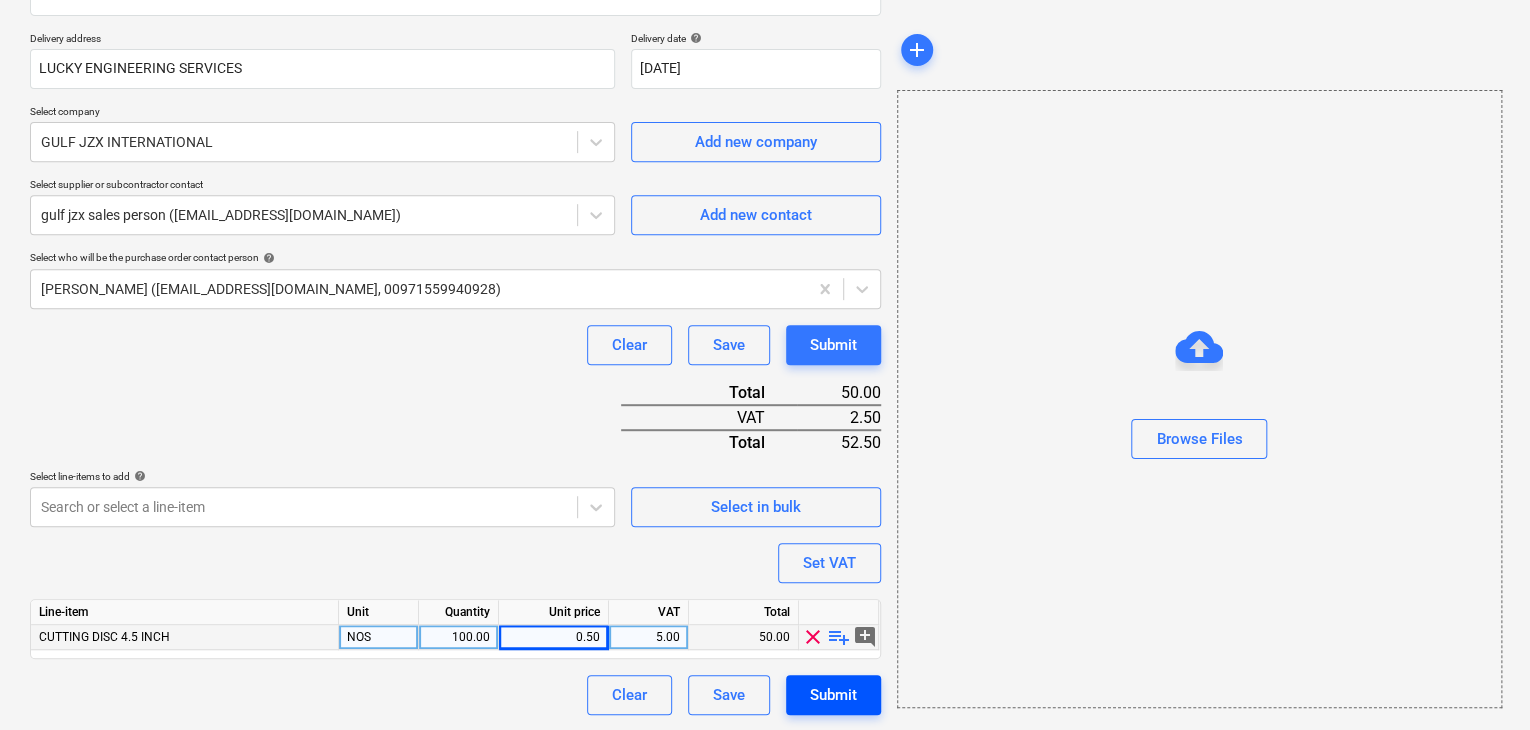 click on "Submit" at bounding box center (833, 695) 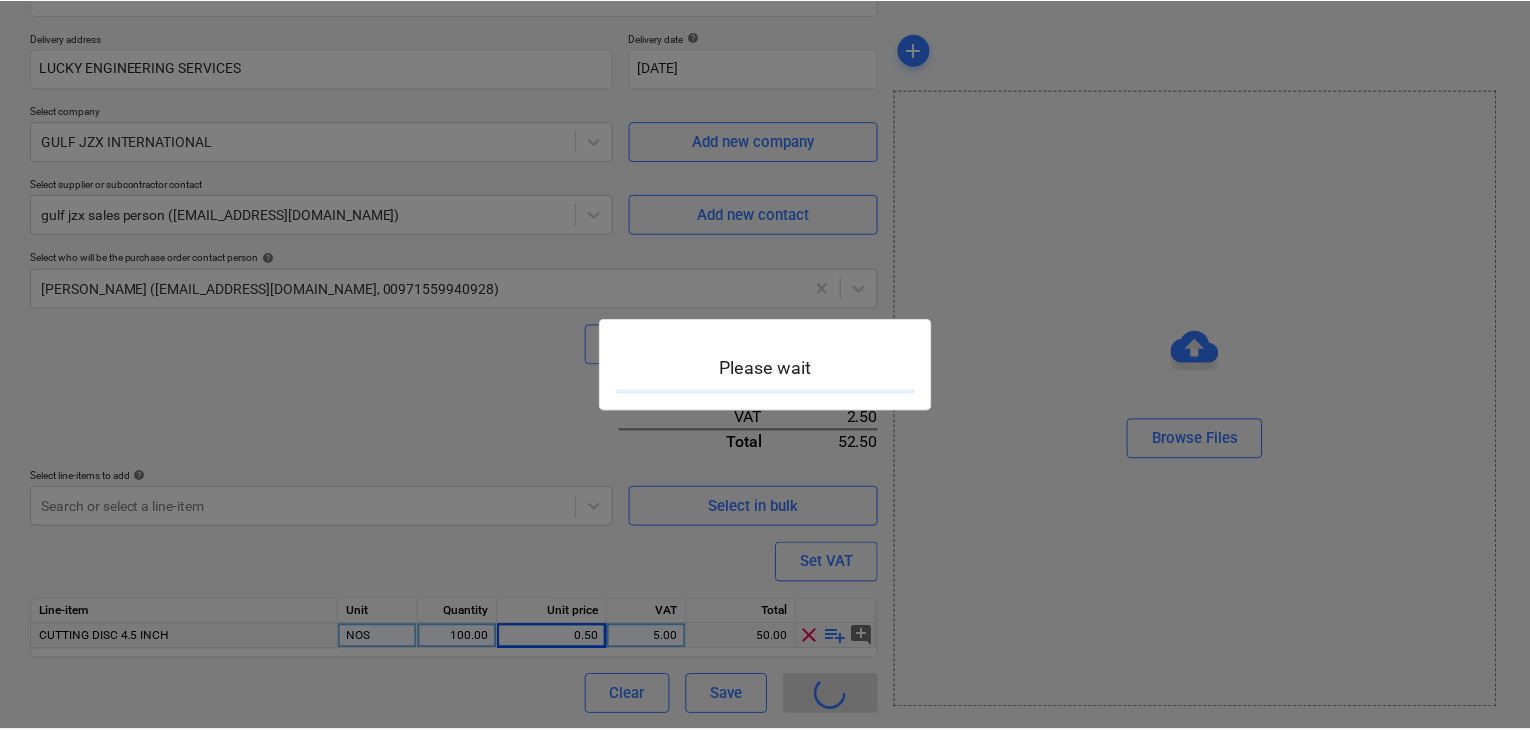 scroll, scrollTop: 0, scrollLeft: 0, axis: both 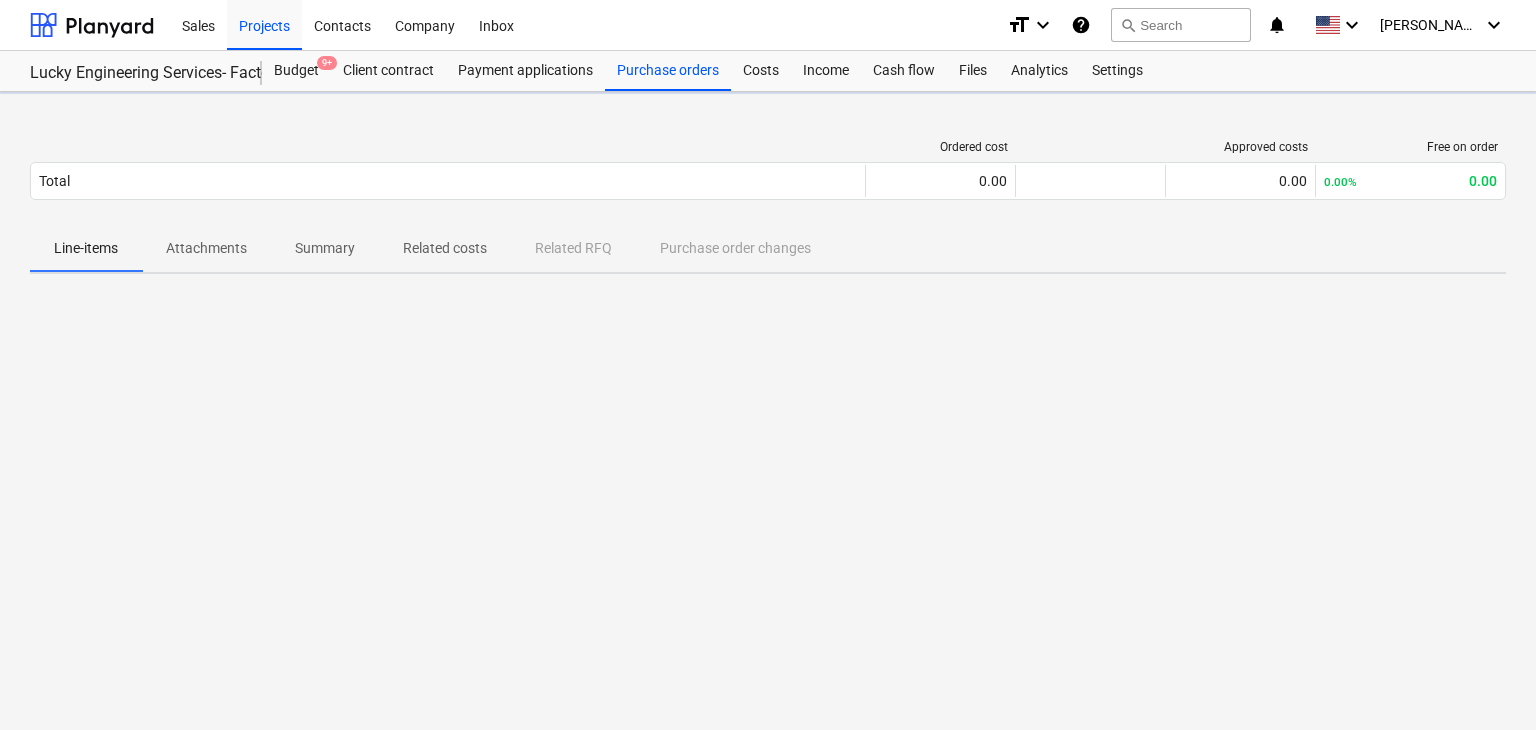 click at bounding box center [768, 116] 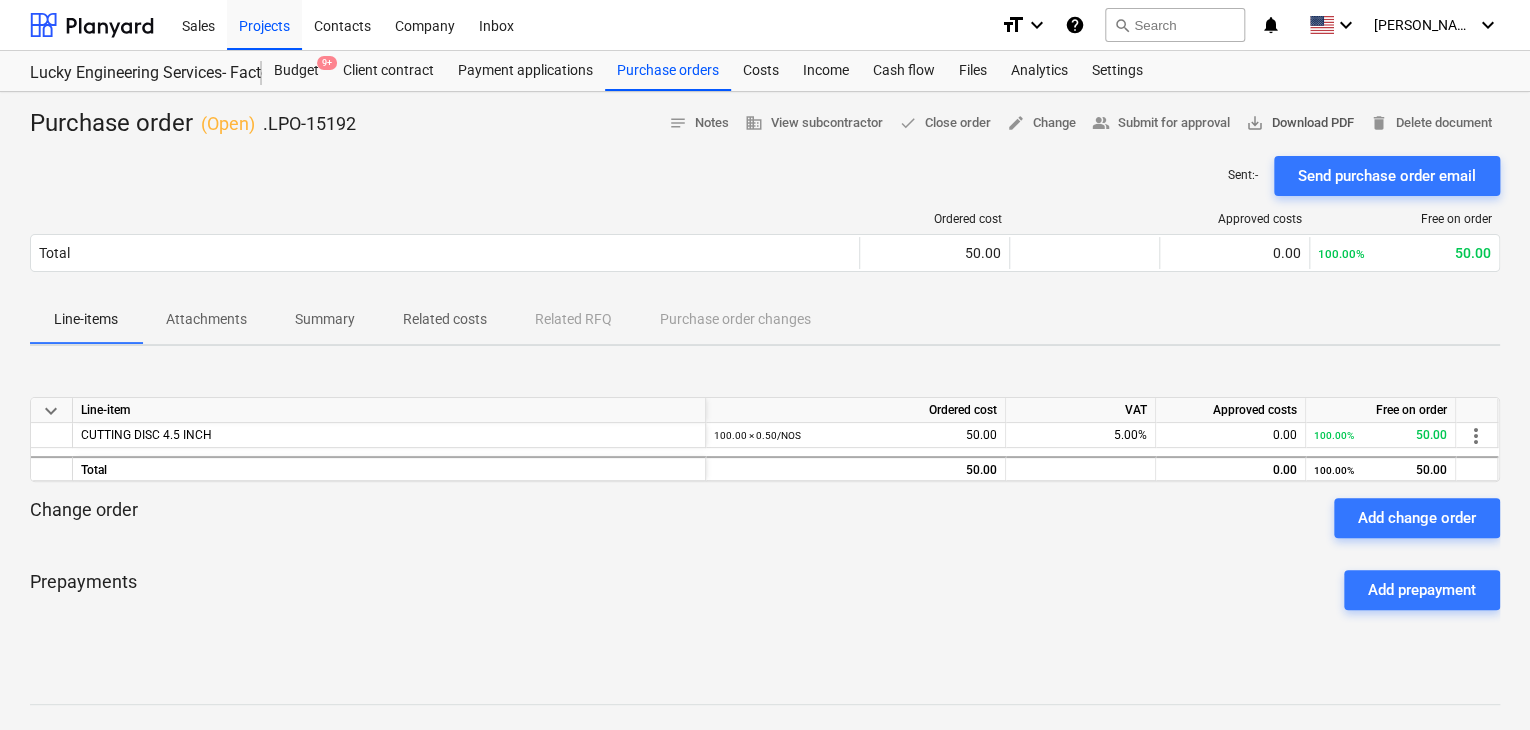click on "save_alt Download PDF" at bounding box center (1300, 123) 